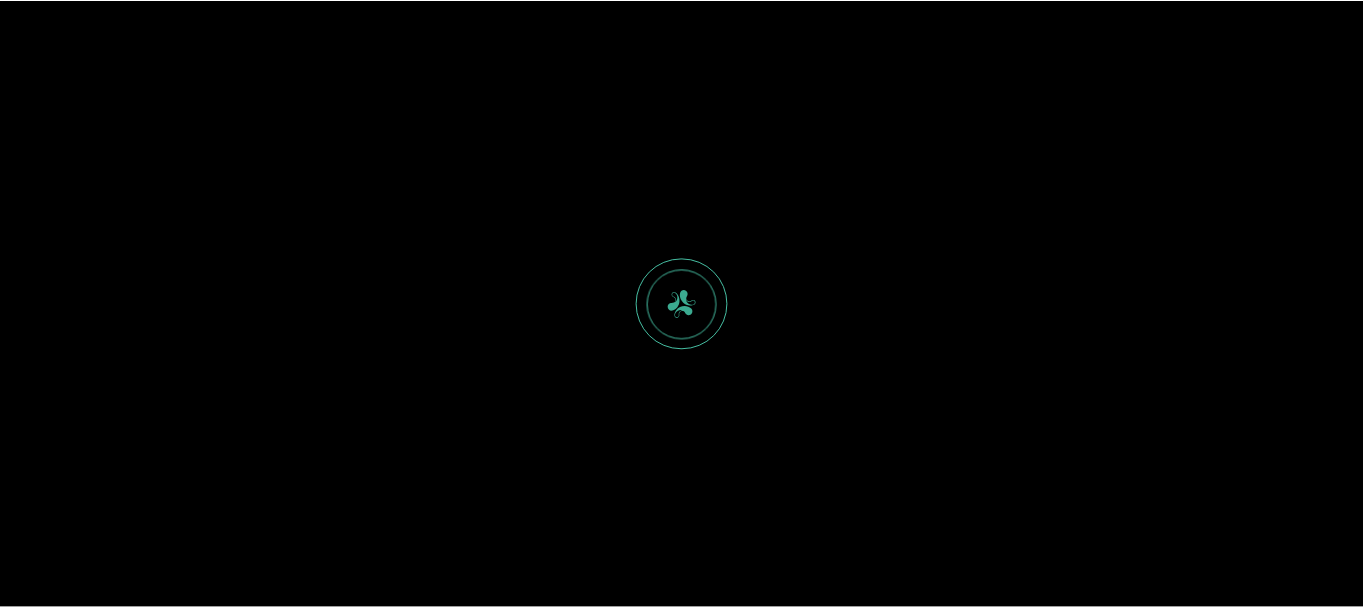 scroll, scrollTop: 0, scrollLeft: 0, axis: both 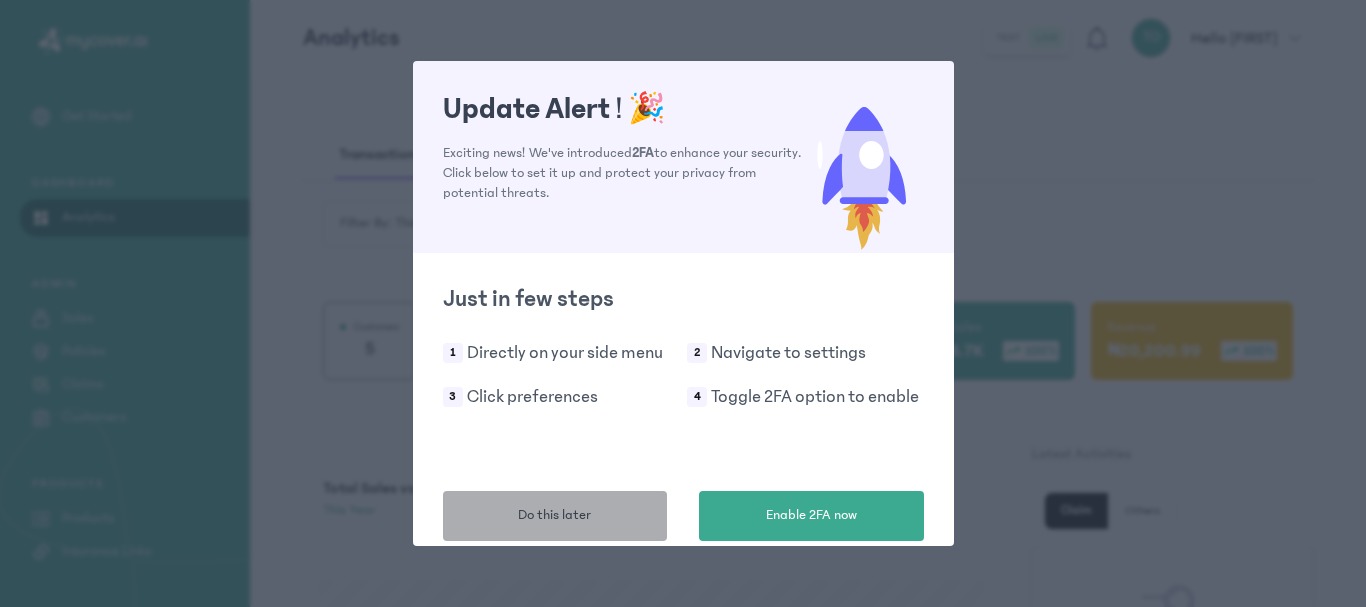 click on "Do this later" at bounding box center [554, 515] 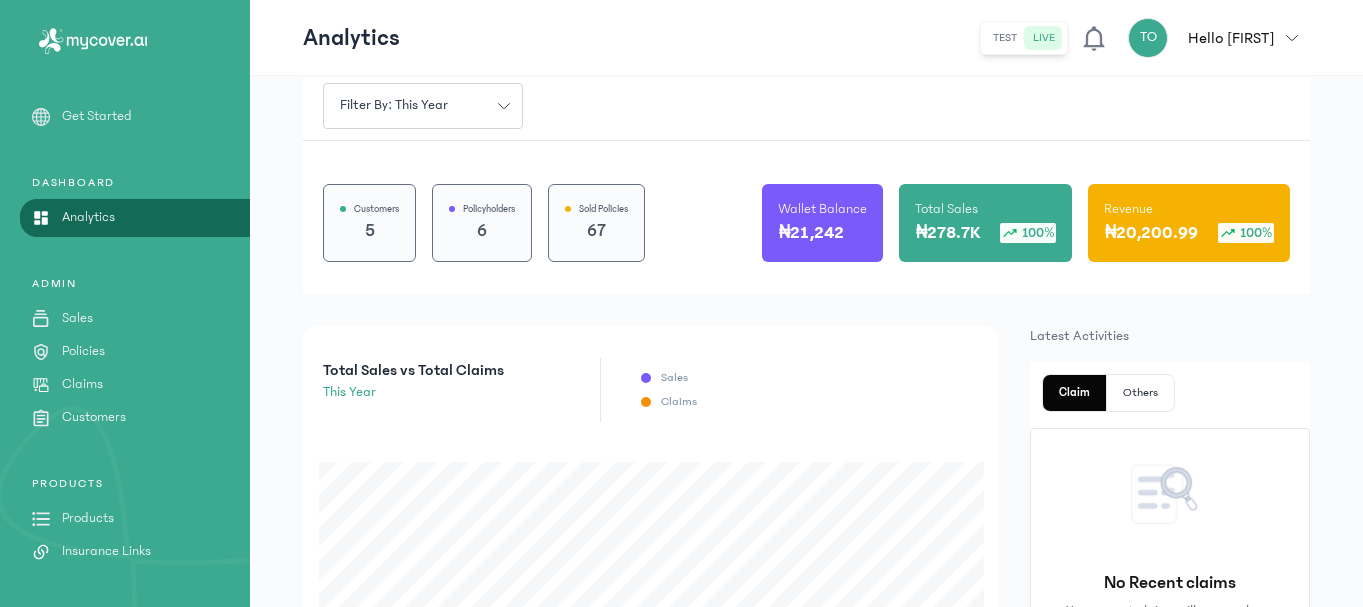 scroll, scrollTop: 120, scrollLeft: 0, axis: vertical 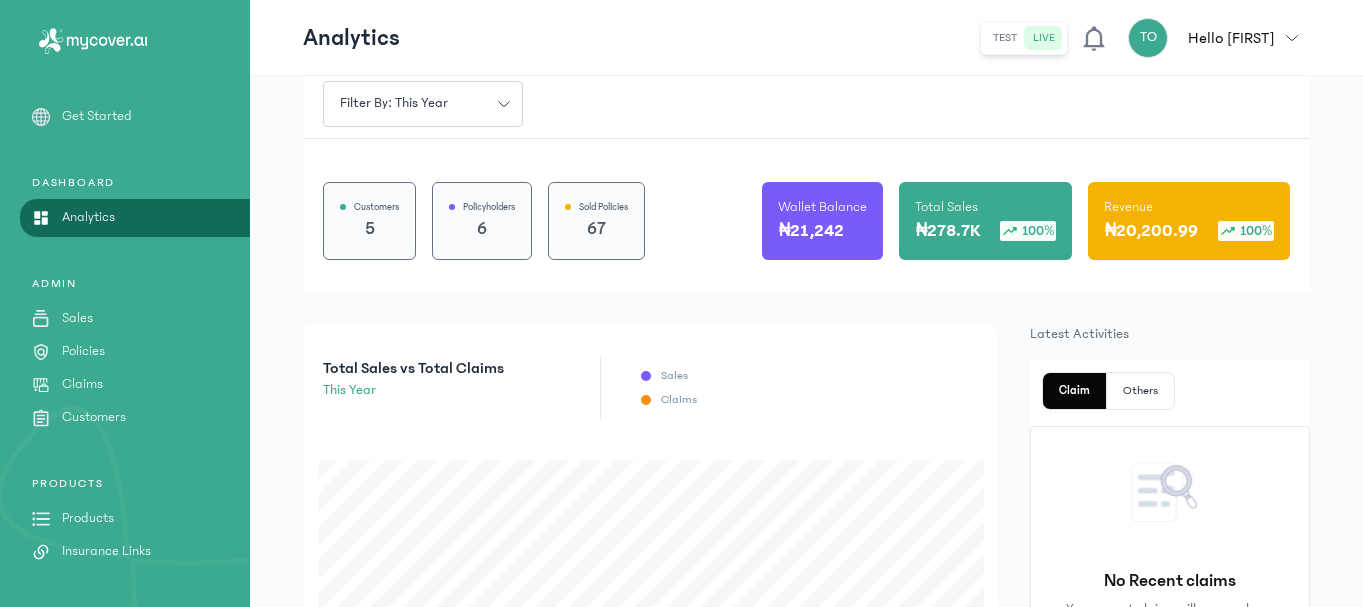 click on "Products" at bounding box center [88, 518] 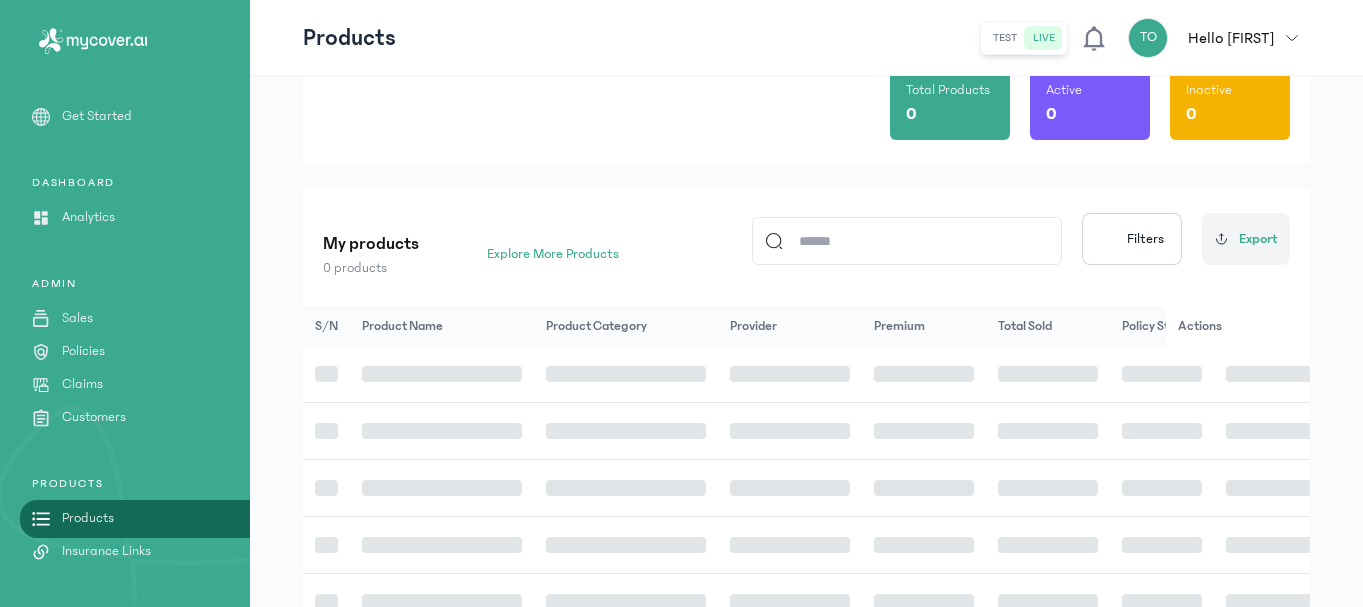 scroll, scrollTop: 0, scrollLeft: 0, axis: both 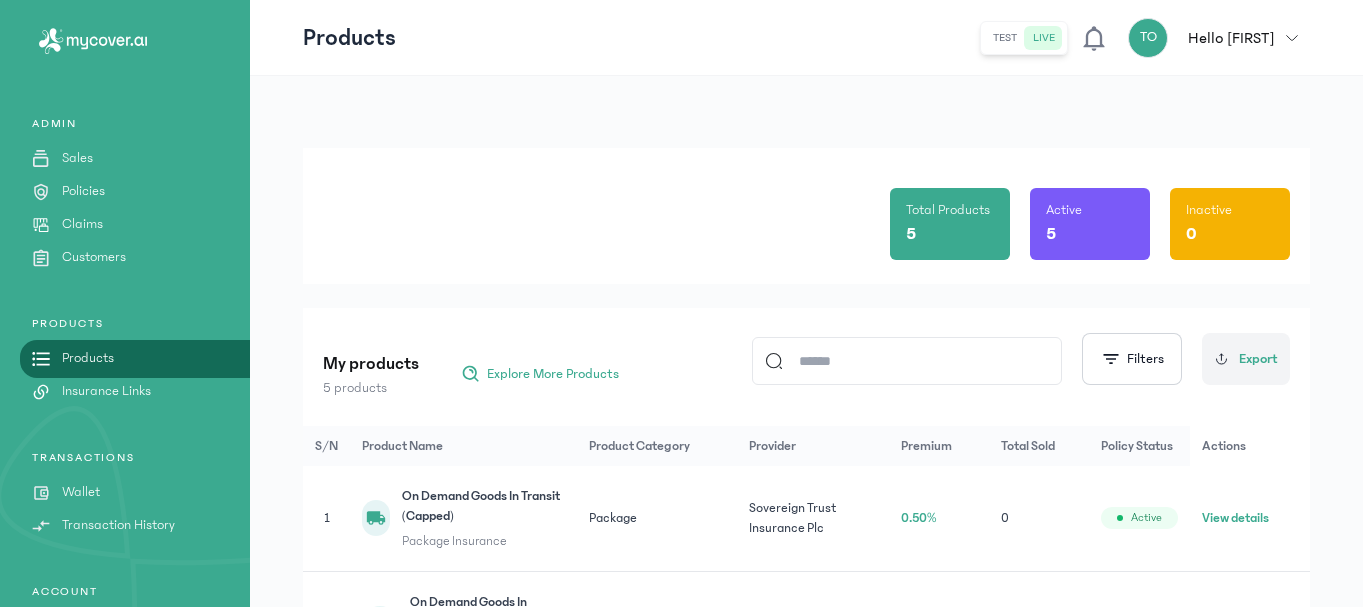 click on "Total Products 5 Active 5 Inactive 0" 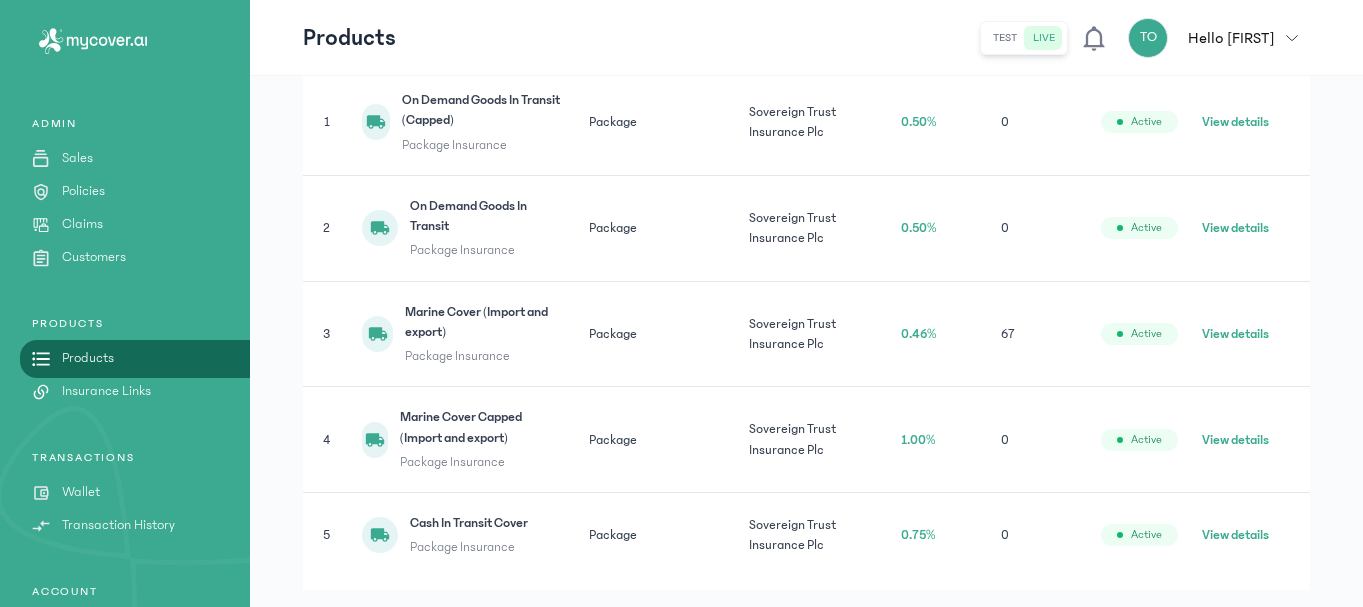 scroll, scrollTop: 400, scrollLeft: 0, axis: vertical 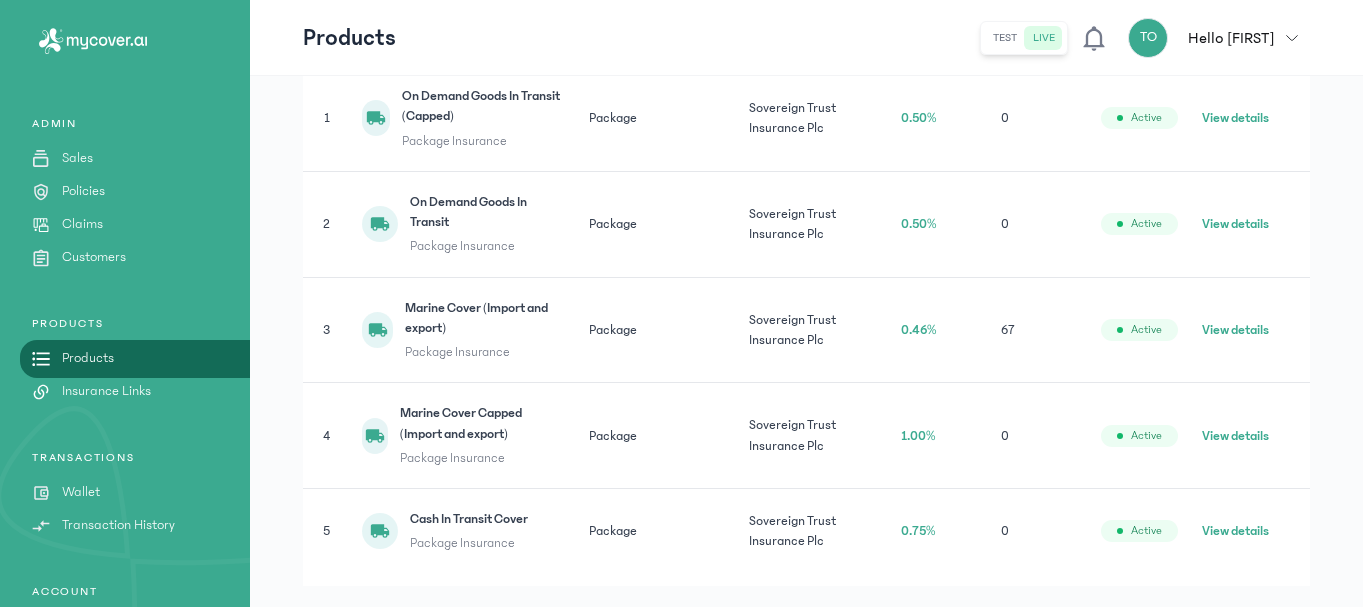 click on "View details" 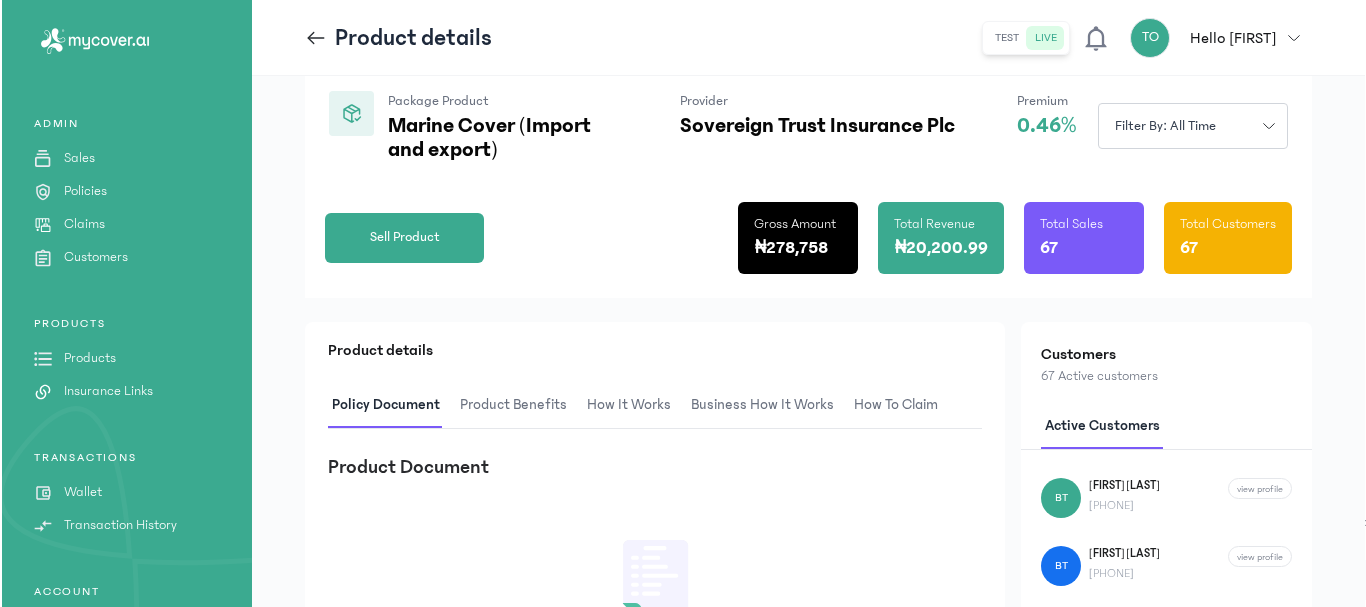 scroll, scrollTop: 200, scrollLeft: 0, axis: vertical 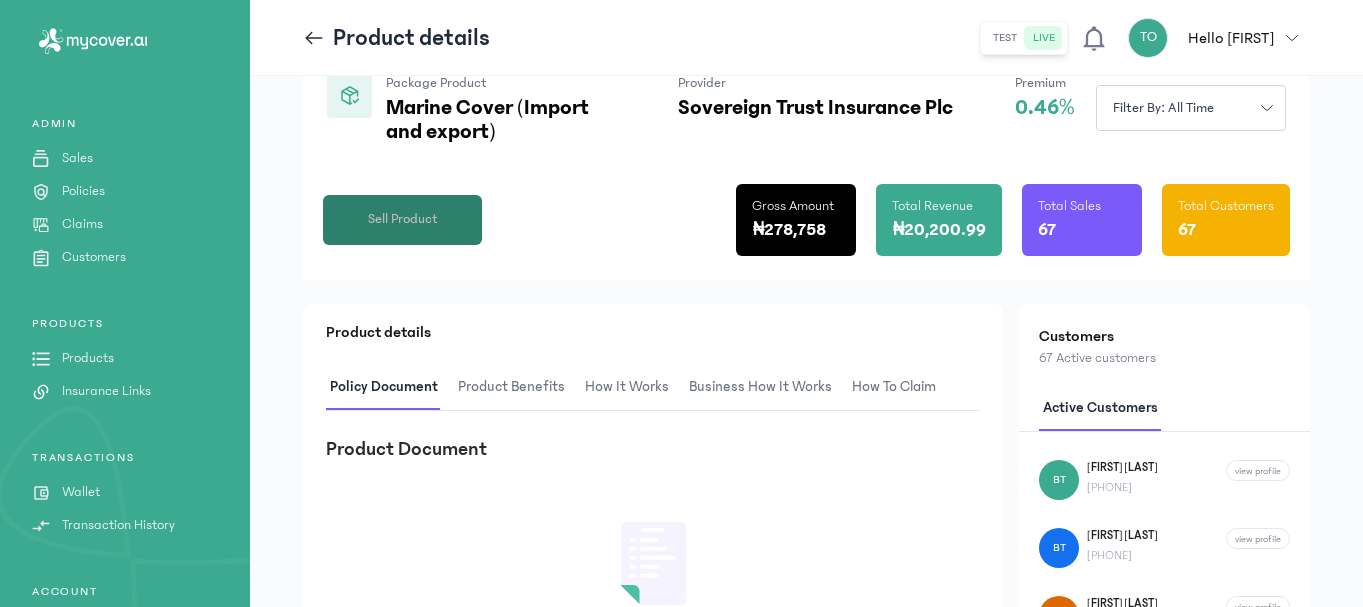 click on "Sell Product" 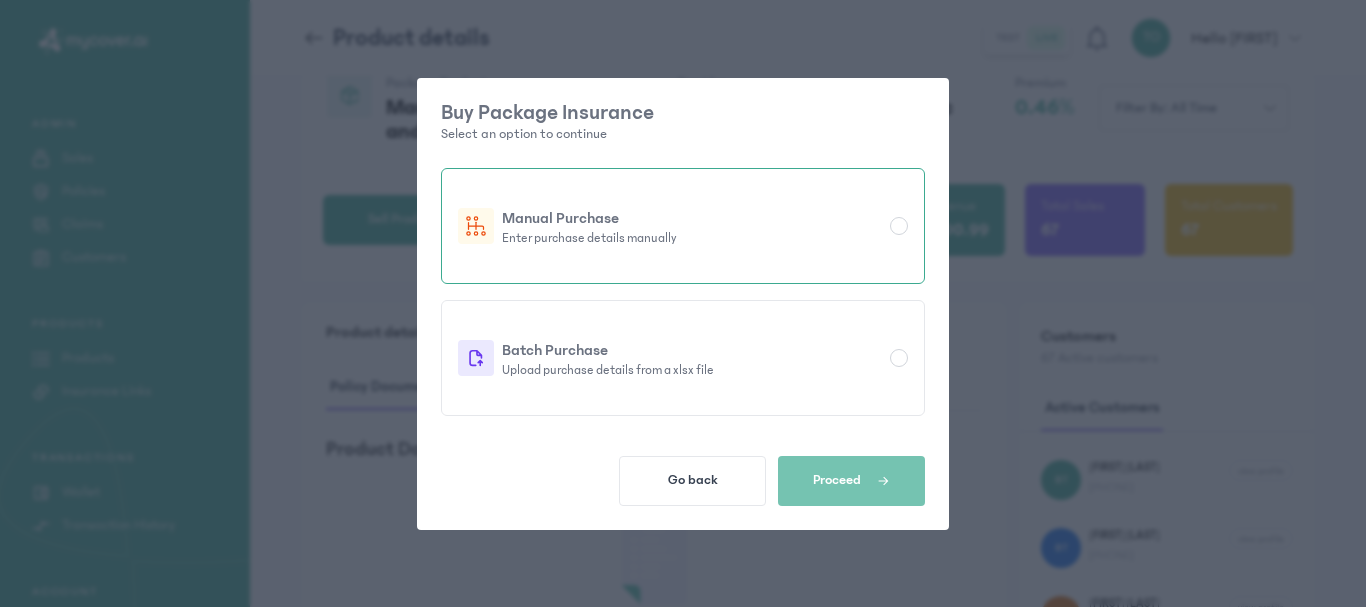 click on "Manual Purchase Enter purchase details manually" at bounding box center (683, 226) 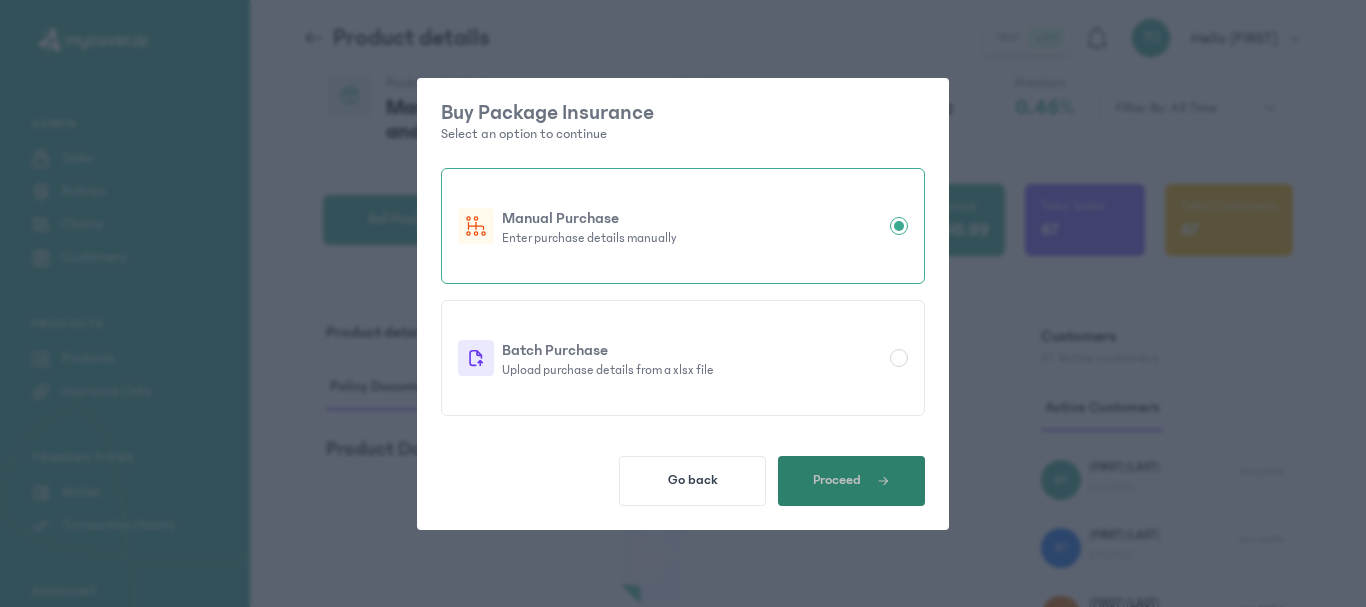 click on "Proceed" at bounding box center (851, 481) 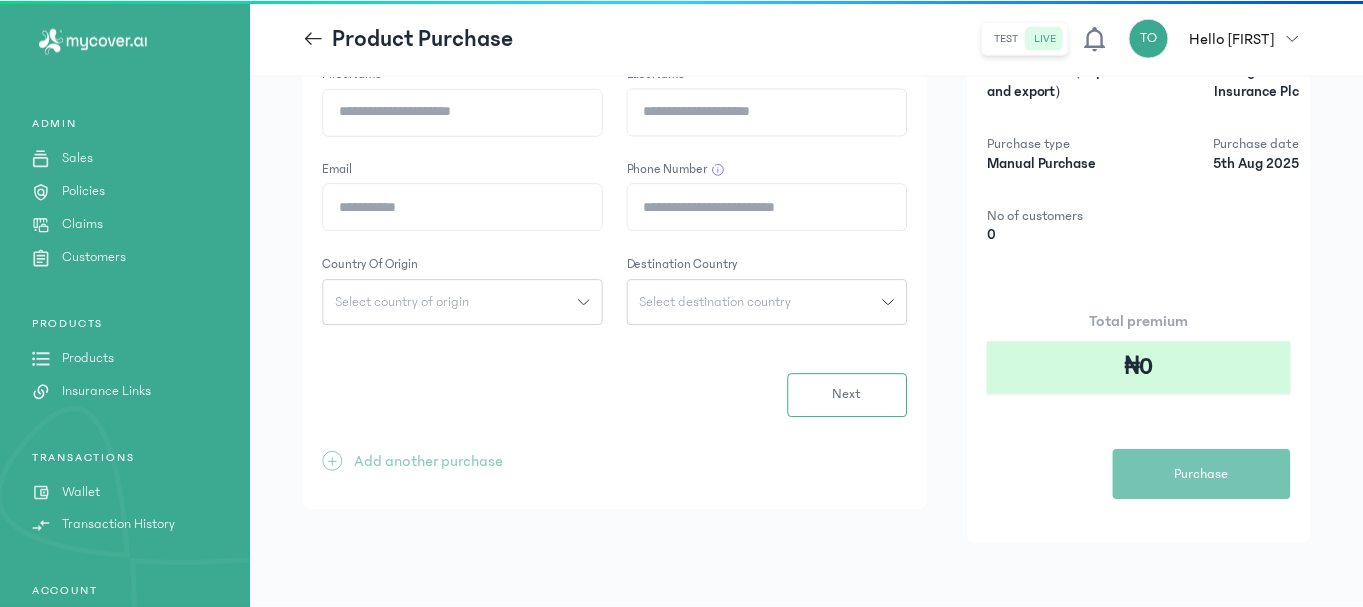 scroll, scrollTop: 0, scrollLeft: 0, axis: both 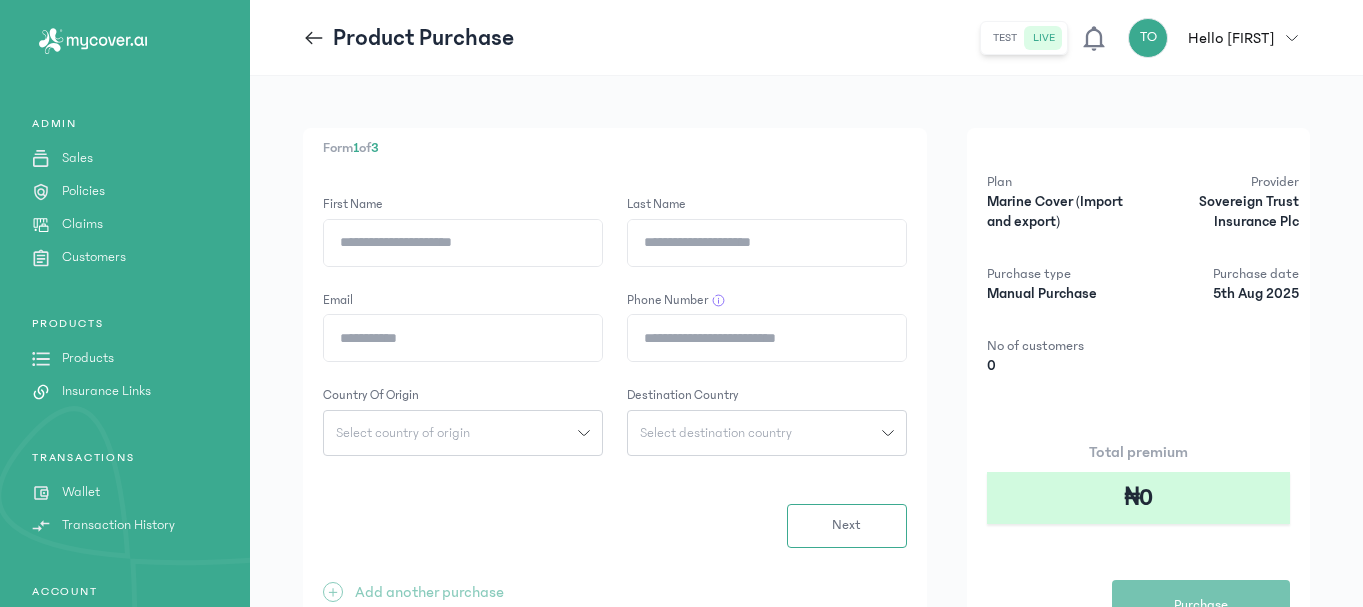 click on "Form 1 of 3 First Name Last Name Email Phone Number
Country of origin Select country of origin
Destination country Select destination country
Next + Add another purchase Plan Marine Cover (Import and export) Provider Sovereign Trust Insurance Plc Purchase type Manual Purchase Purchase date 5th Aug 2025 No of customers 0 Total premium ₦0 Purchase" at bounding box center [806, 407] 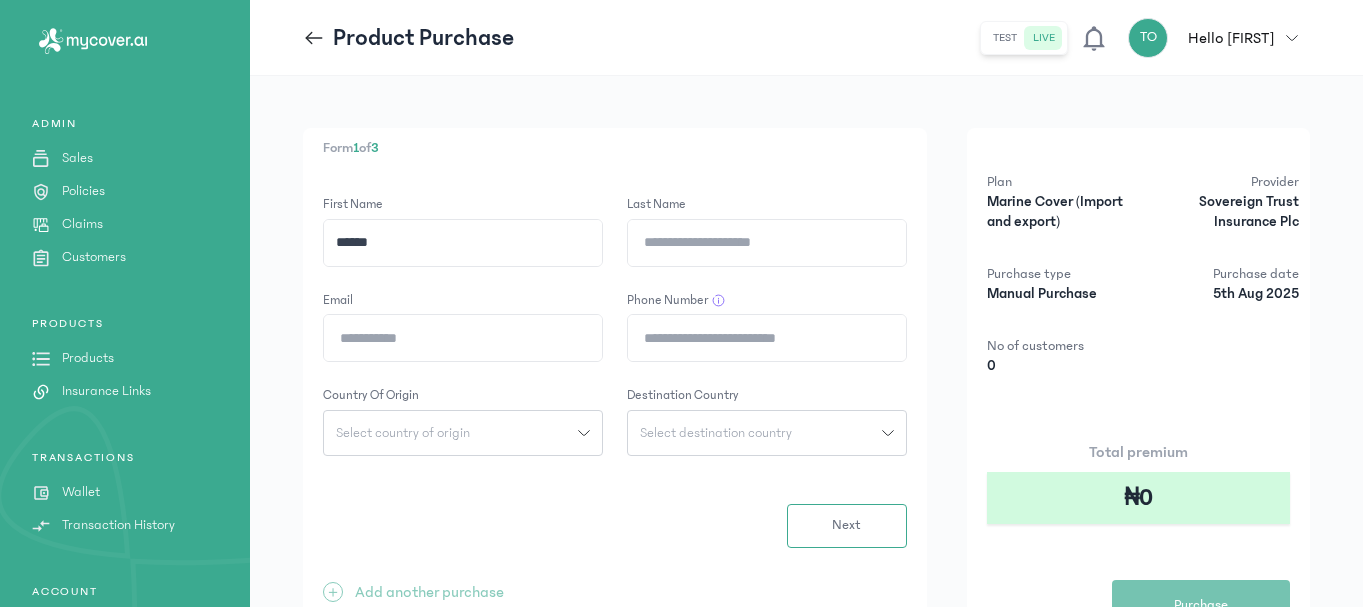 type on "*****" 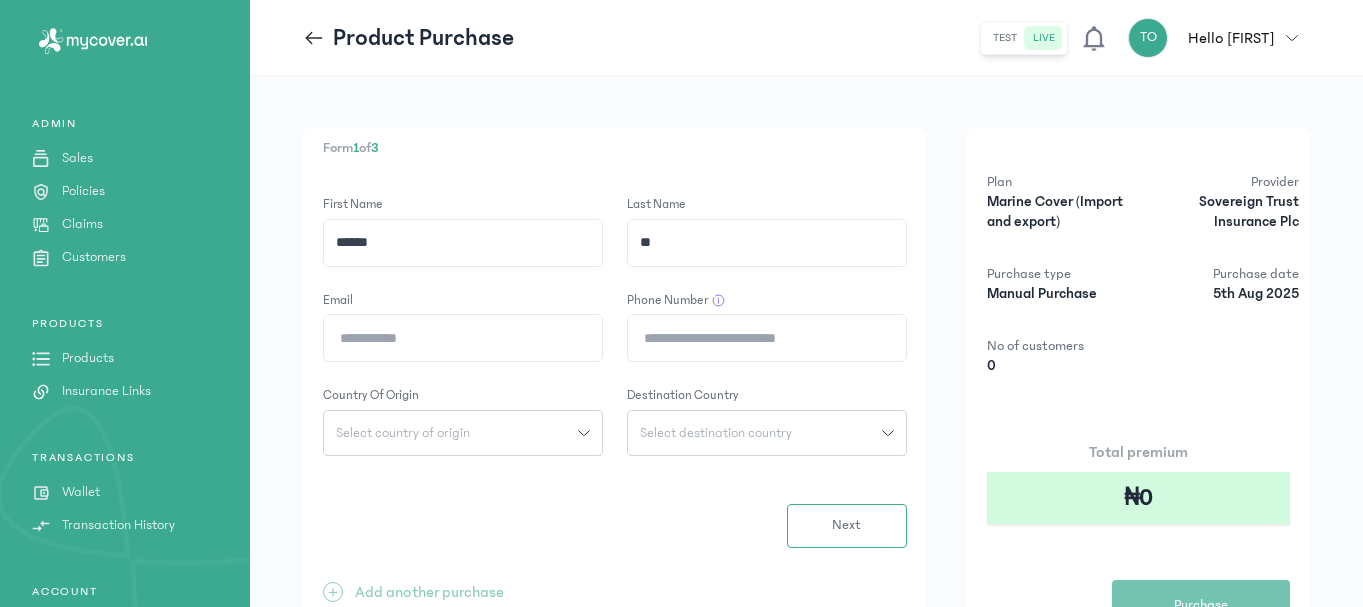 type on "*" 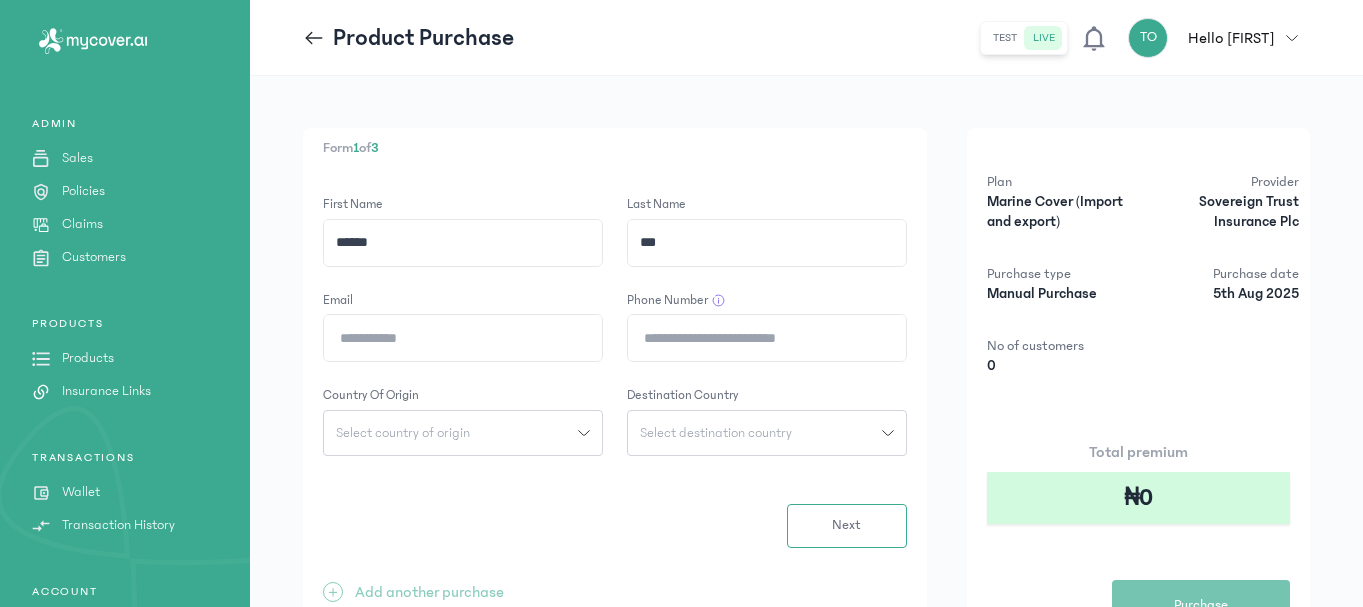 type on "***" 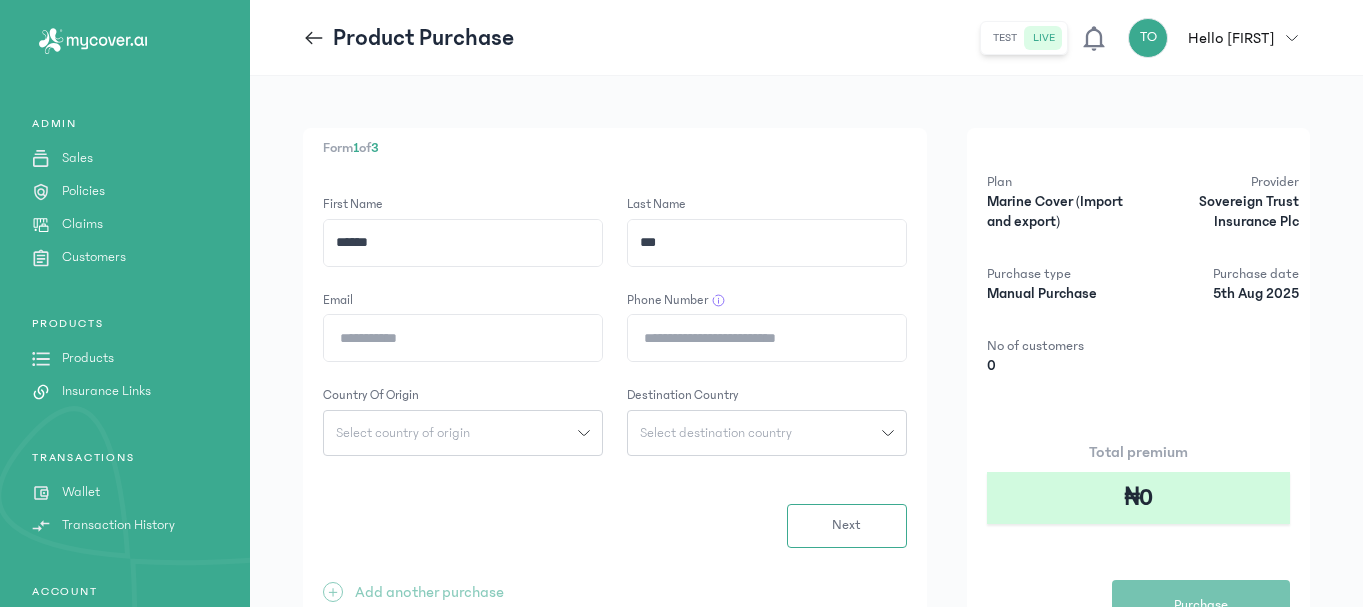type on "**********" 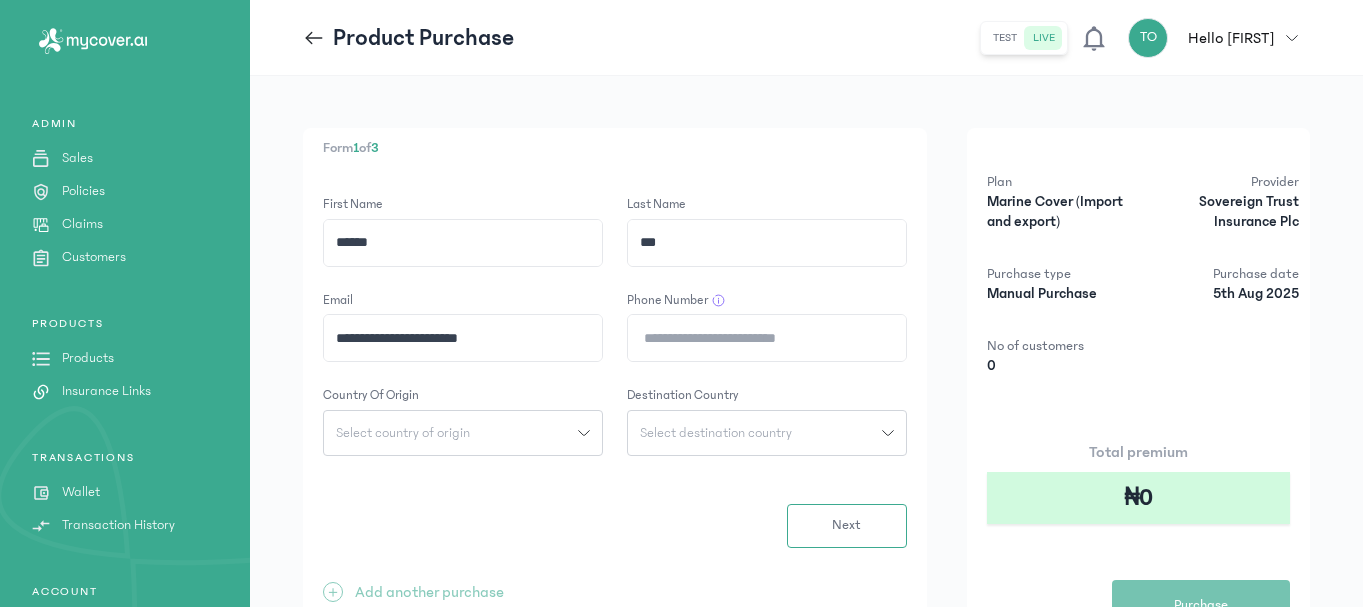 click on "Phone Number" 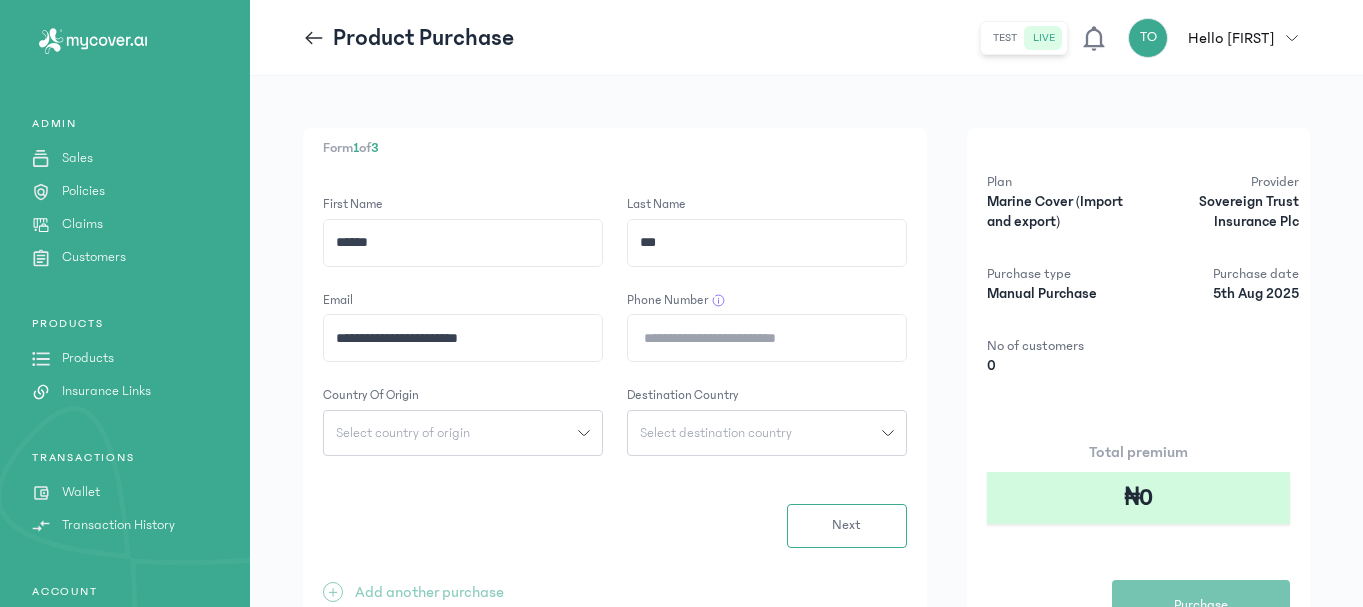 type on "**********" 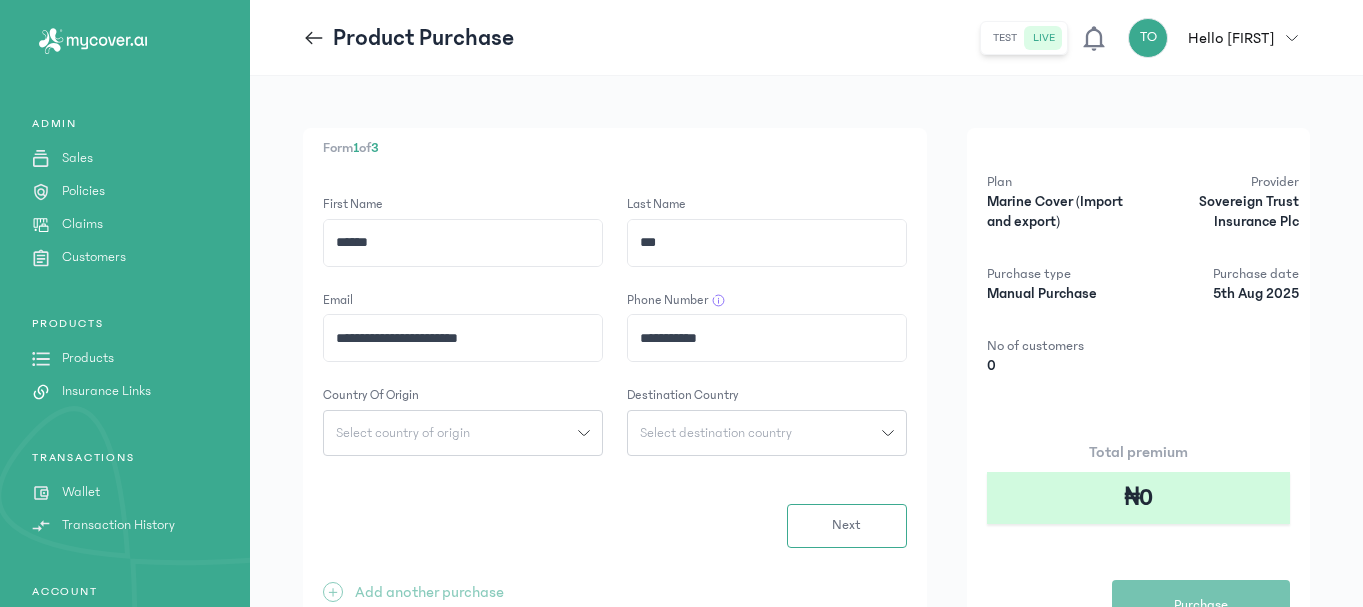 click on "Select country of origin" 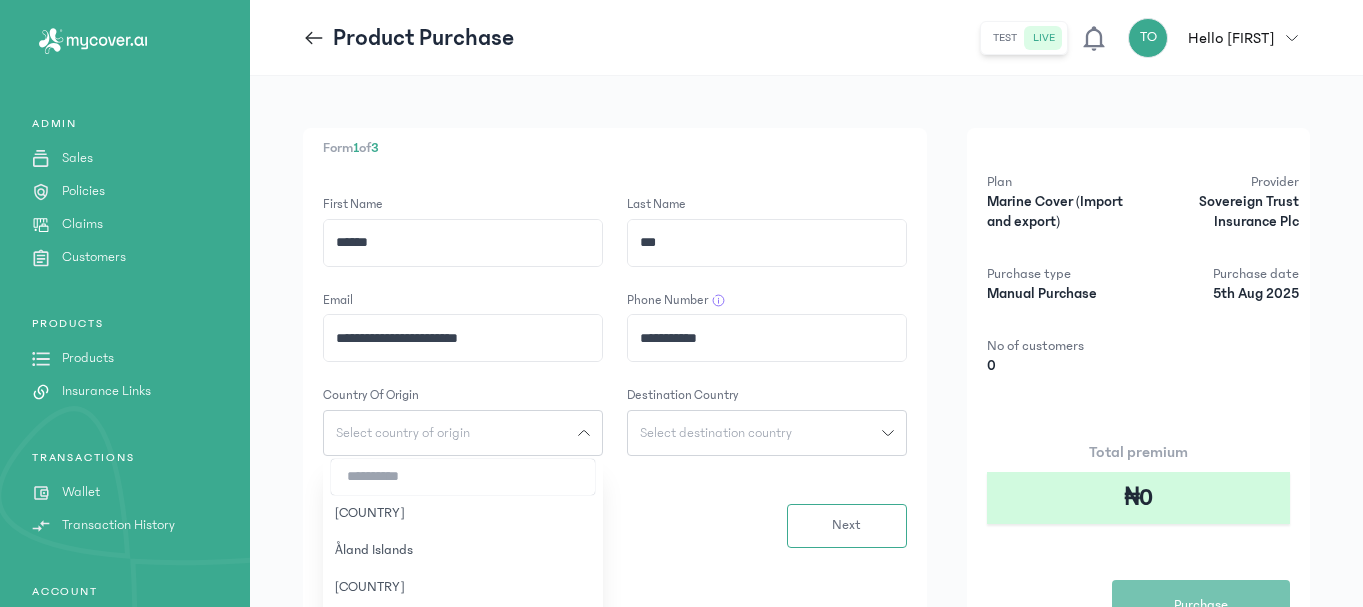 click at bounding box center [463, 477] 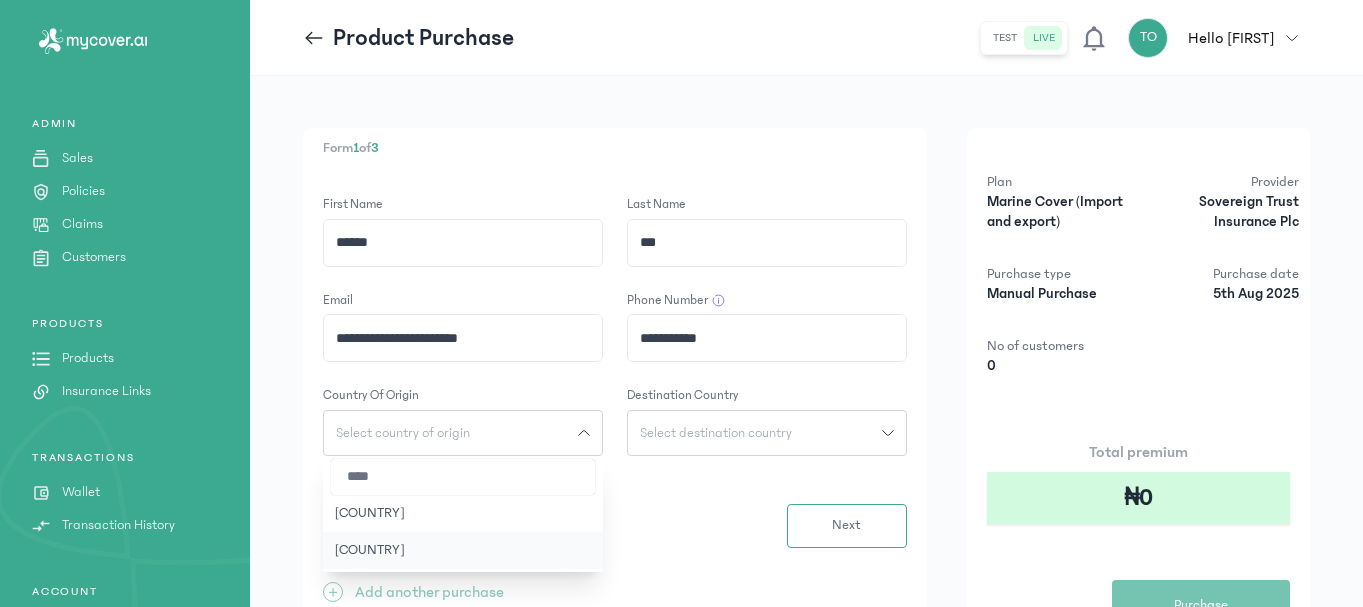 type on "****" 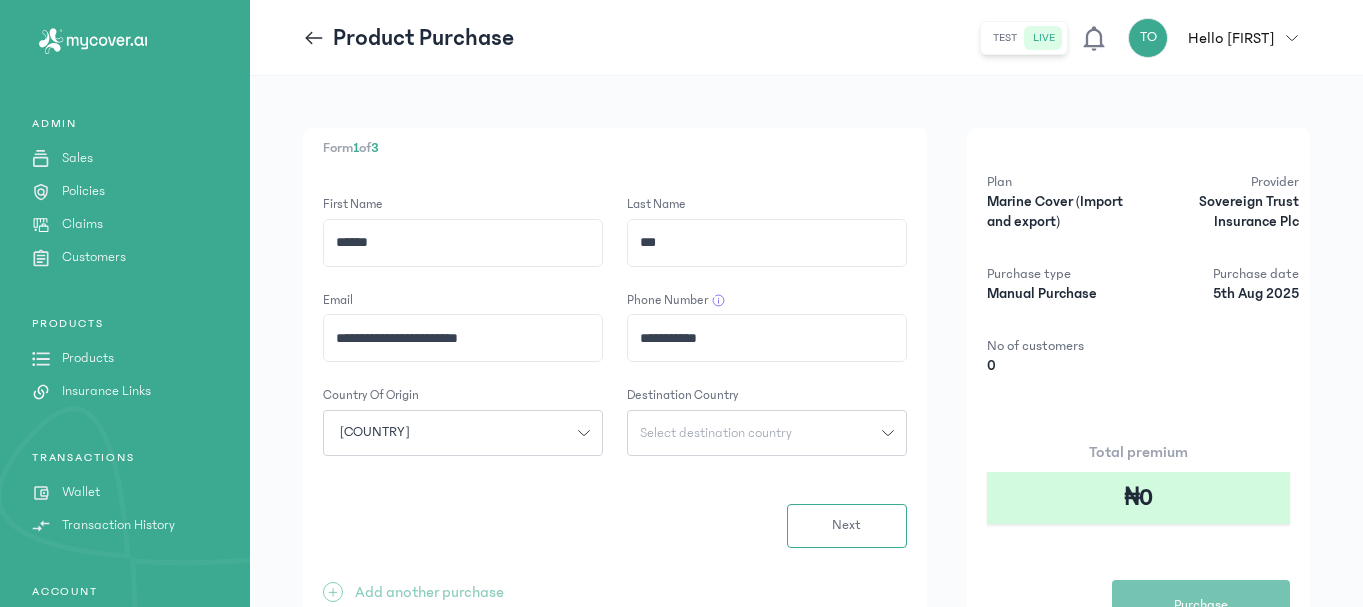 click on "Select destination country" 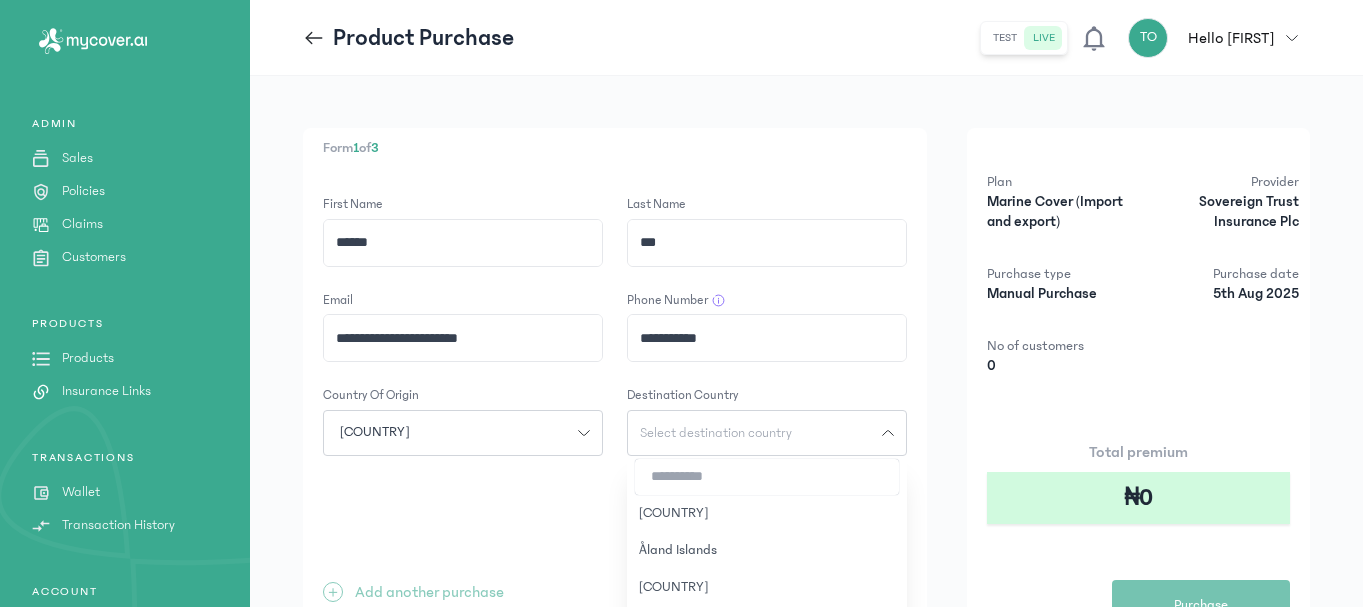 type 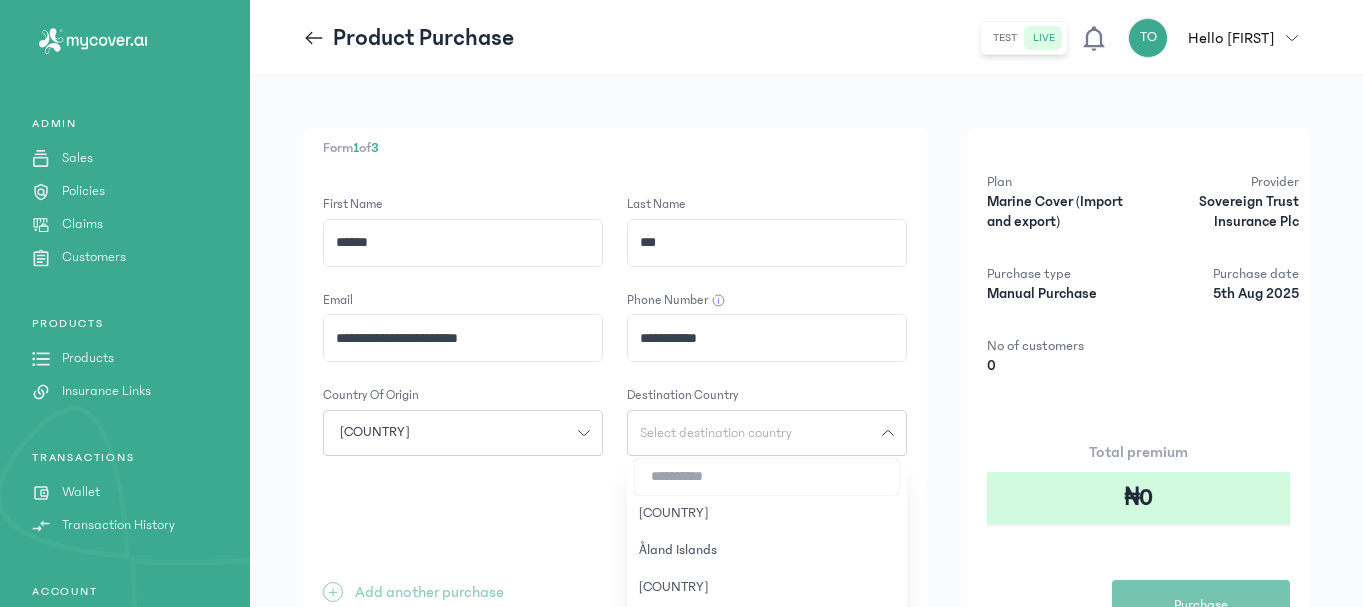 click at bounding box center (767, 477) 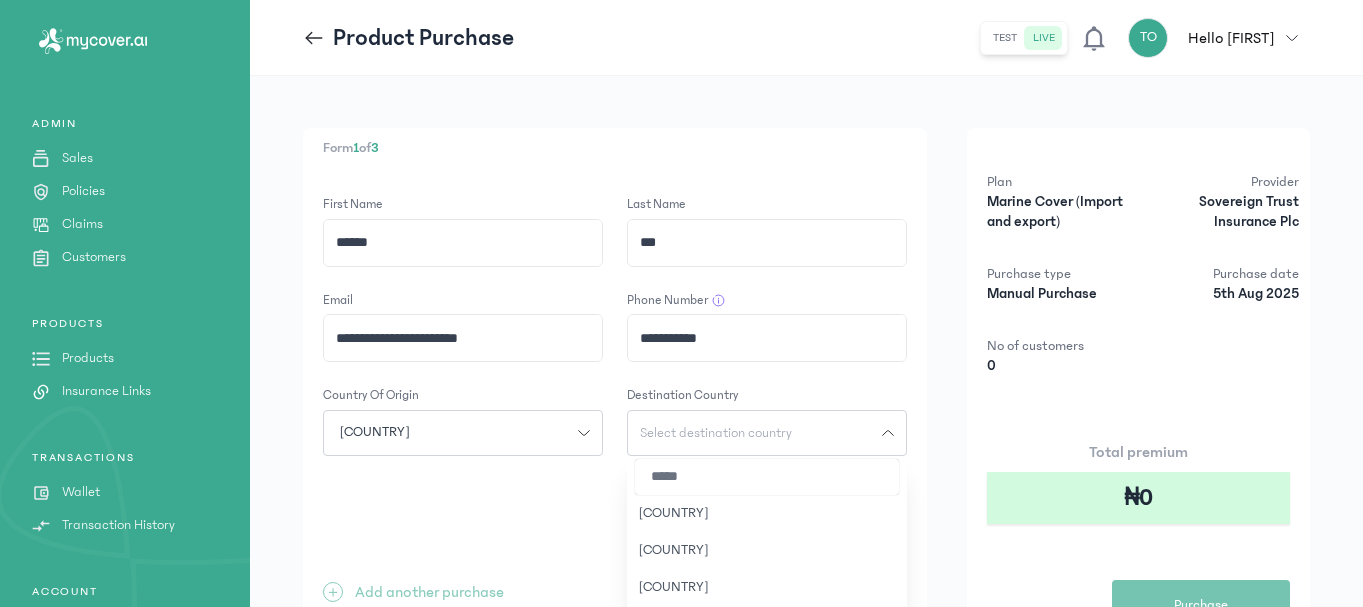 type on "*****" 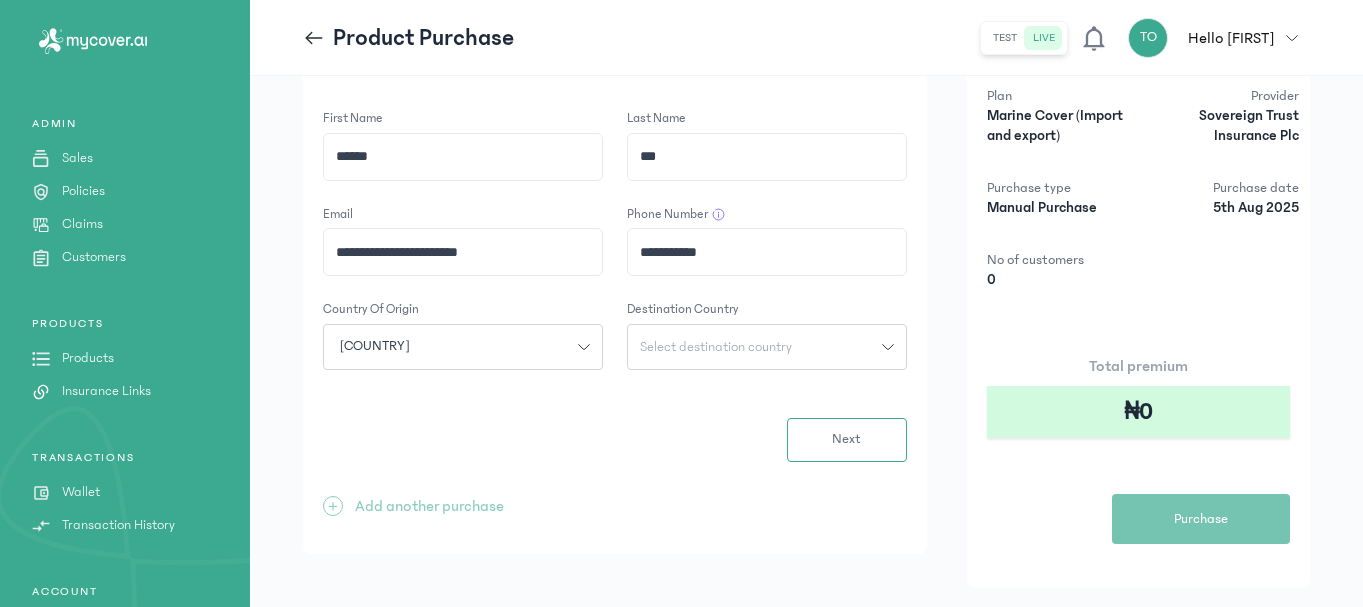 scroll, scrollTop: 120, scrollLeft: 0, axis: vertical 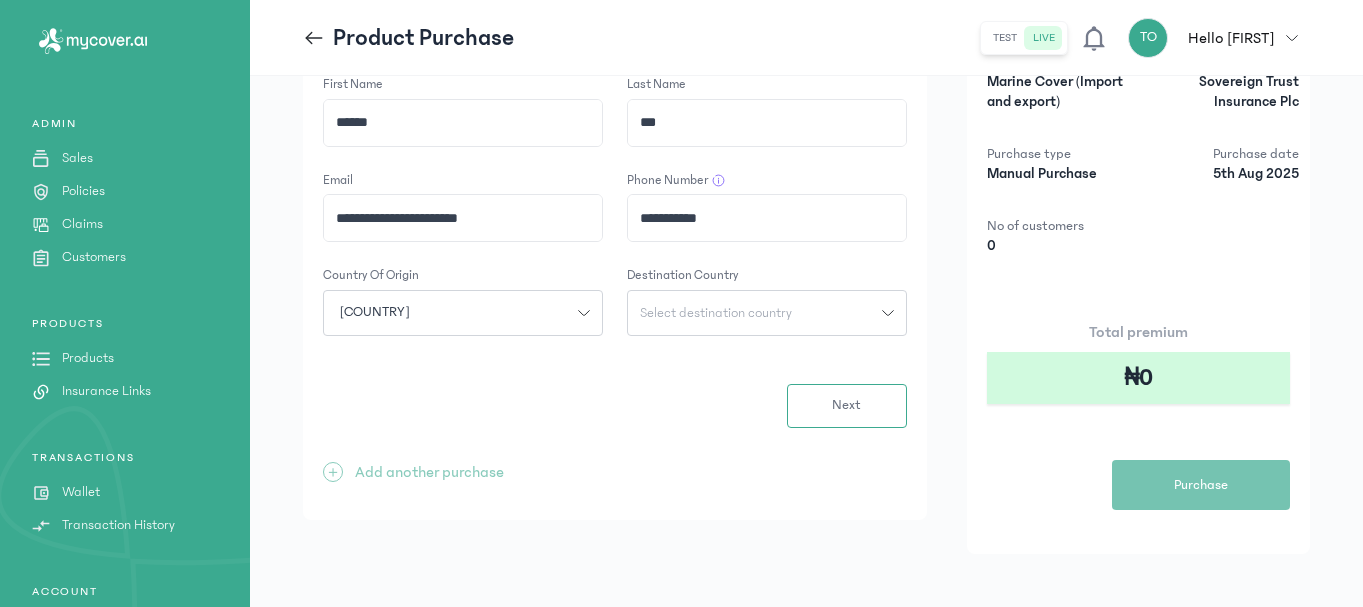 click on "Select destination country" at bounding box center (716, 313) 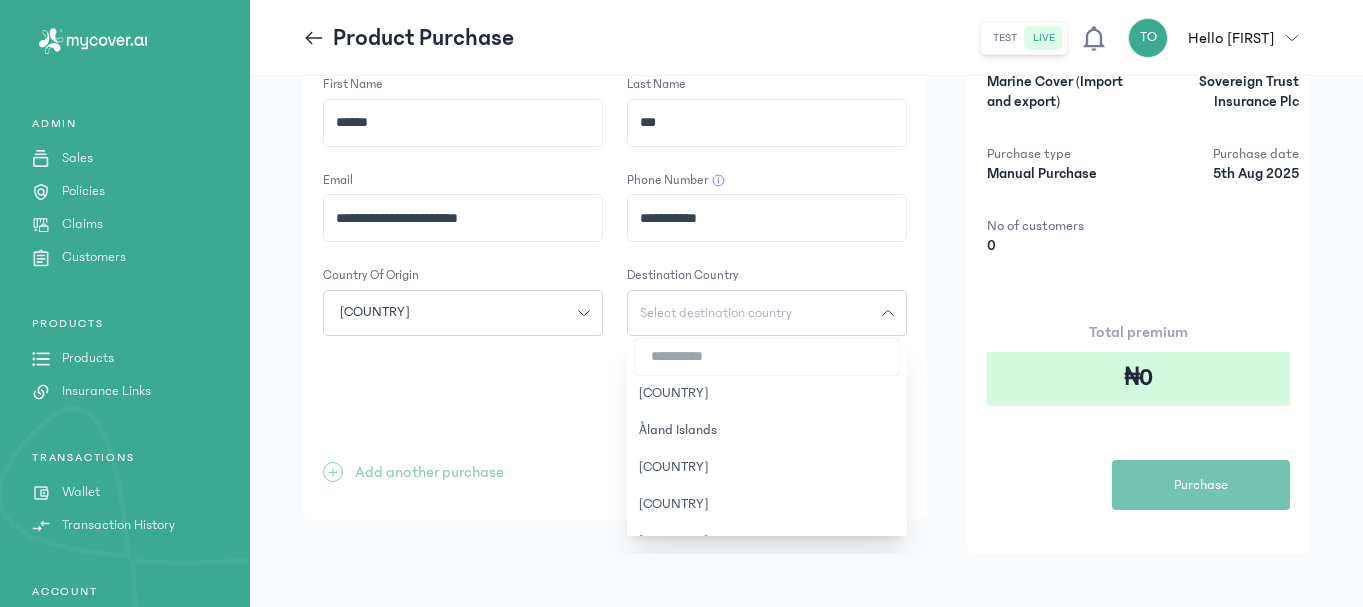 click at bounding box center (767, 357) 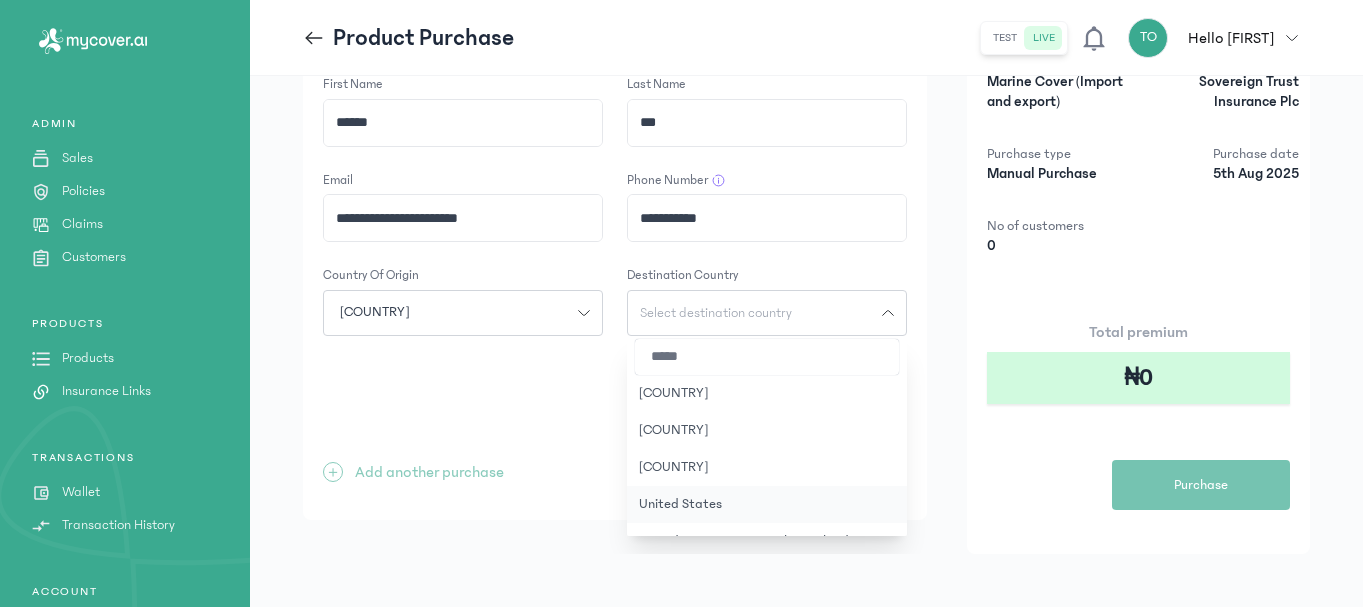 type on "*****" 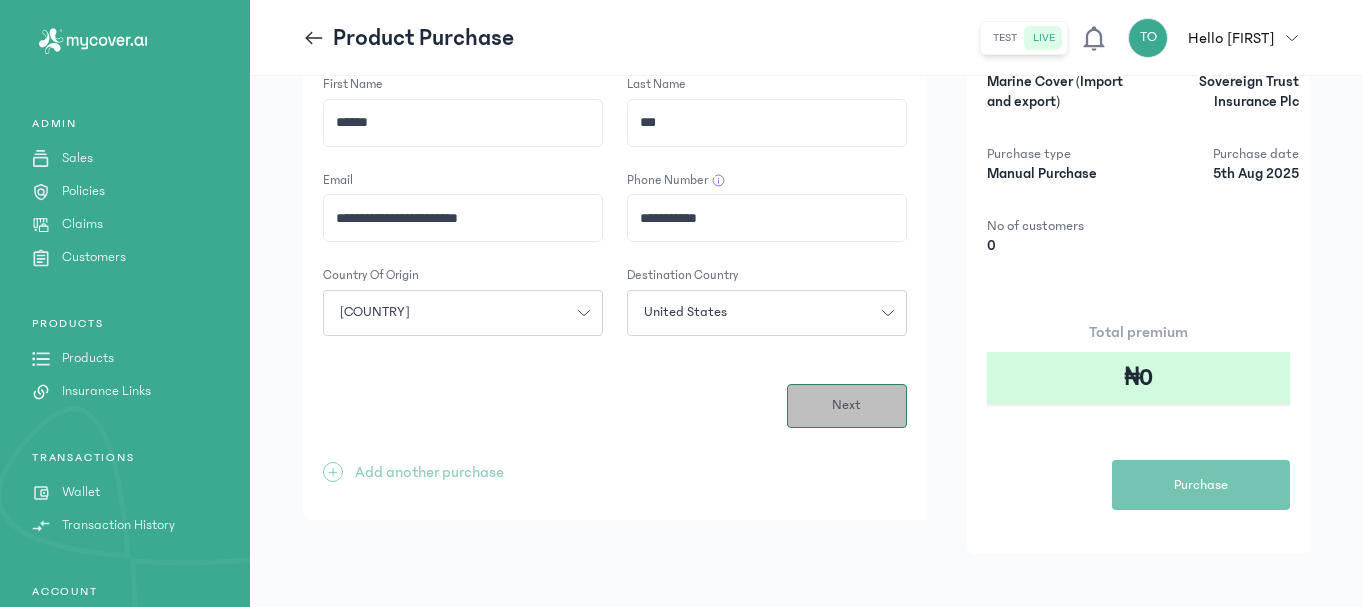 click on "Next" at bounding box center [847, 406] 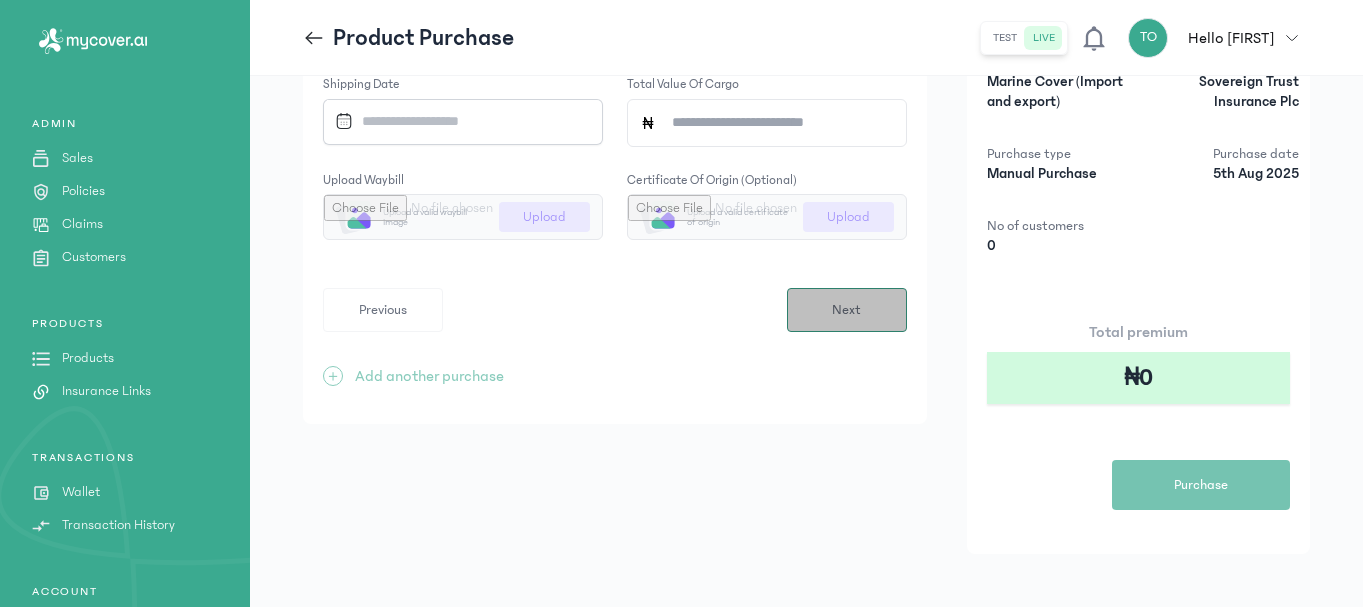 scroll, scrollTop: 0, scrollLeft: 0, axis: both 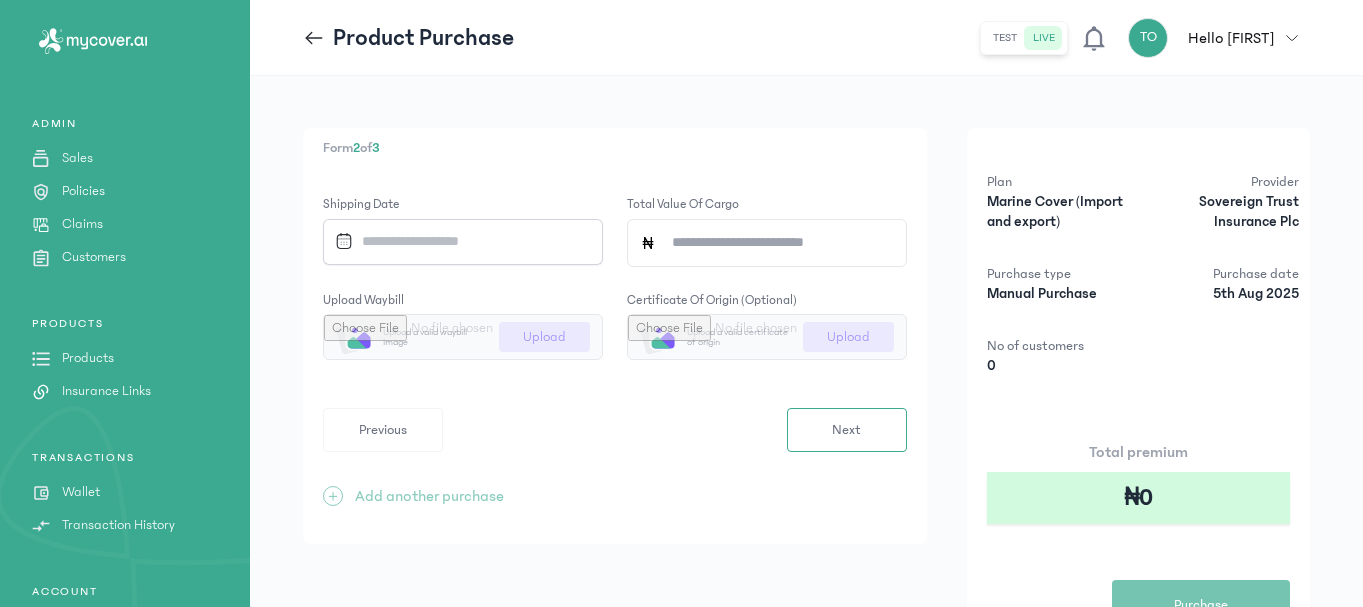 type 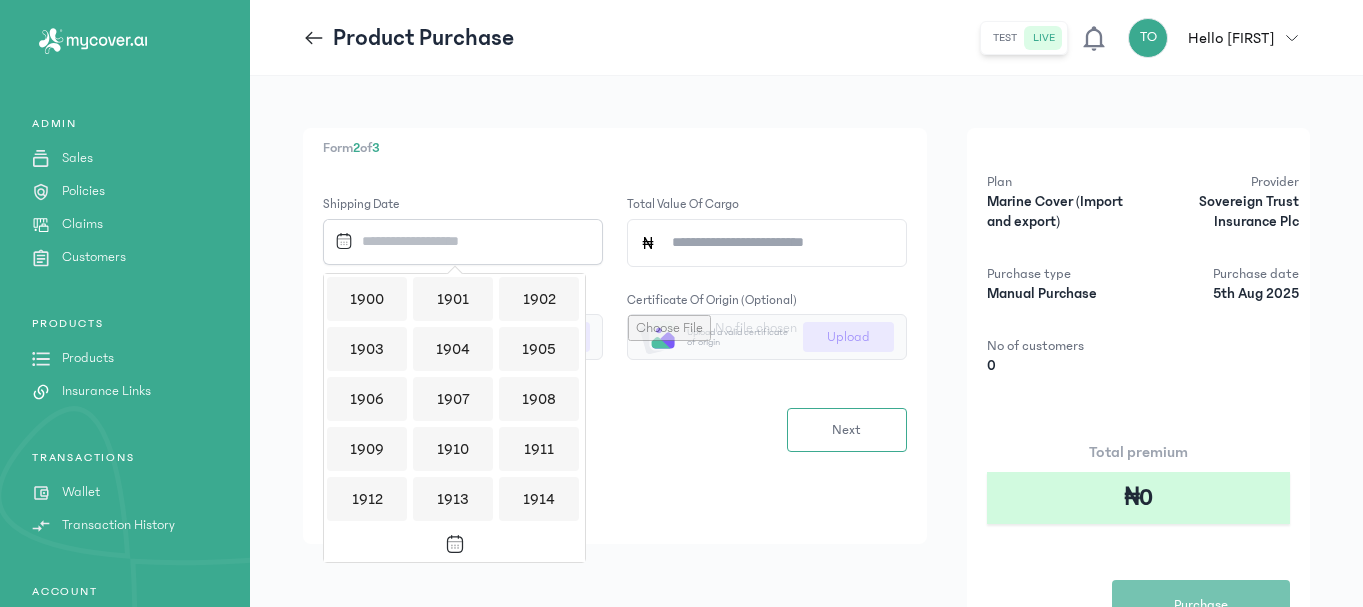 scroll, scrollTop: 1939, scrollLeft: 0, axis: vertical 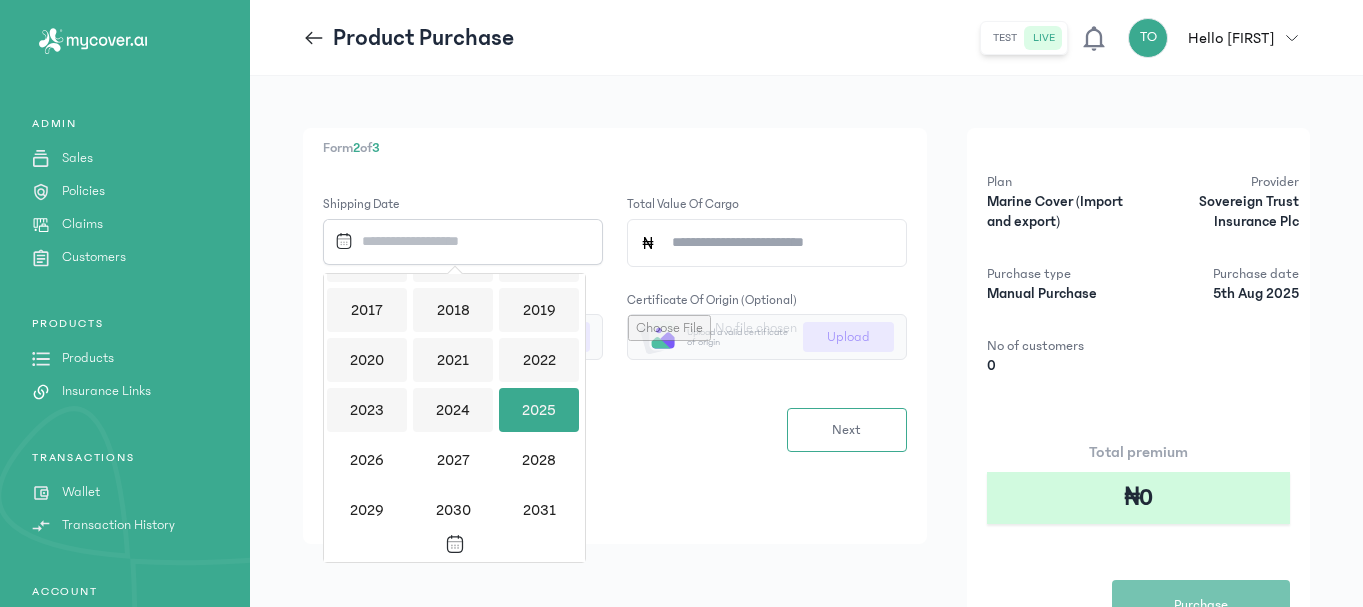 click on "2025" at bounding box center (539, 410) 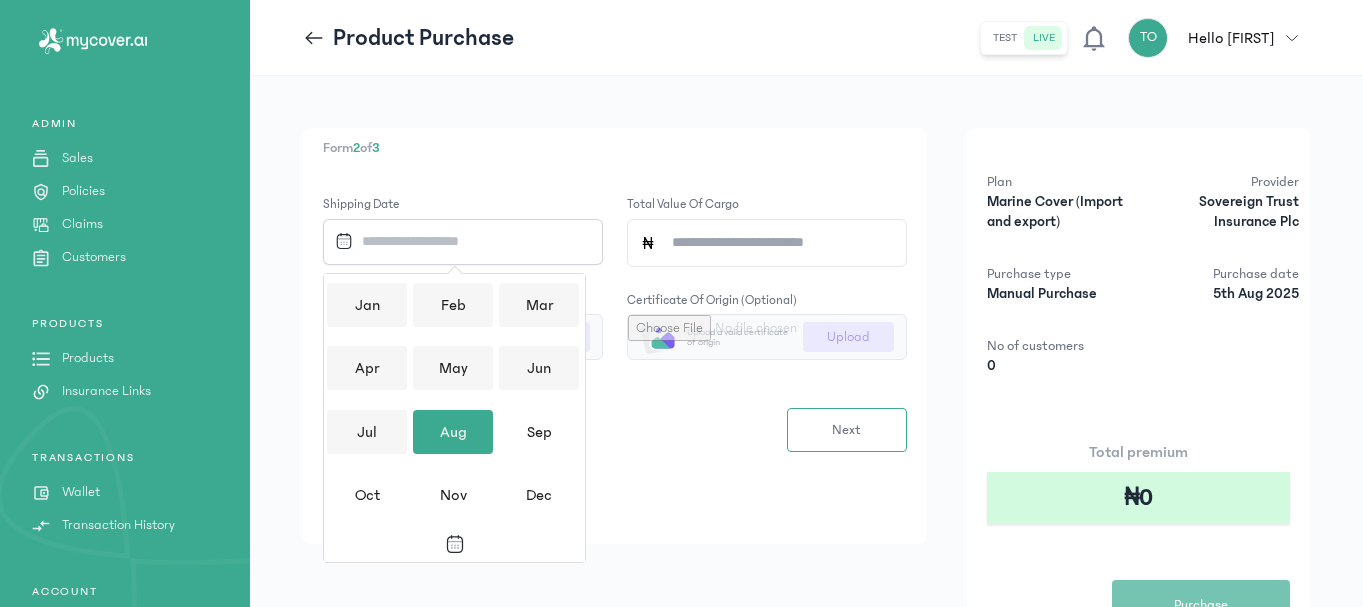 click on "Aug" at bounding box center (453, 432) 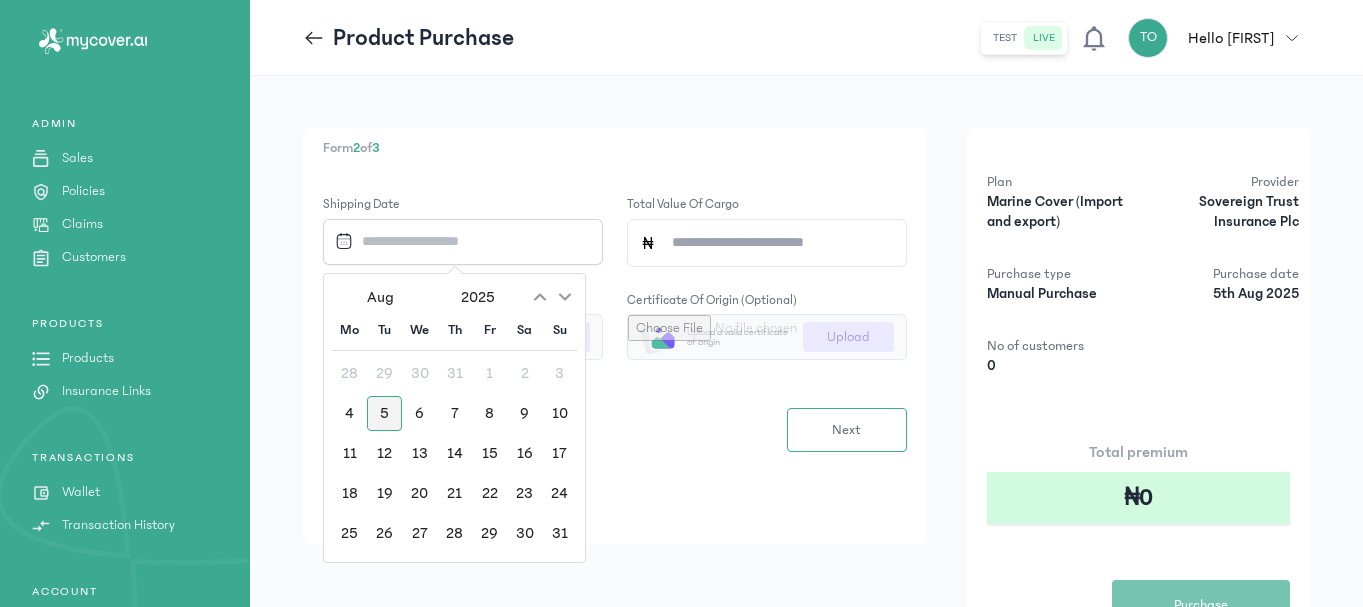 click on "5" at bounding box center (384, 413) 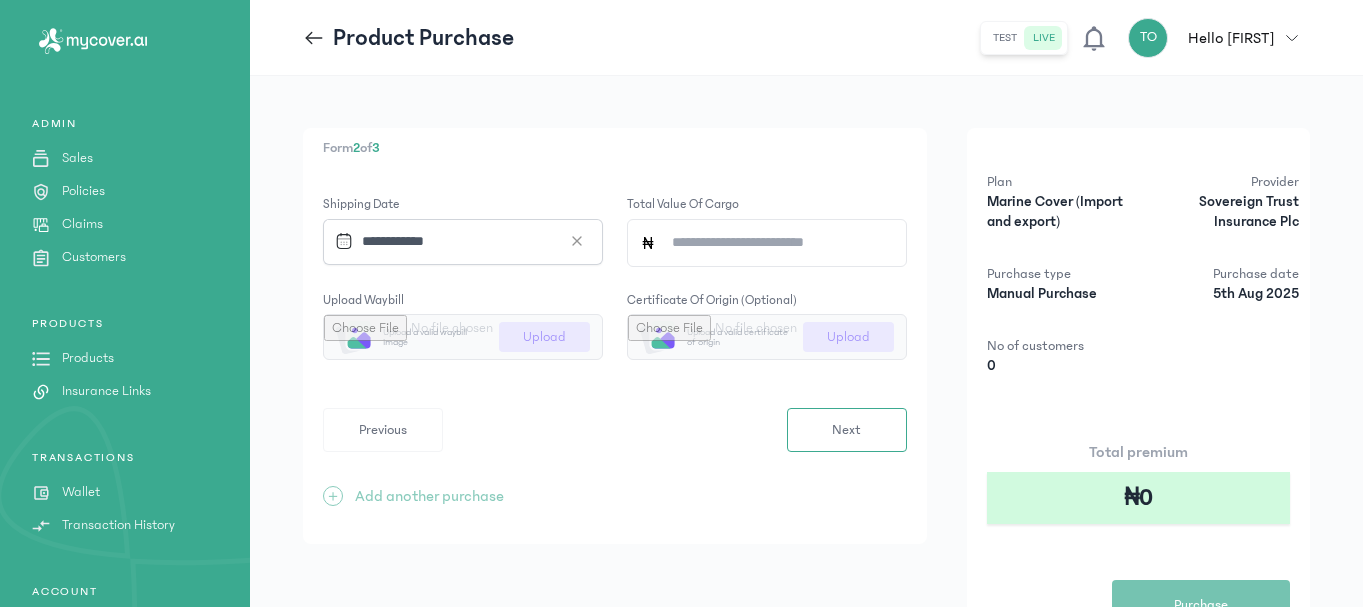 click on "Total value of cargo" 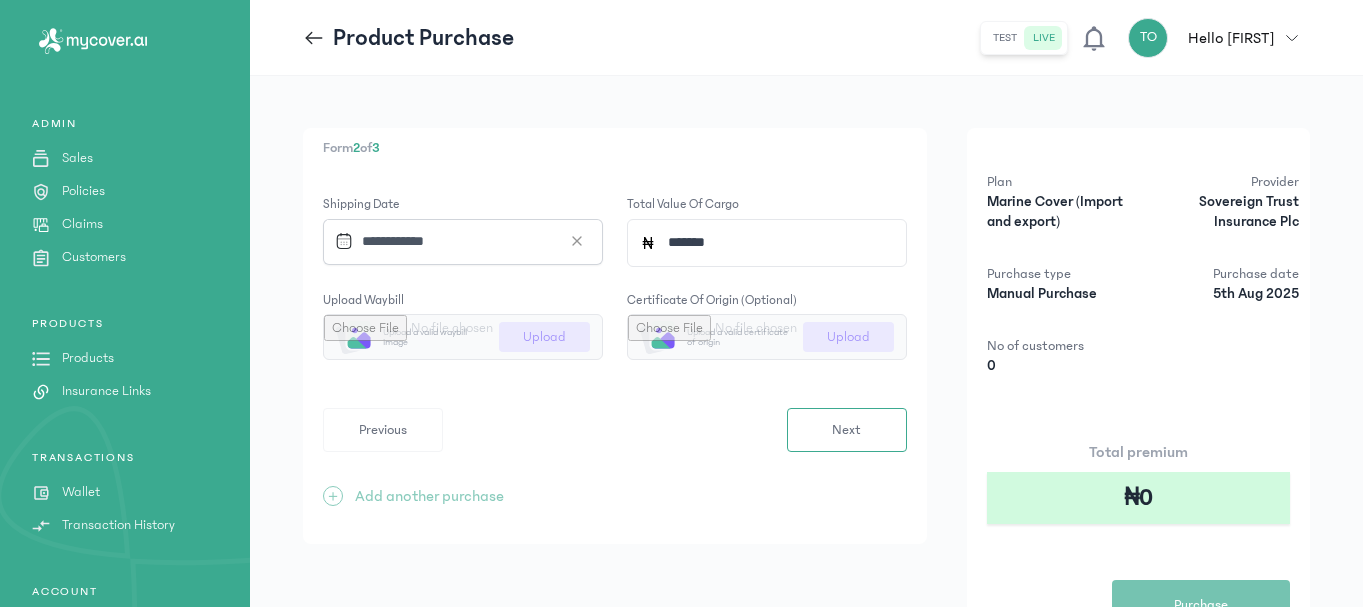 type on "*******" 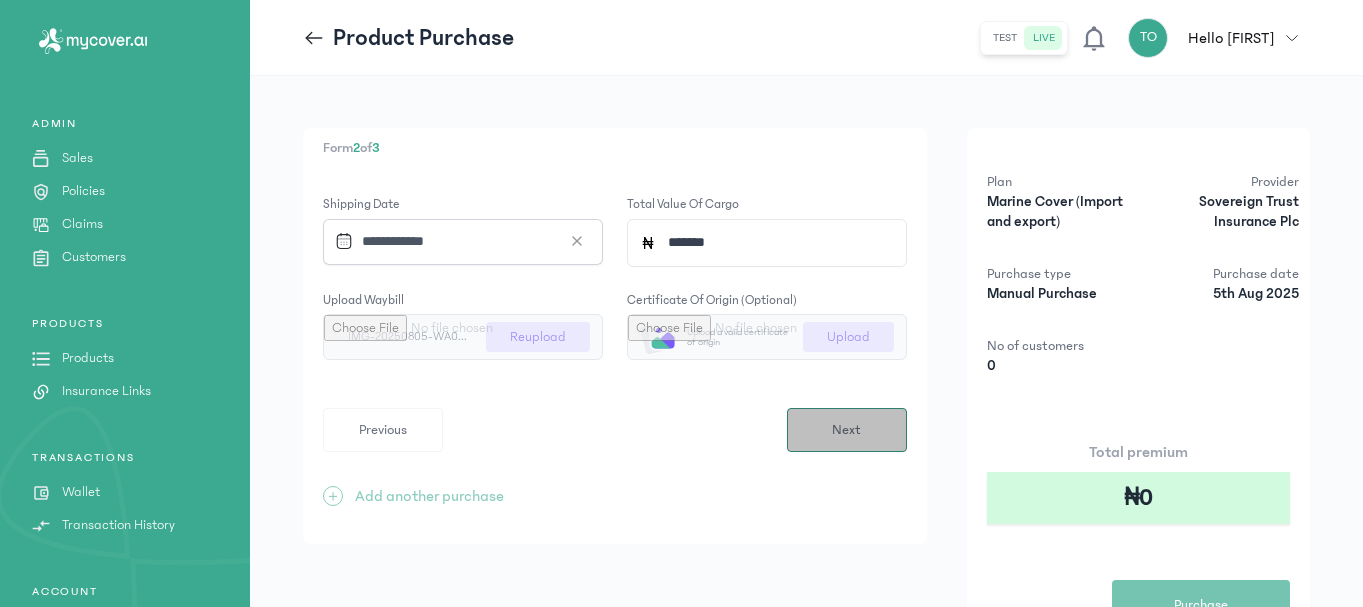 click on "Next" at bounding box center [847, 430] 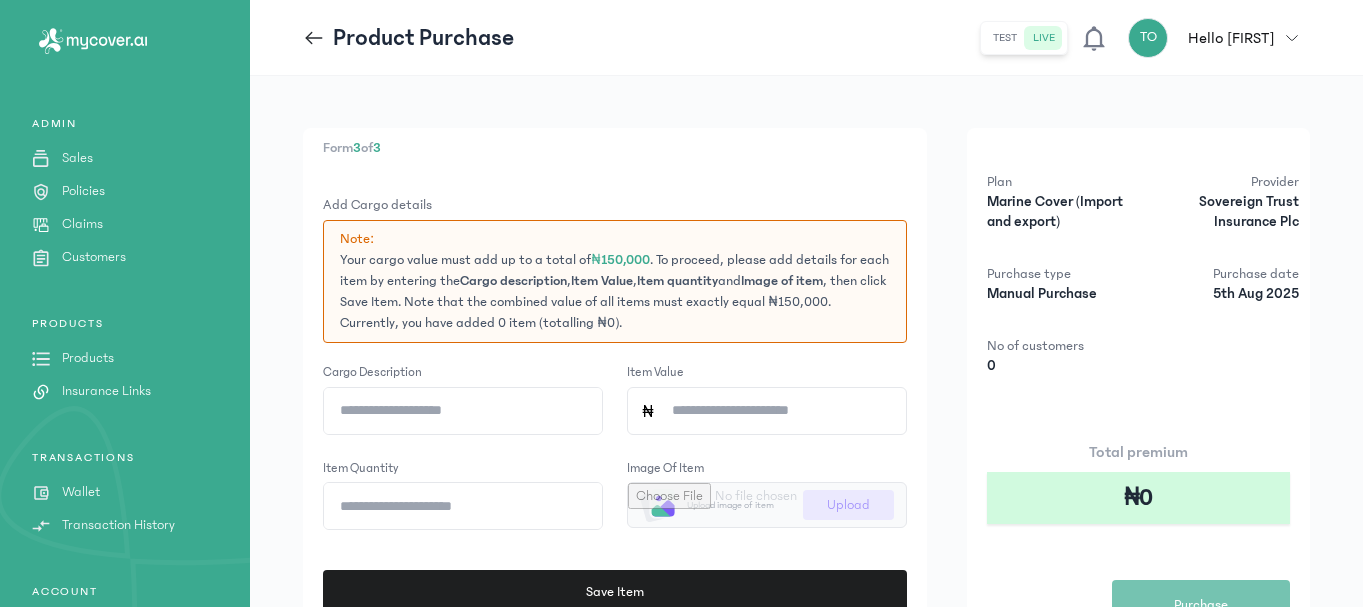 click on "Add Cargo details Note: Your cargo value must add up to a total of ₦150,000 . To proceed, please add details for each item by entering the Cargo description , Item Value , Item quantity and Image of item , then click Save Item. Note that the combined value of all items must exactly equal ₦150,000. Currently, you have added 0 item (totalling ₦0). Cargo description Item Value Item quantity Image of item
Upload image of item Upload Save Item" 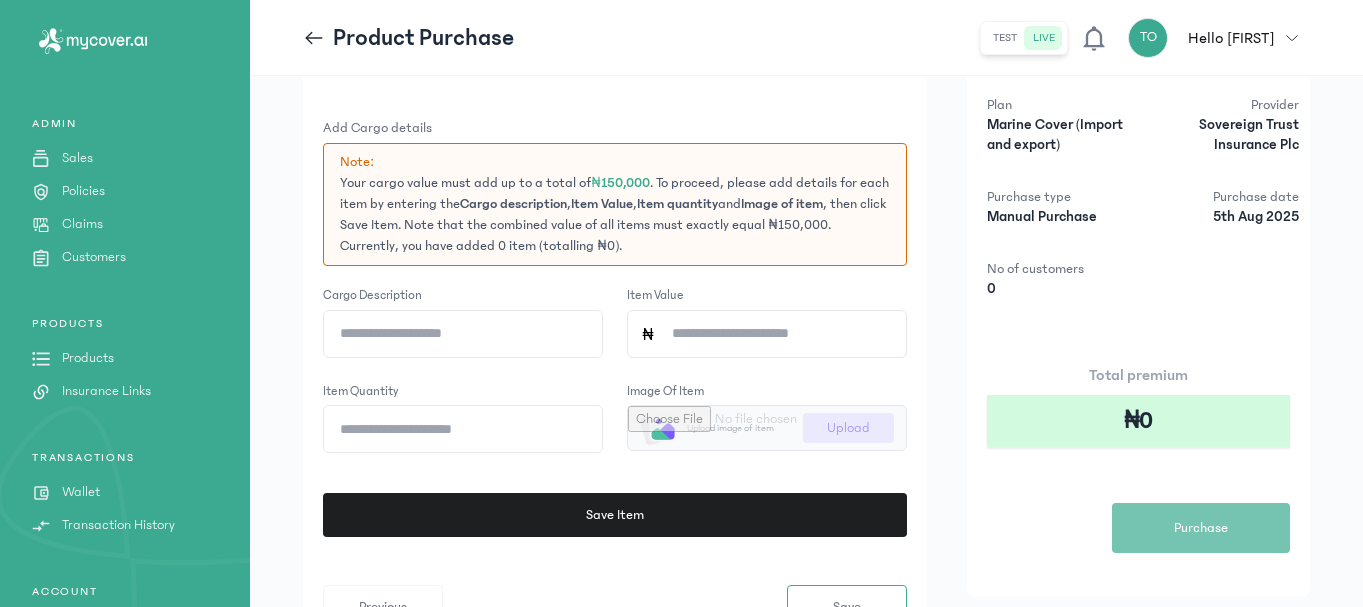 scroll, scrollTop: 80, scrollLeft: 0, axis: vertical 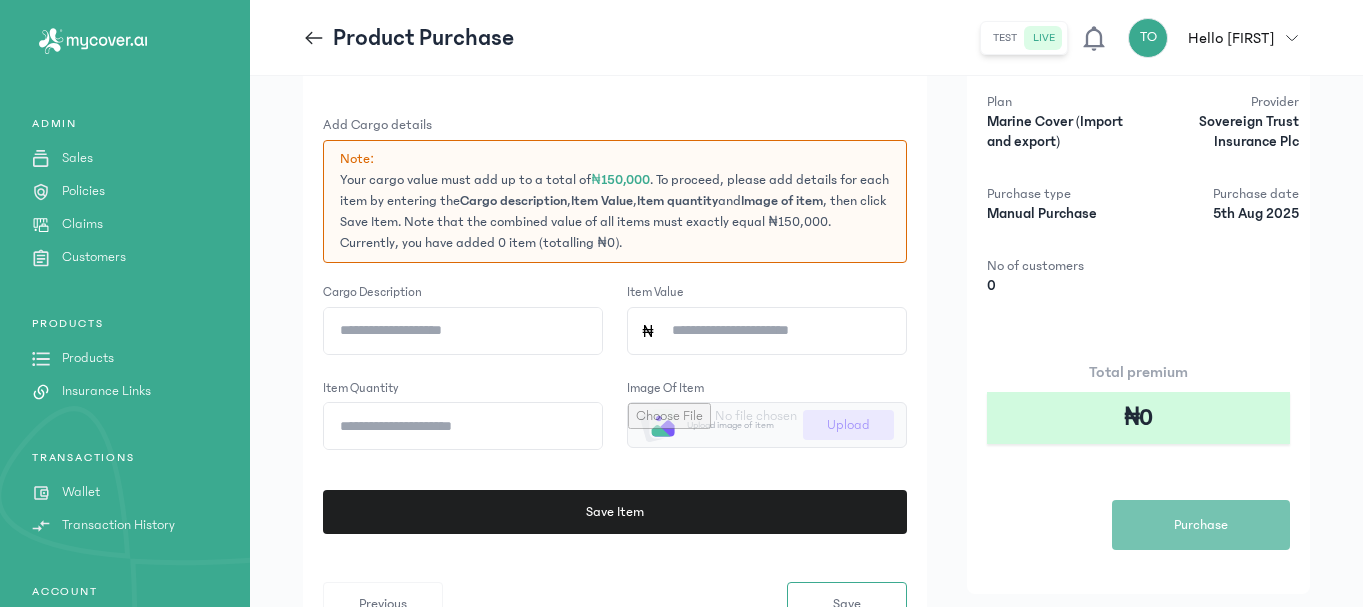 click on "Cargo description" 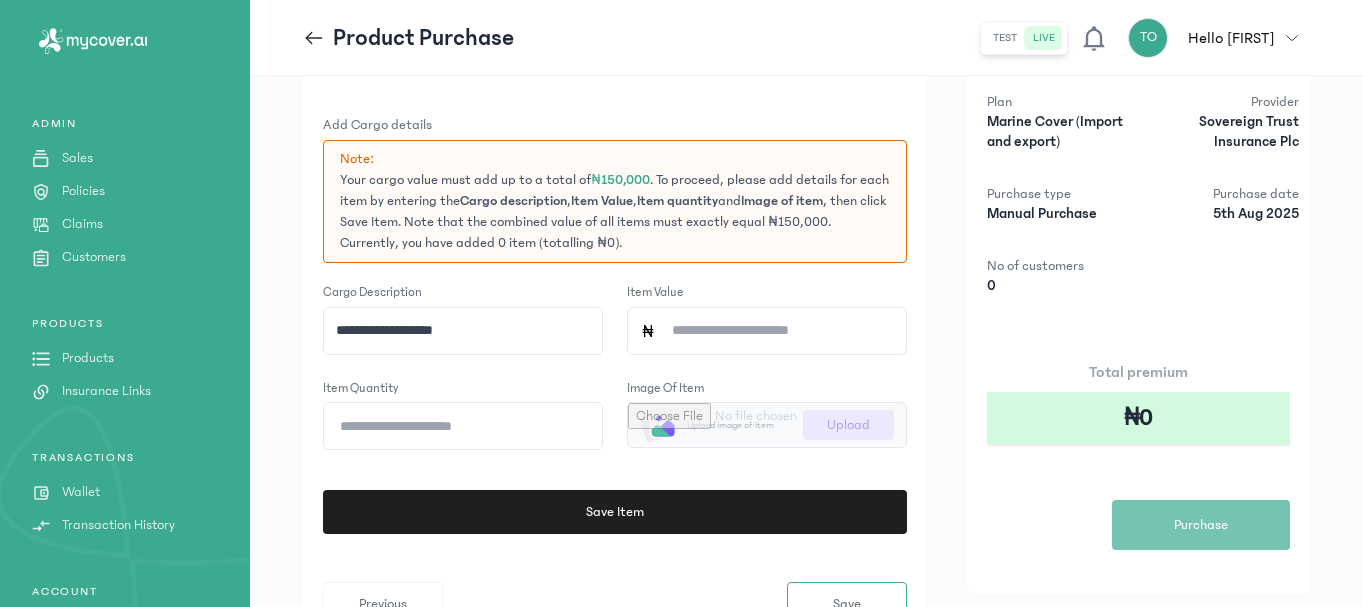 click on "**********" 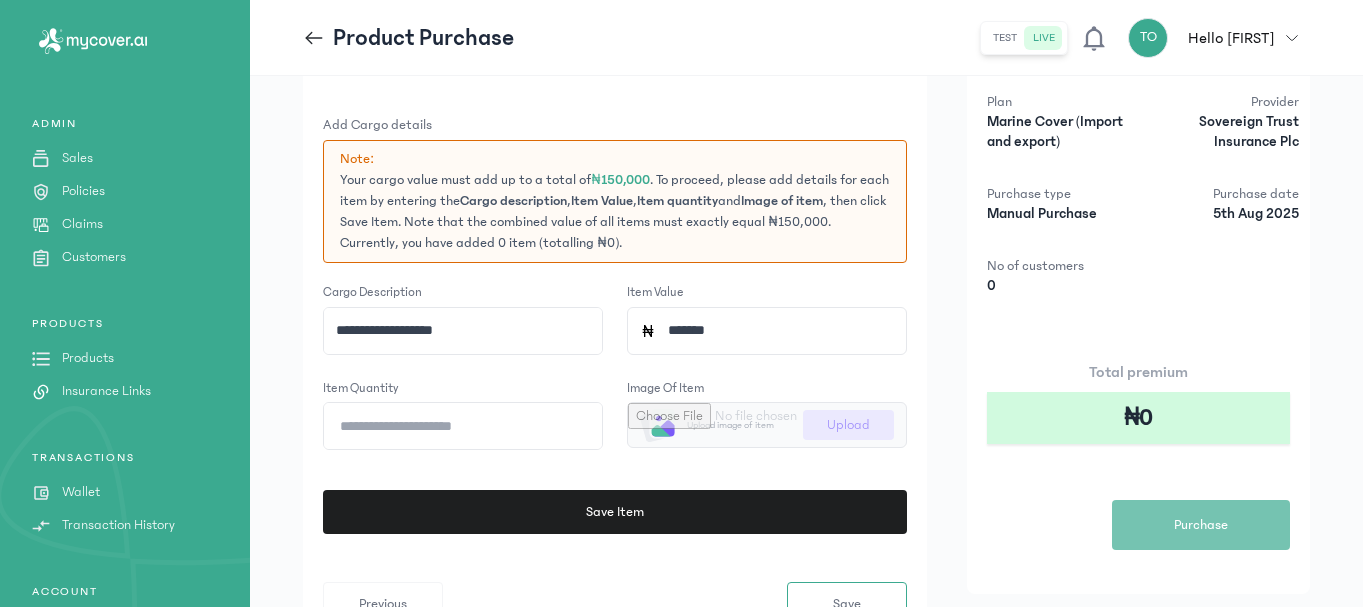 type on "*******" 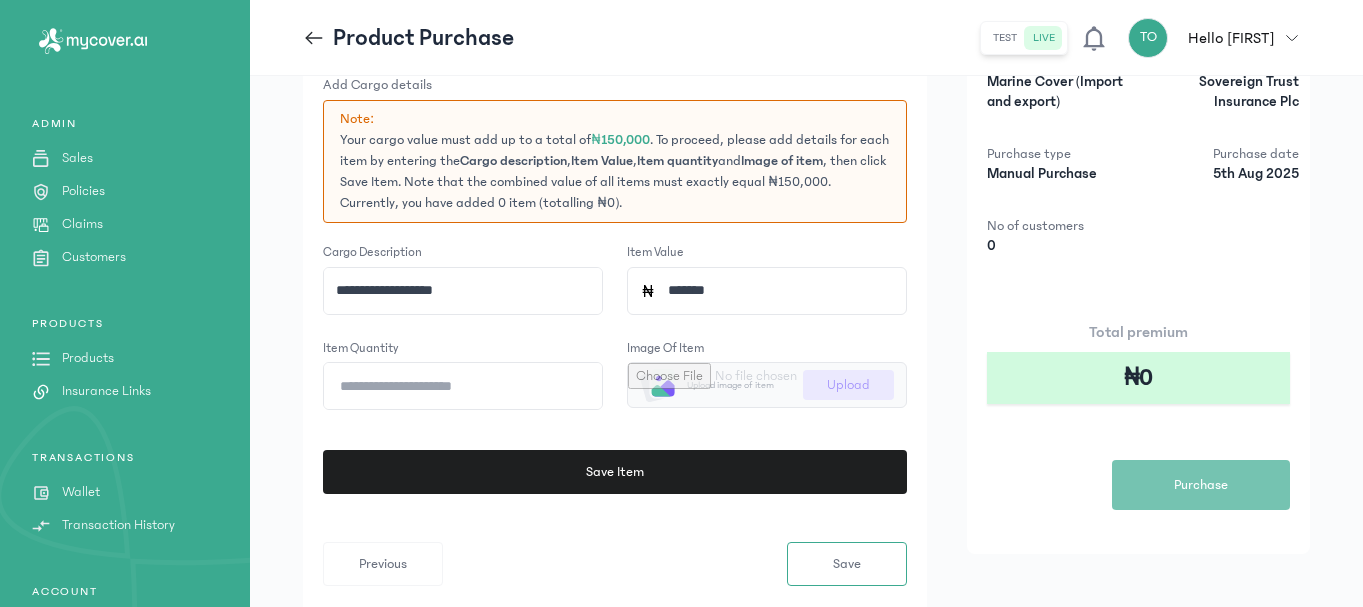 click at bounding box center (767, 385) 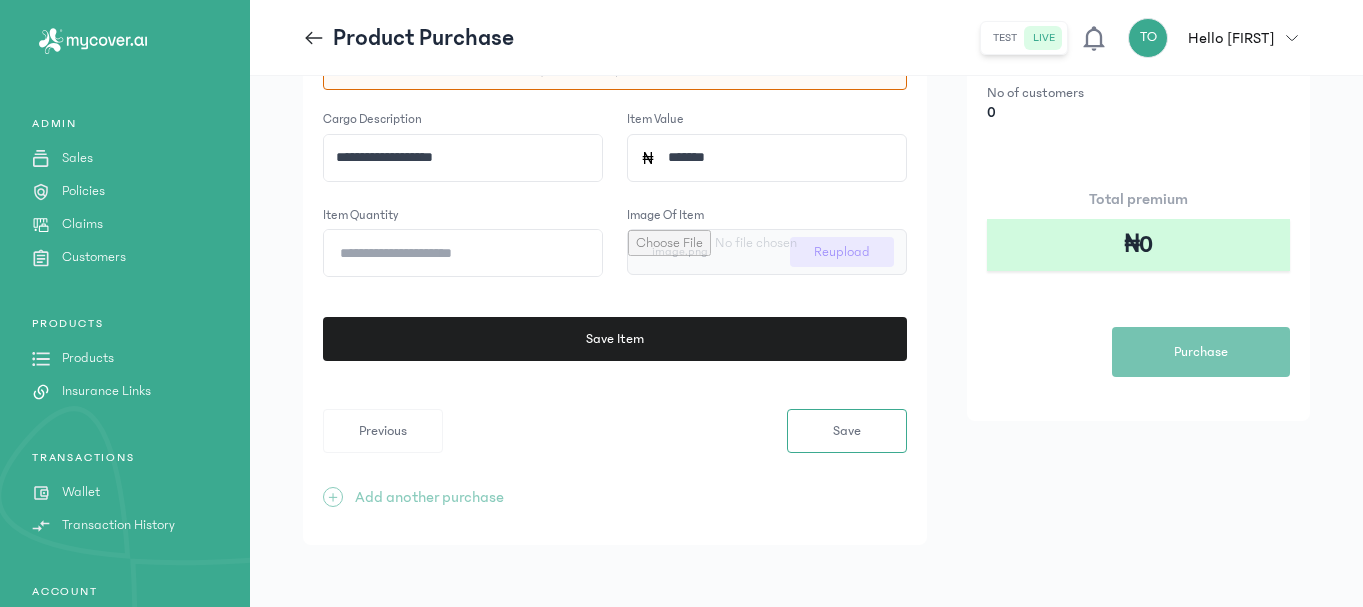 scroll, scrollTop: 255, scrollLeft: 0, axis: vertical 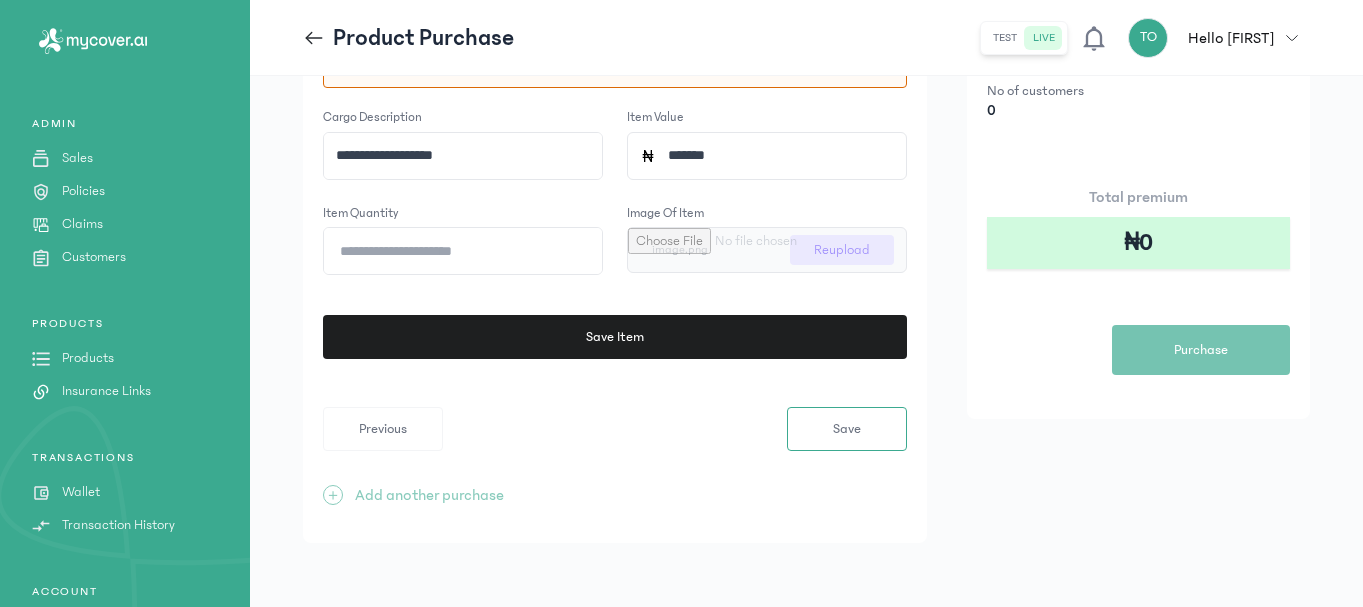 click on "Plan Marine Cover (Import and export) Provider Sovereign Trust Insurance Plc Purchase type Manual Purchase Purchase date 5th Aug 2025 No of customers 0 Total premium ₦0 Purchase" 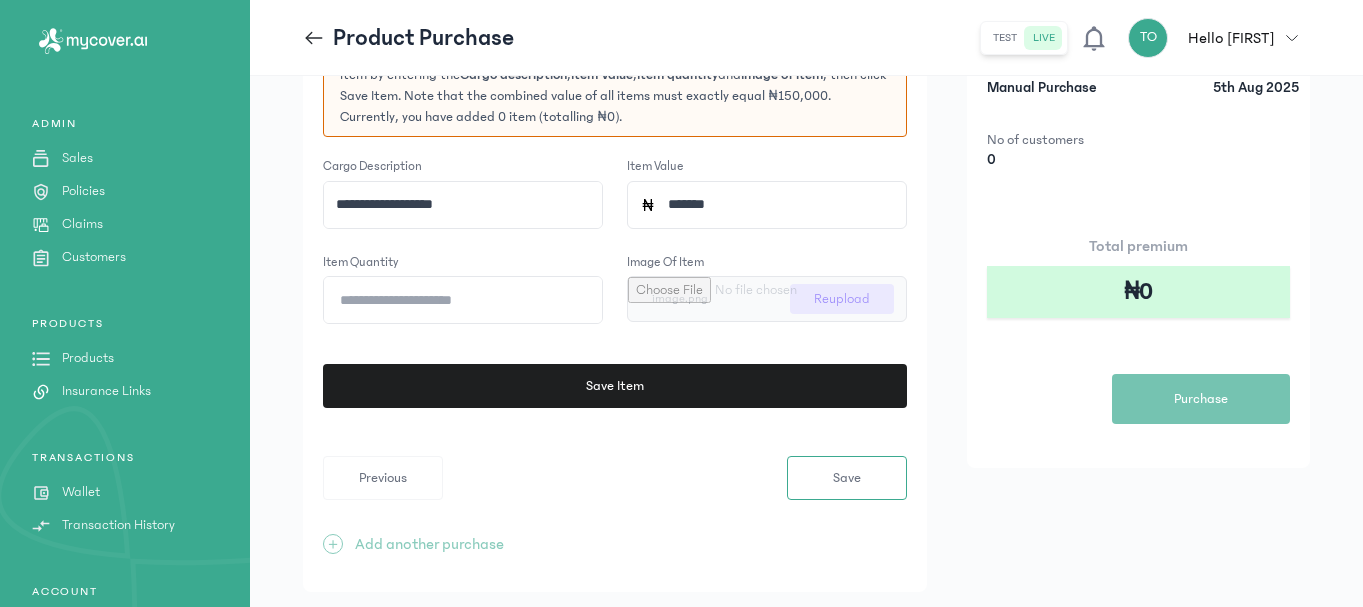 scroll, scrollTop: 255, scrollLeft: 0, axis: vertical 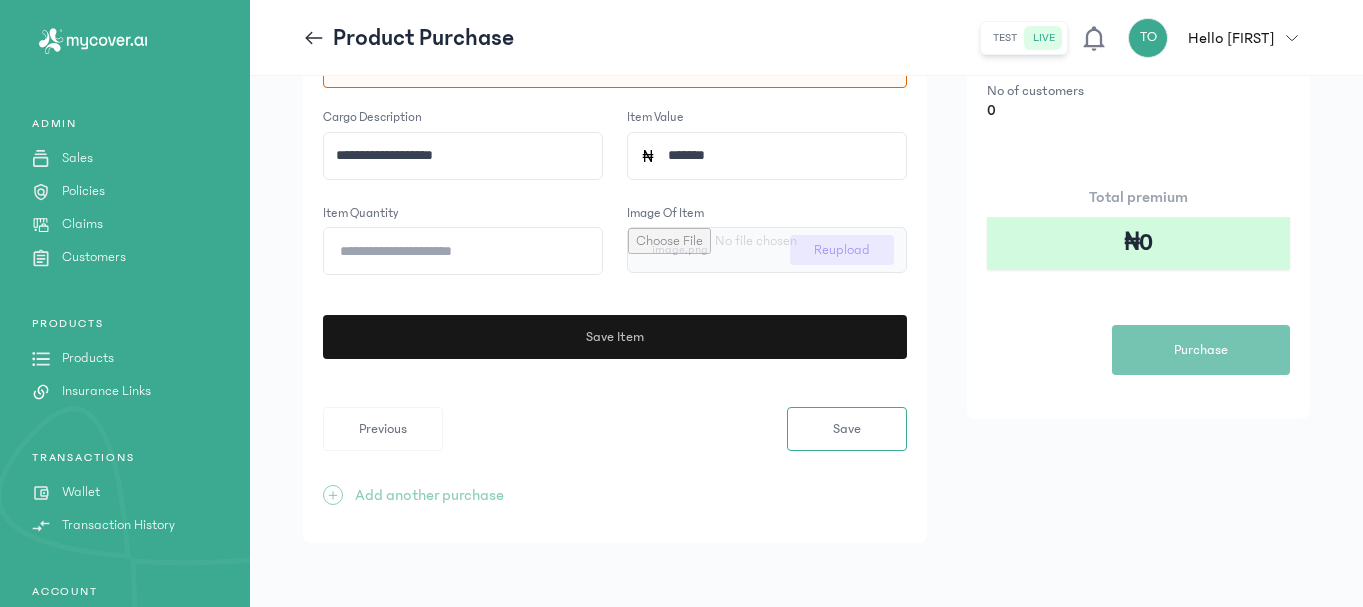 click on "Save Item" at bounding box center (612, 337) 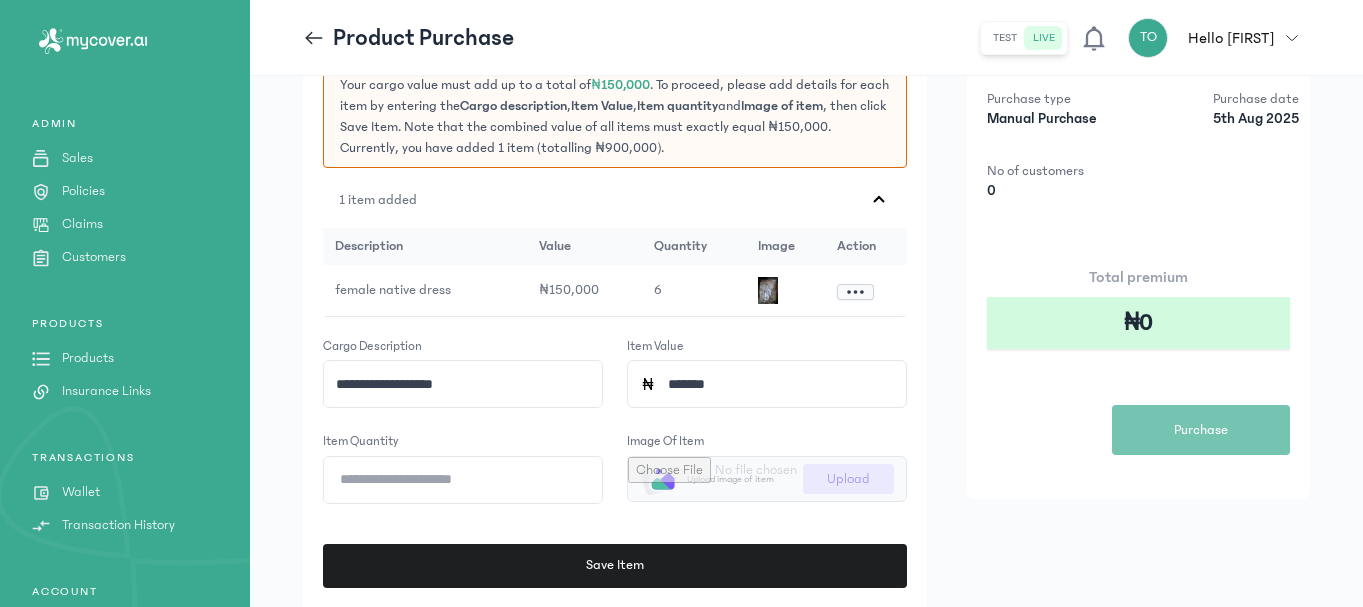 scroll, scrollTop: 215, scrollLeft: 0, axis: vertical 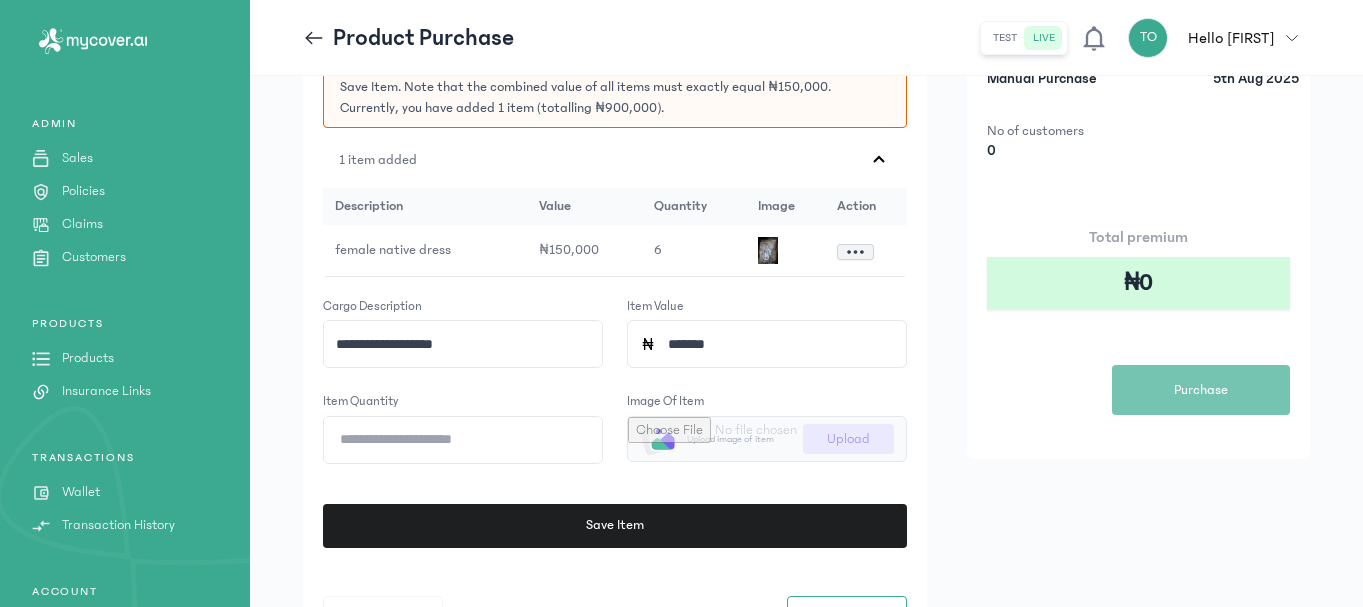 click 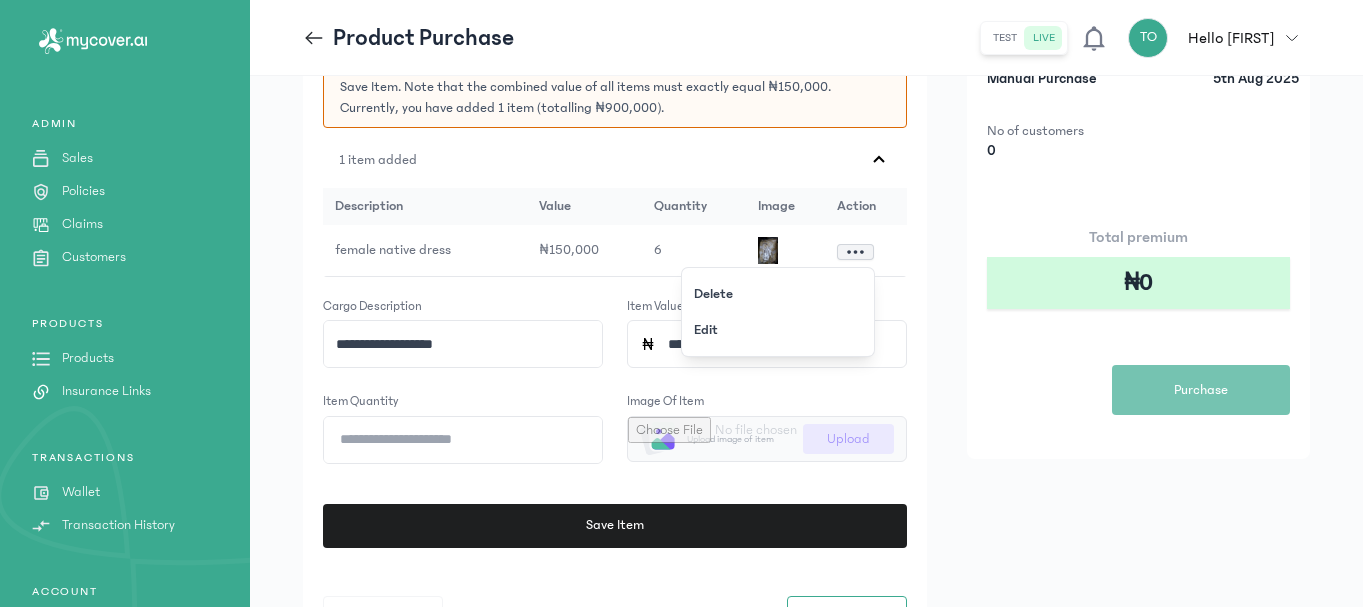 click 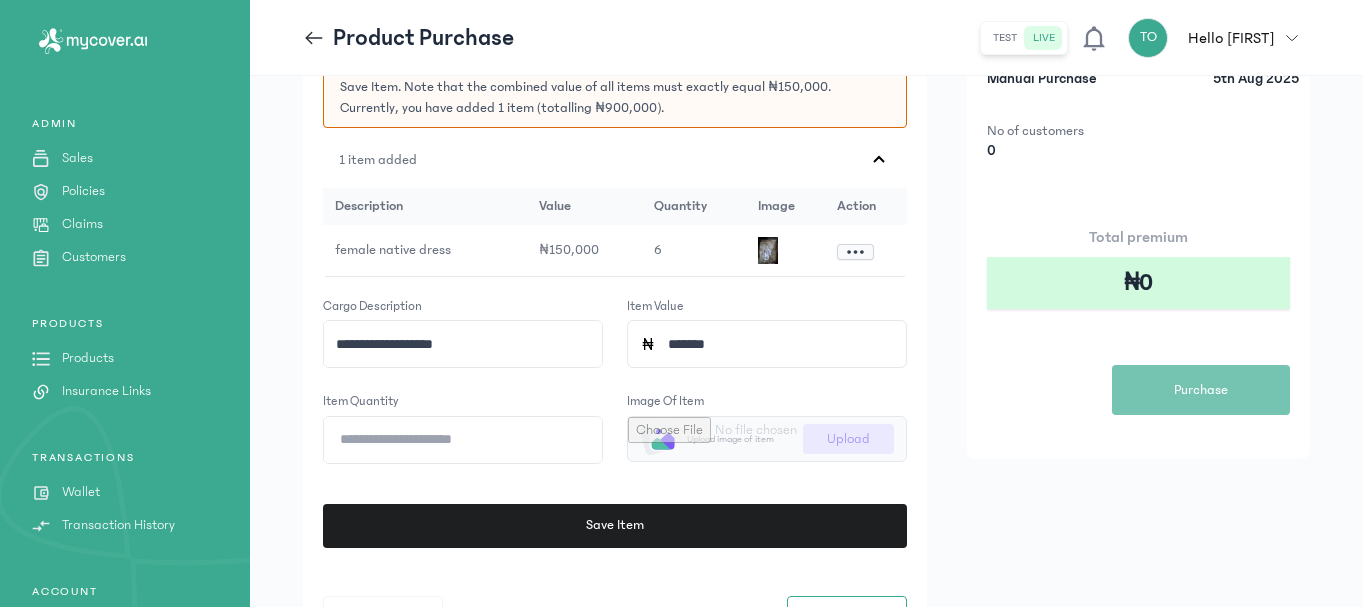click on "**********" 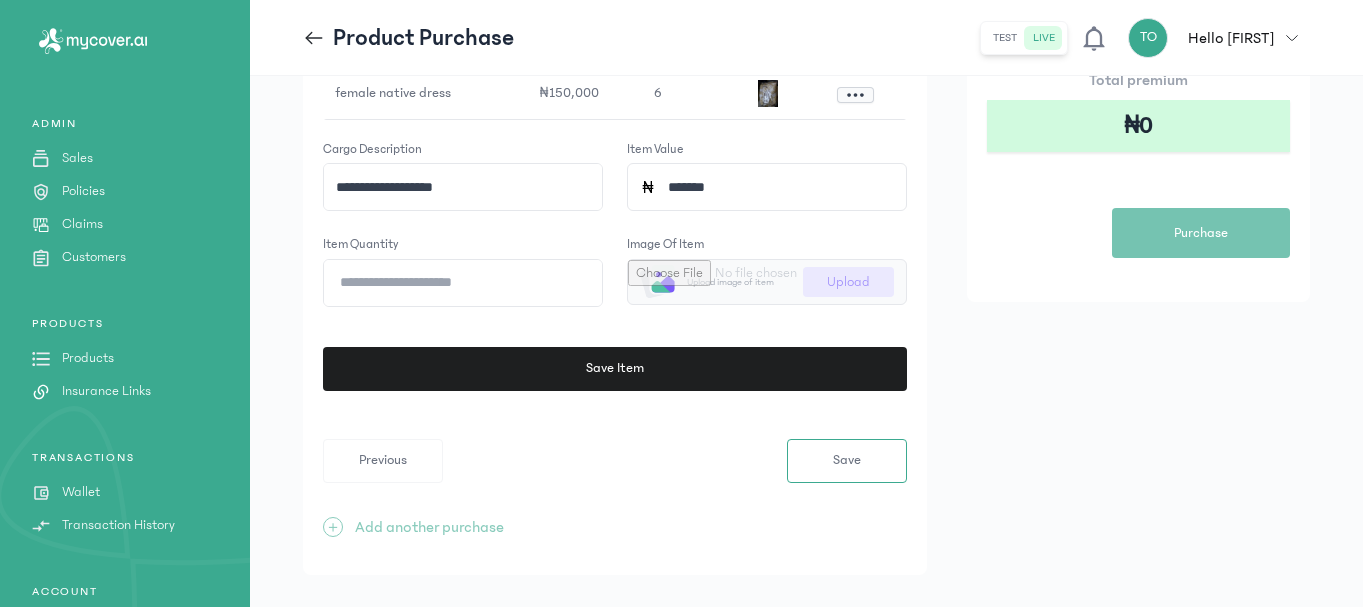 scroll, scrollTop: 375, scrollLeft: 0, axis: vertical 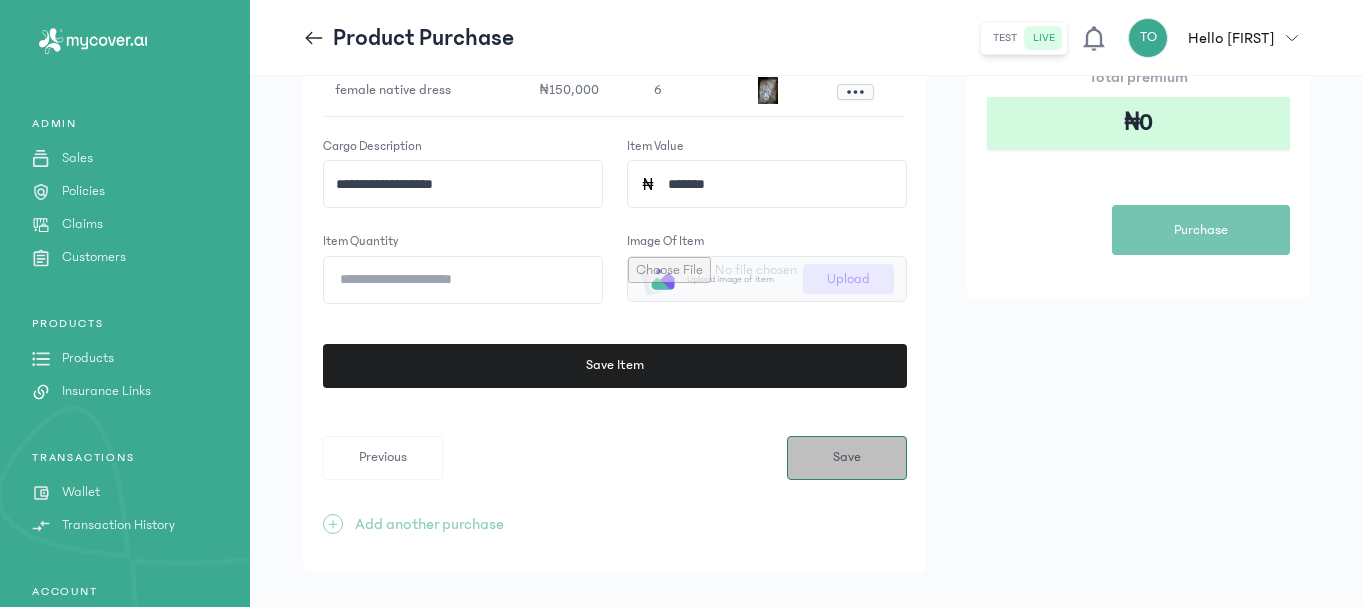 click on "Save" at bounding box center (847, 458) 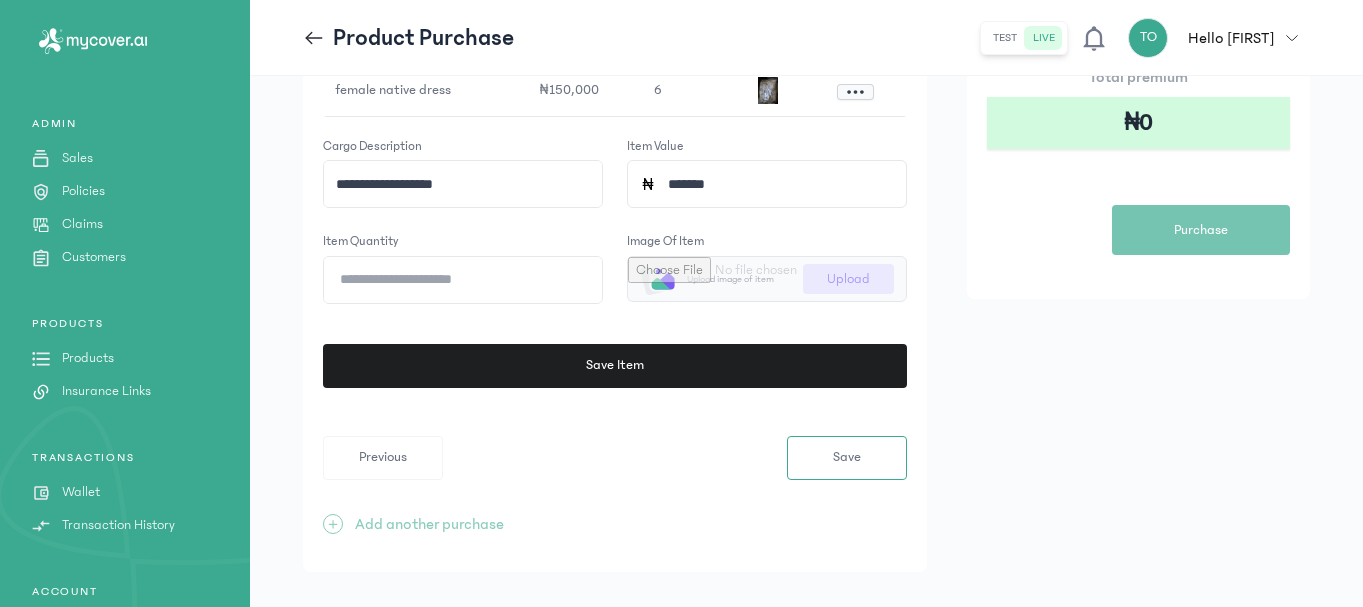 click on "**********" 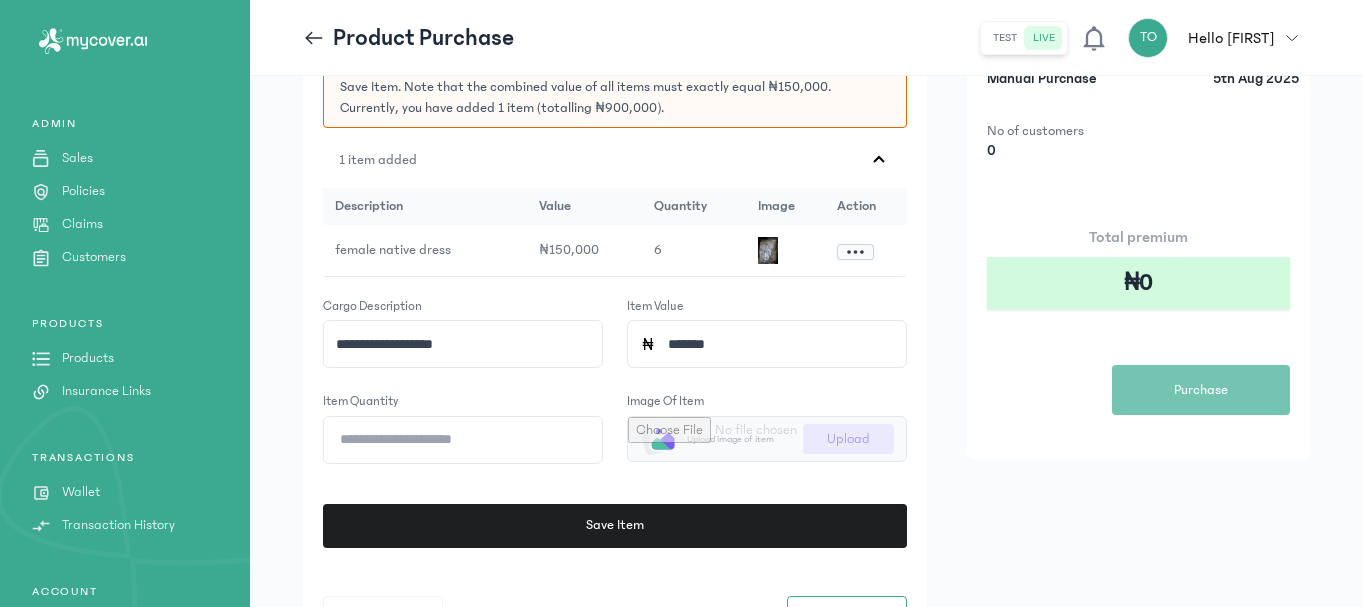 scroll, scrollTop: 175, scrollLeft: 0, axis: vertical 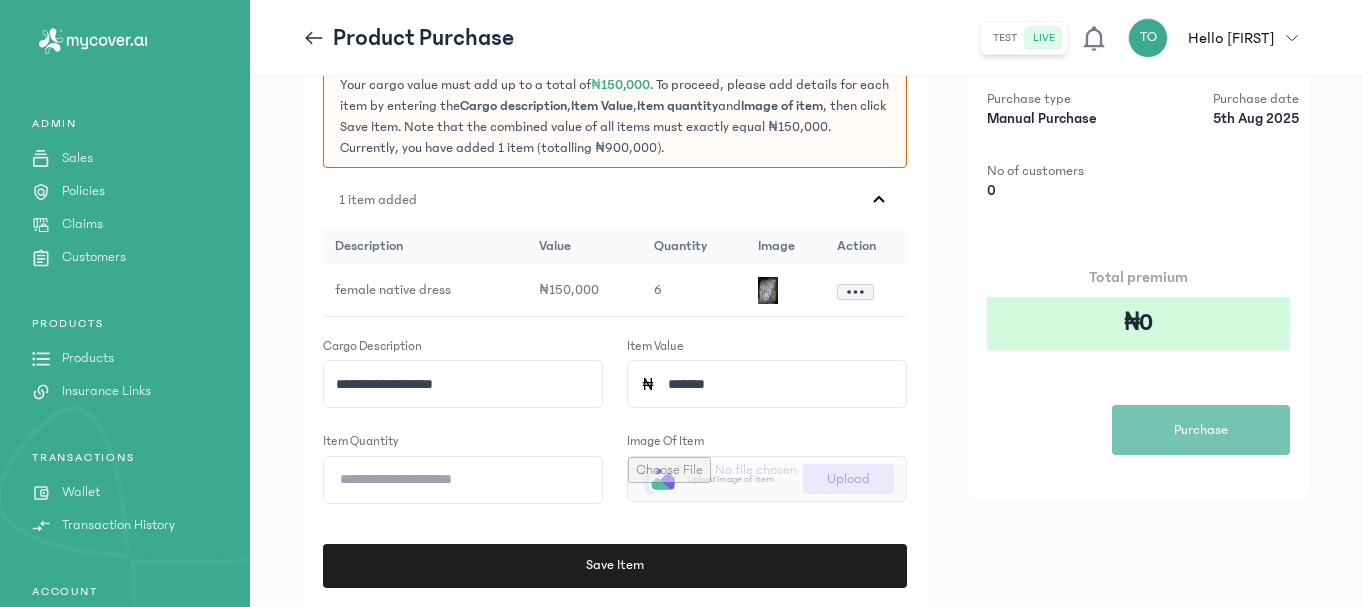 click 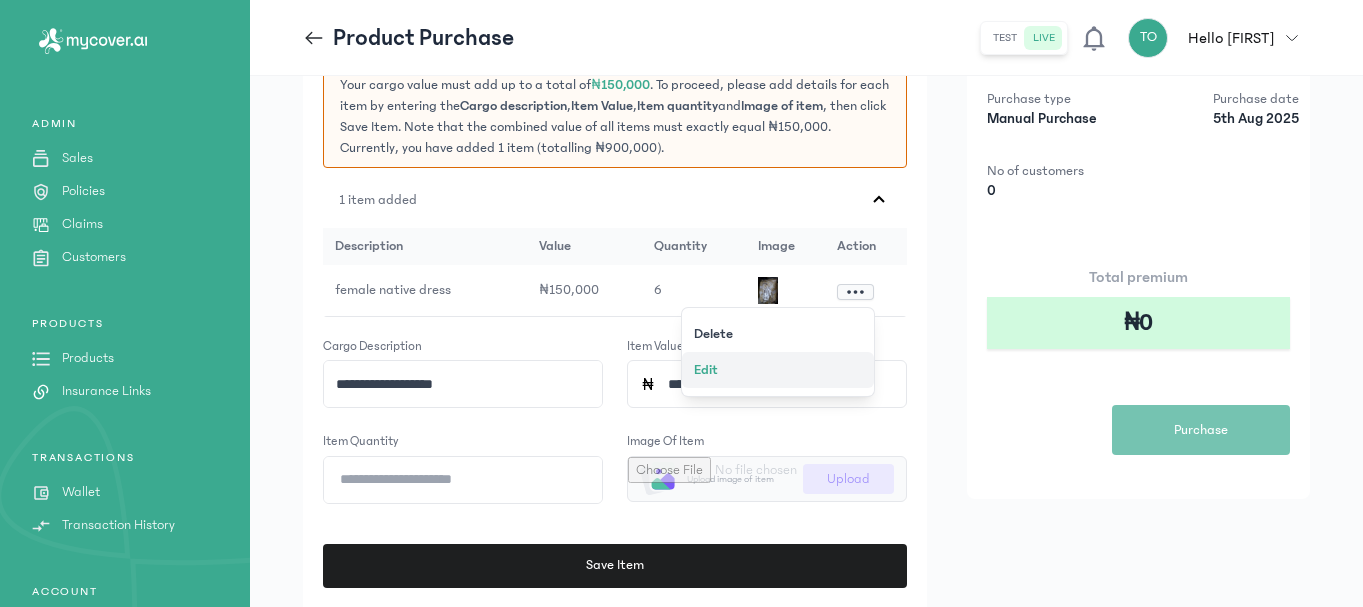 click on "Edit" 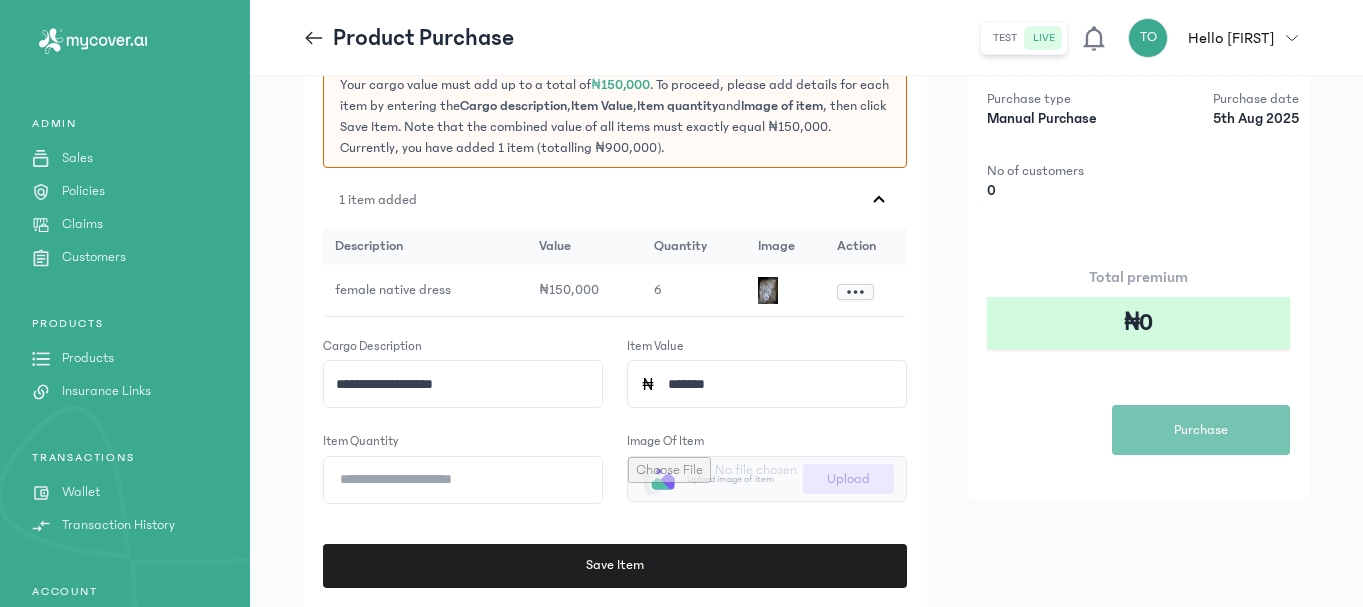 click on "*******" 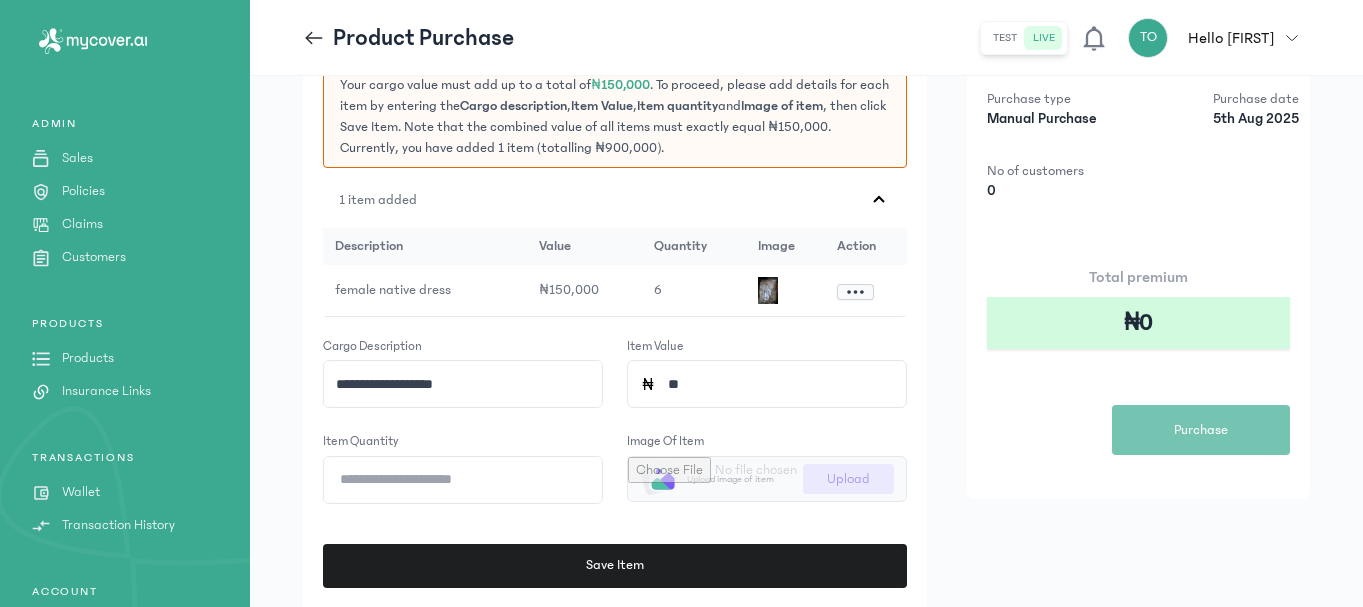 type on "*" 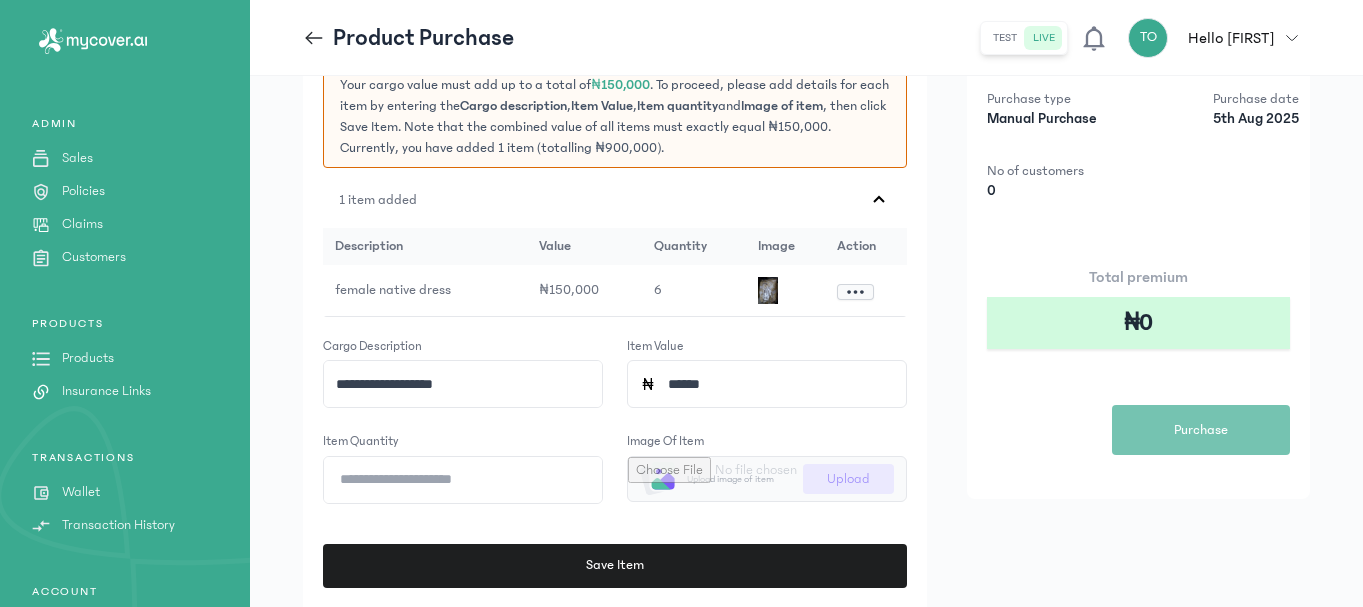 click on "Total premium ₦0  Purchase" at bounding box center [1138, 360] 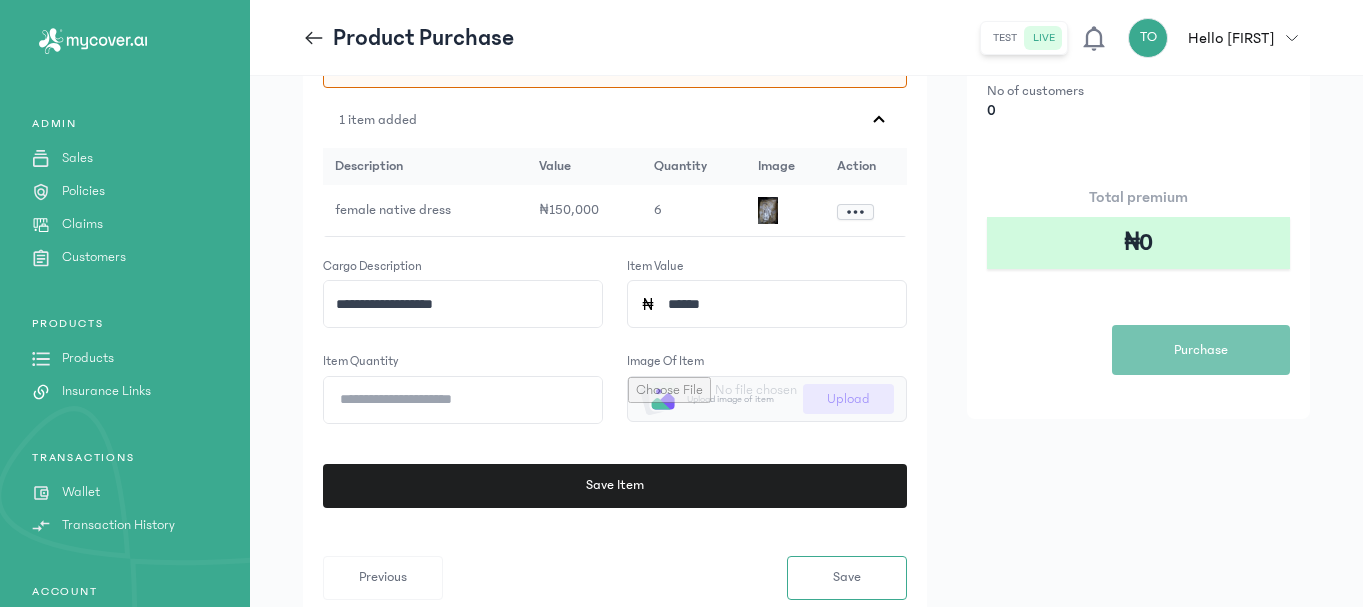 scroll, scrollTop: 295, scrollLeft: 0, axis: vertical 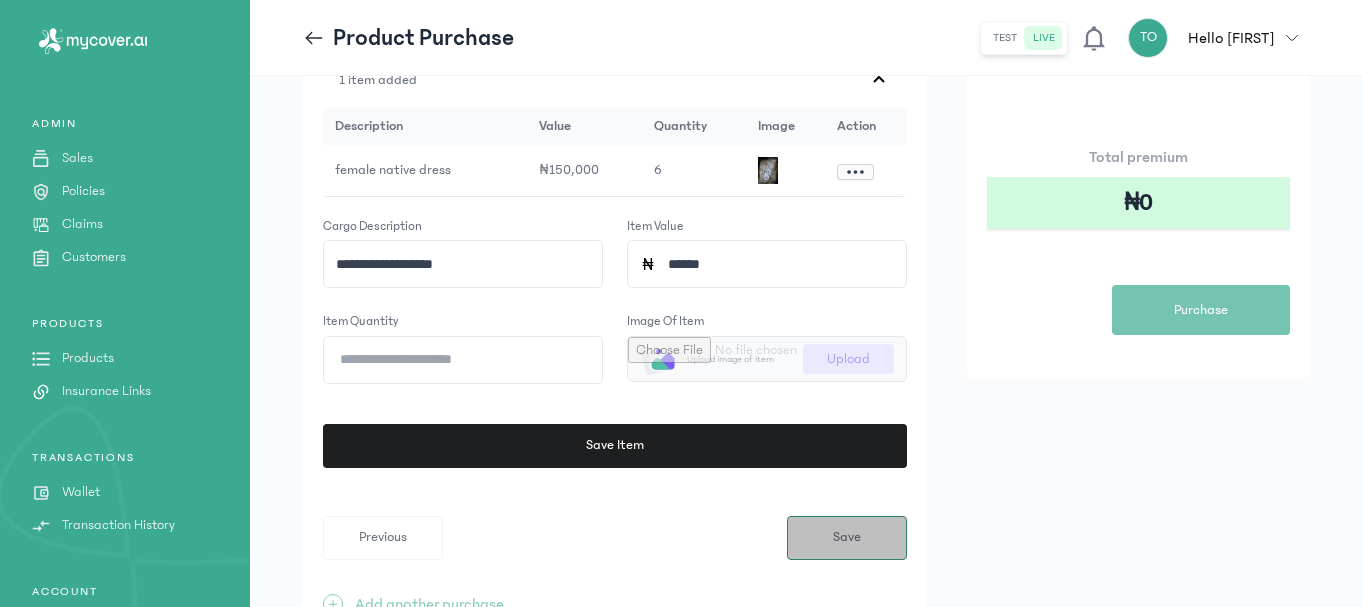 click on "Save" at bounding box center [847, 538] 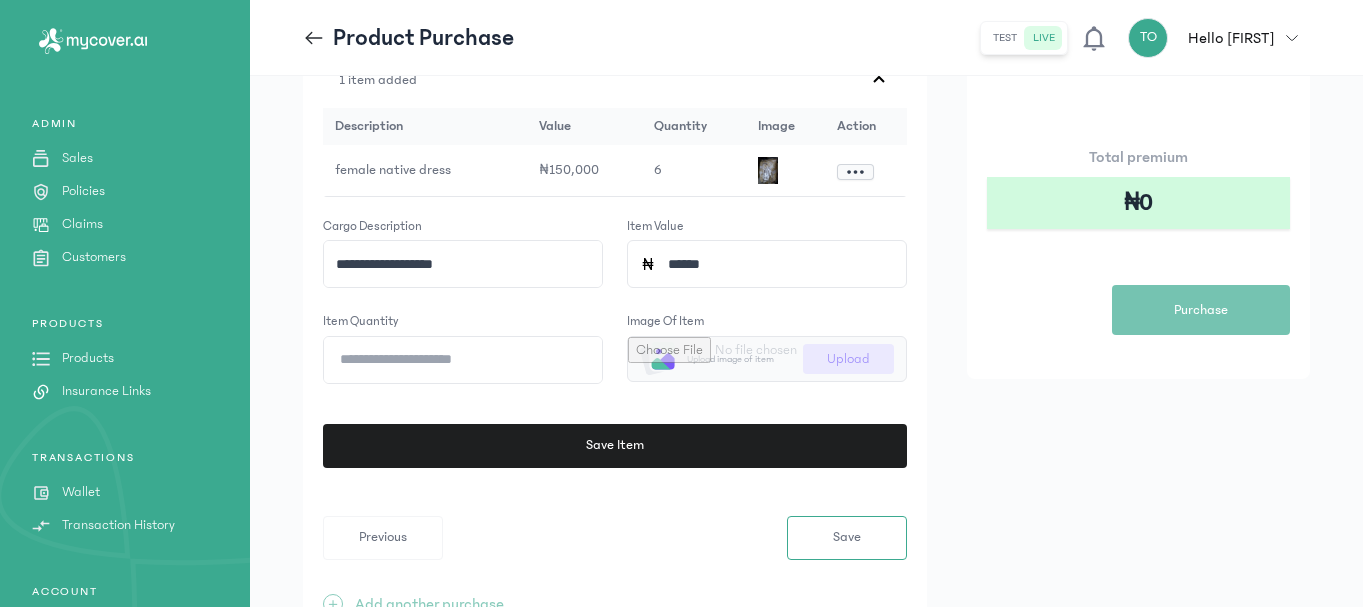 click on "**********" 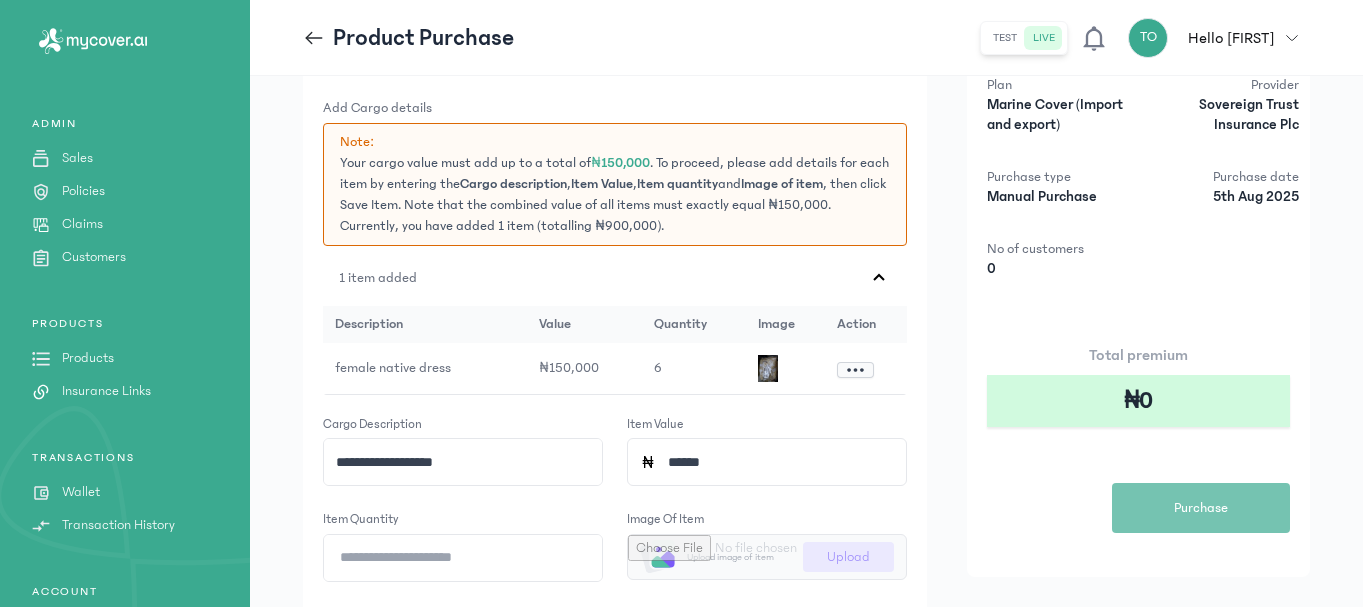 scroll, scrollTop: 95, scrollLeft: 0, axis: vertical 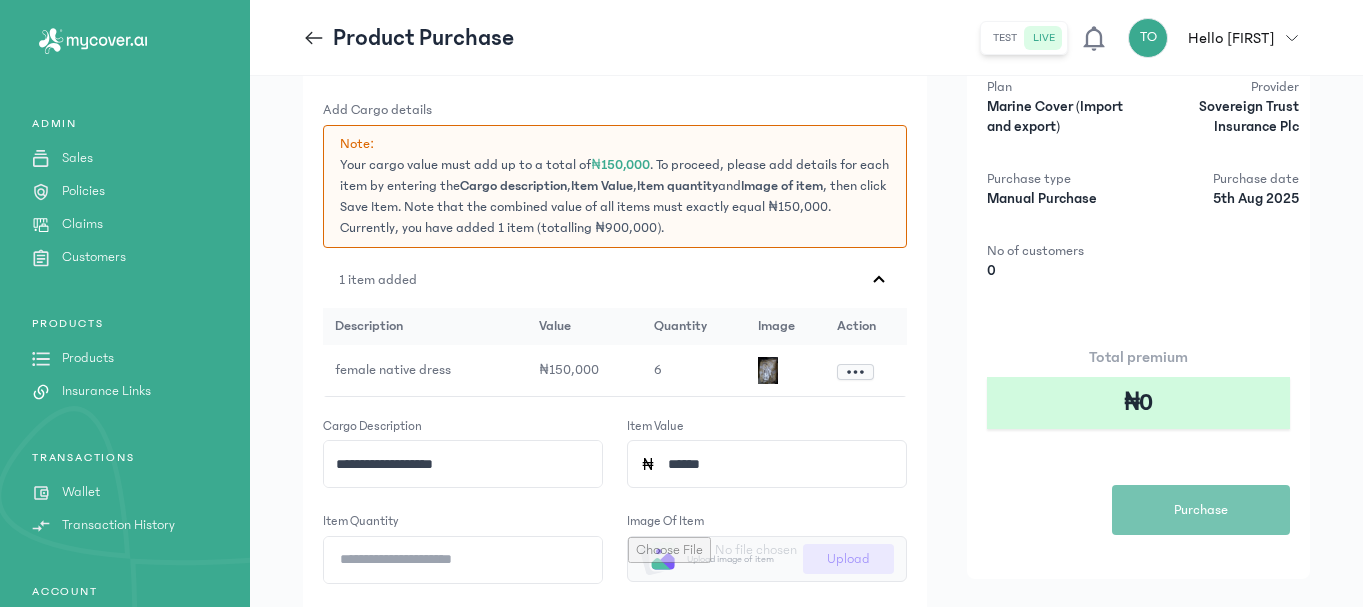 click on "******" 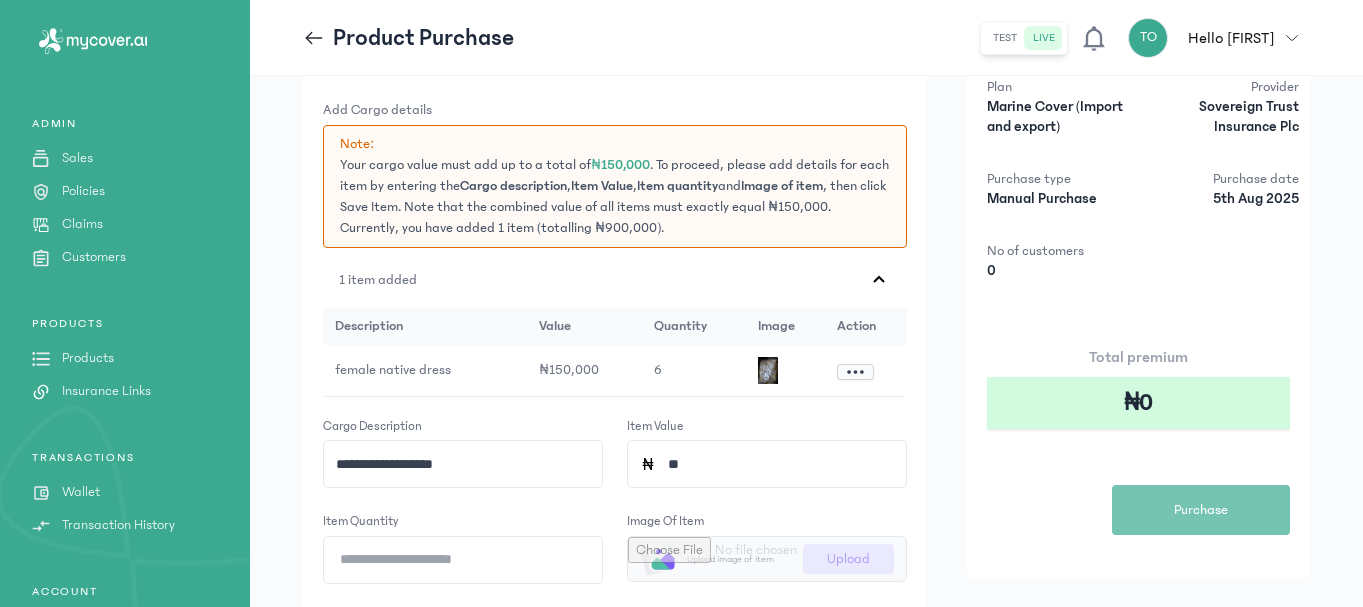 type on "*" 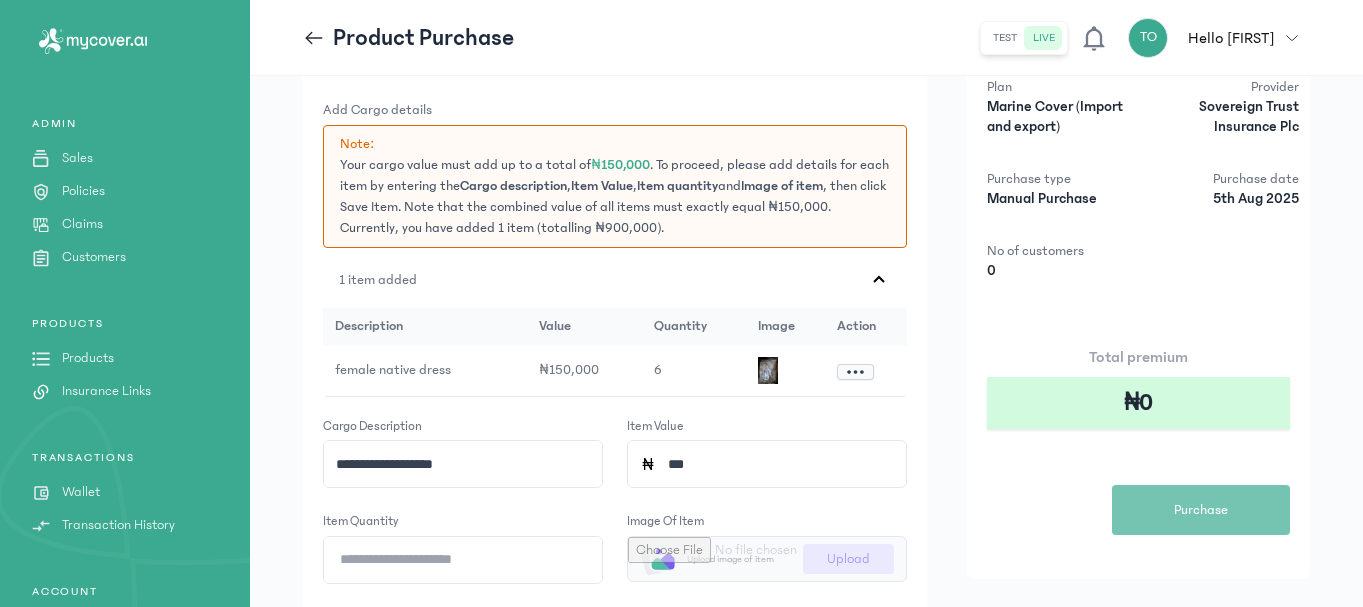 type on "*******" 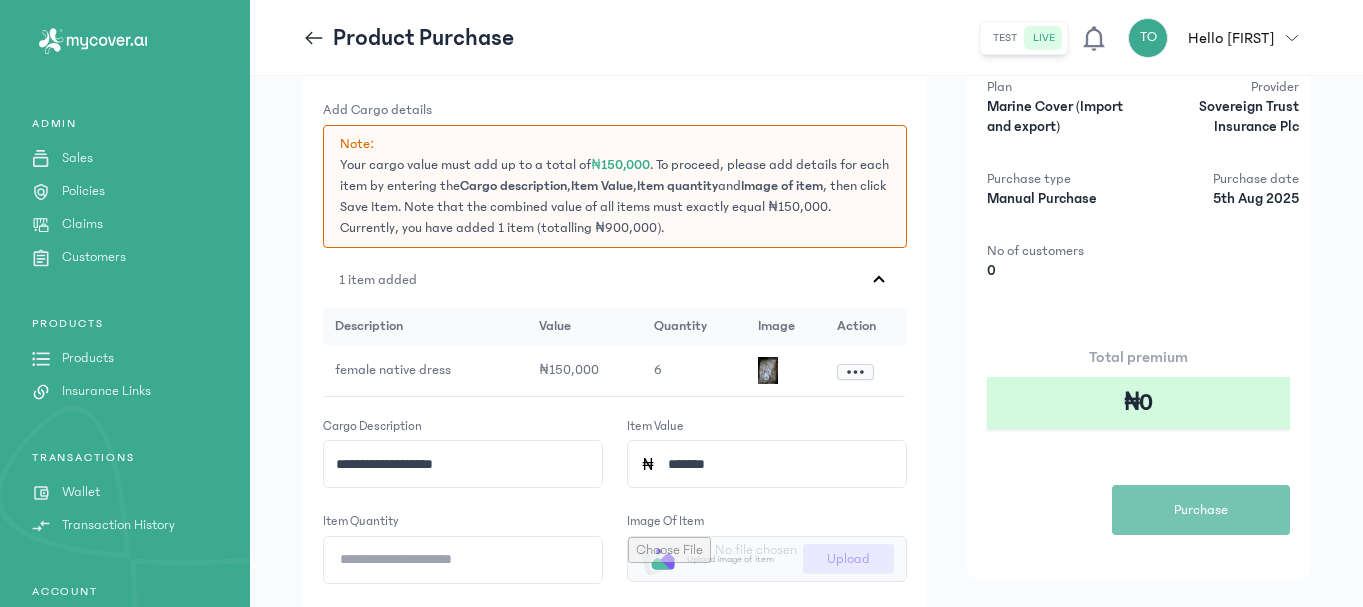 click on "**********" 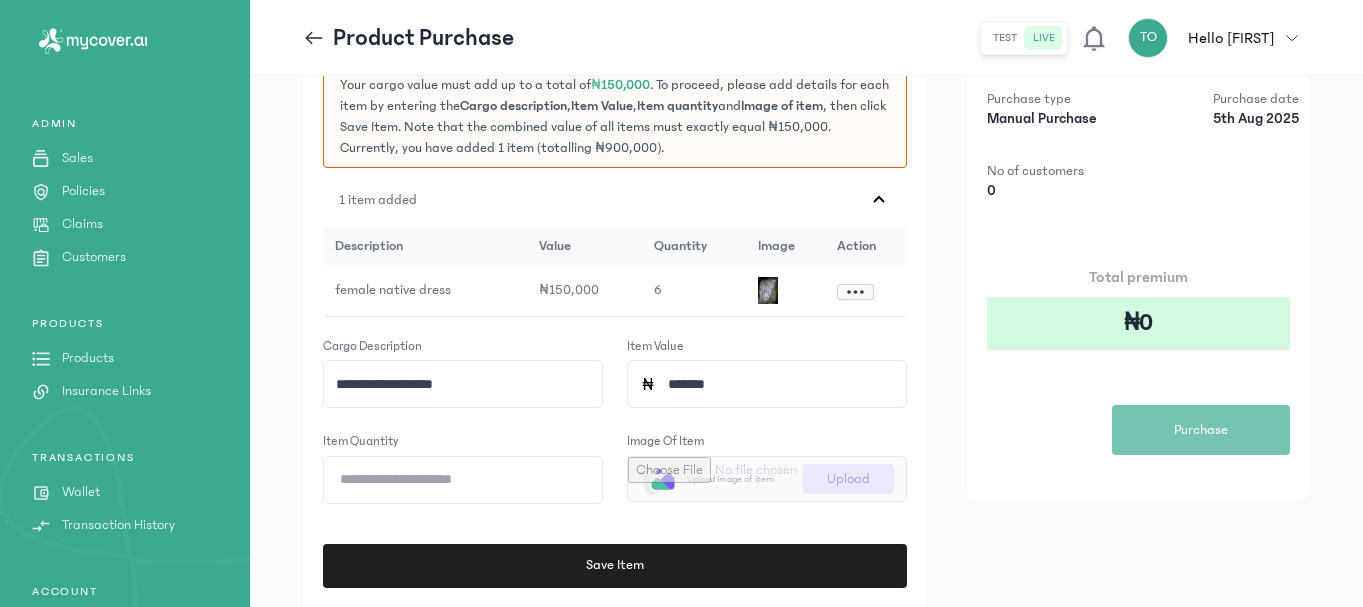 scroll, scrollTop: 215, scrollLeft: 0, axis: vertical 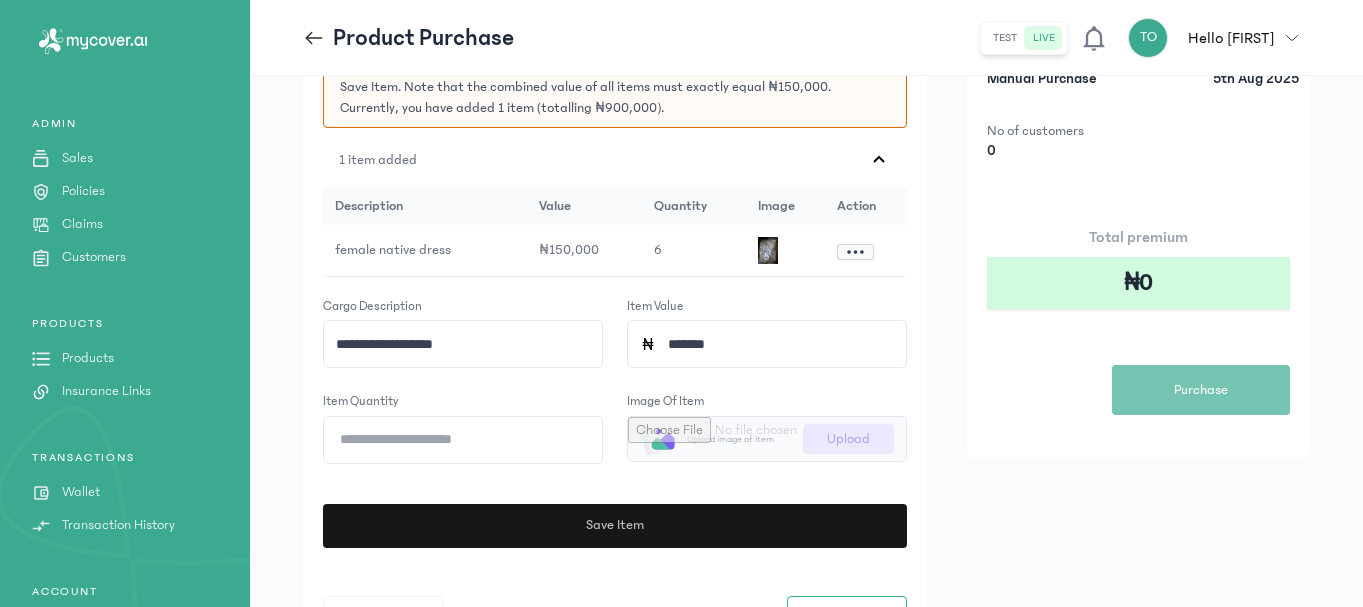 click on "Save Item" at bounding box center [615, 526] 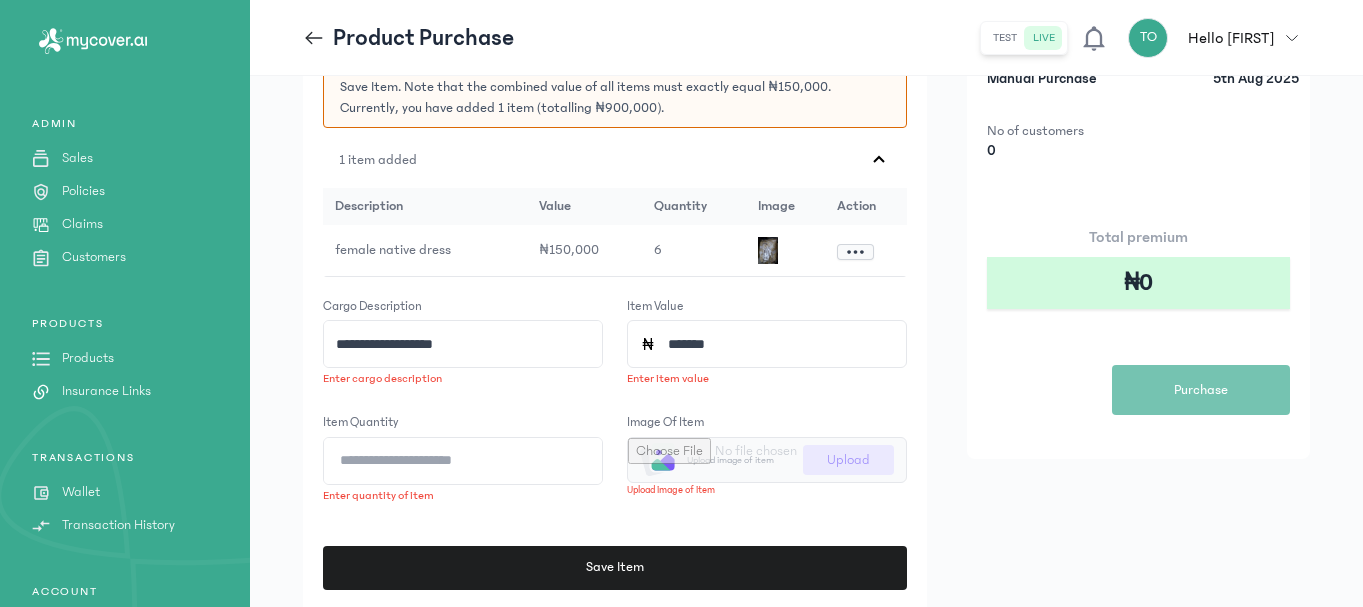 type 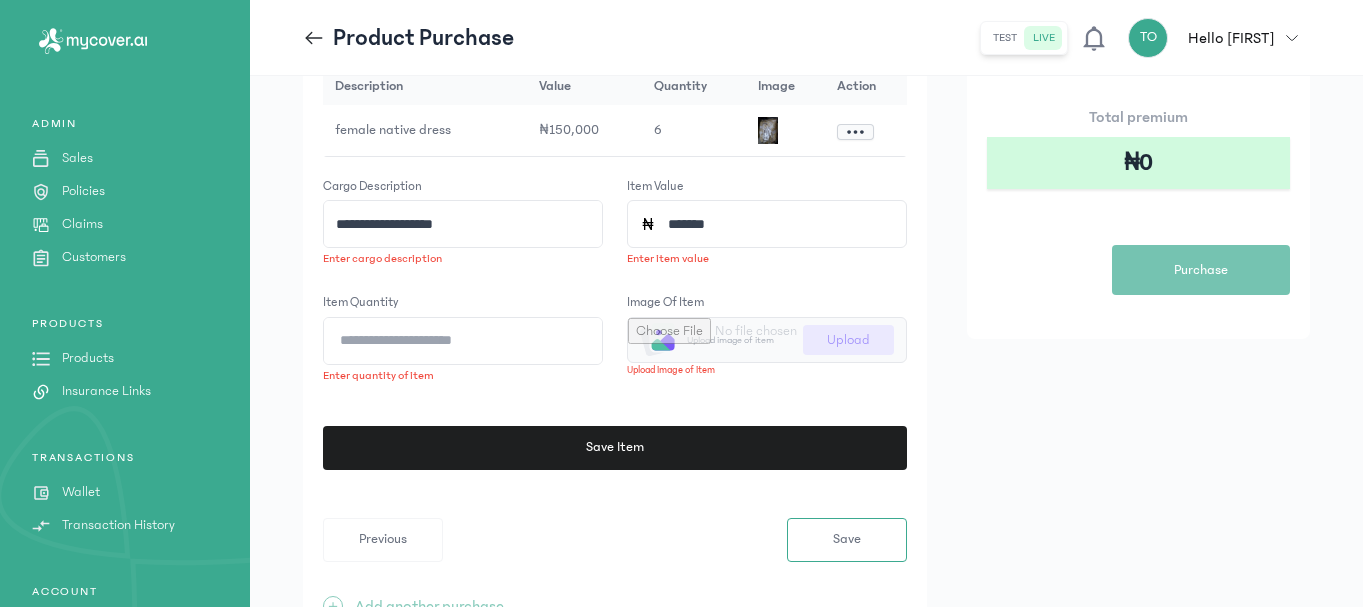 scroll, scrollTop: 446, scrollLeft: 0, axis: vertical 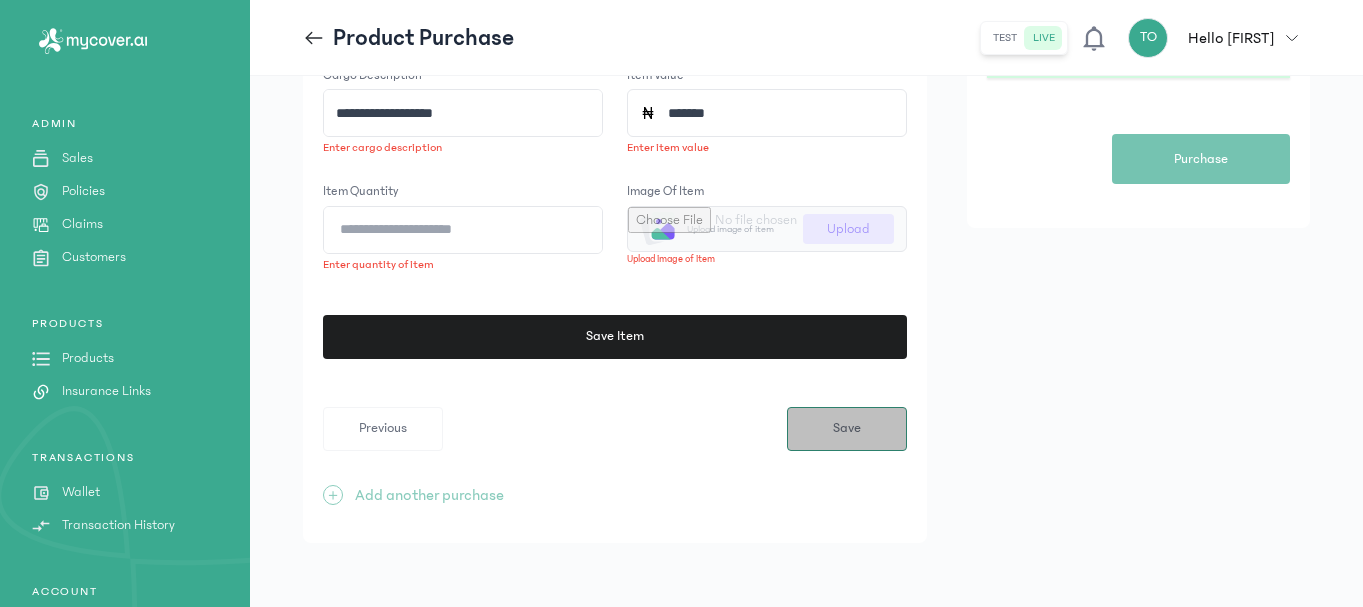 click on "Save" at bounding box center (847, 429) 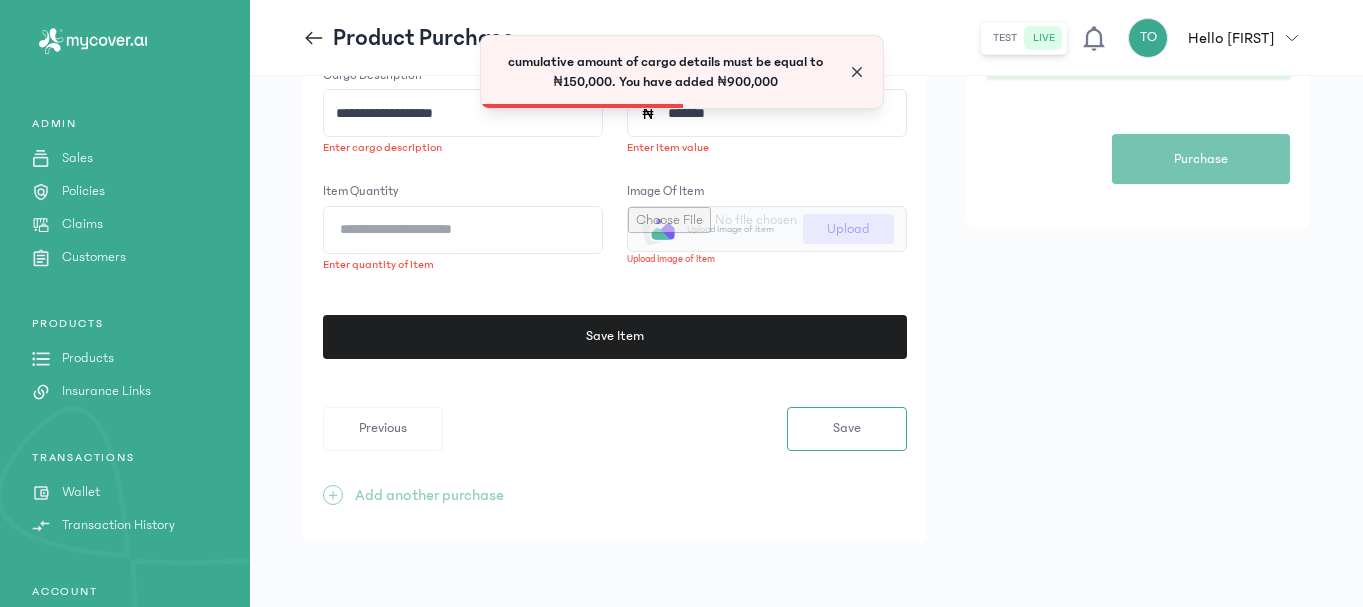 click 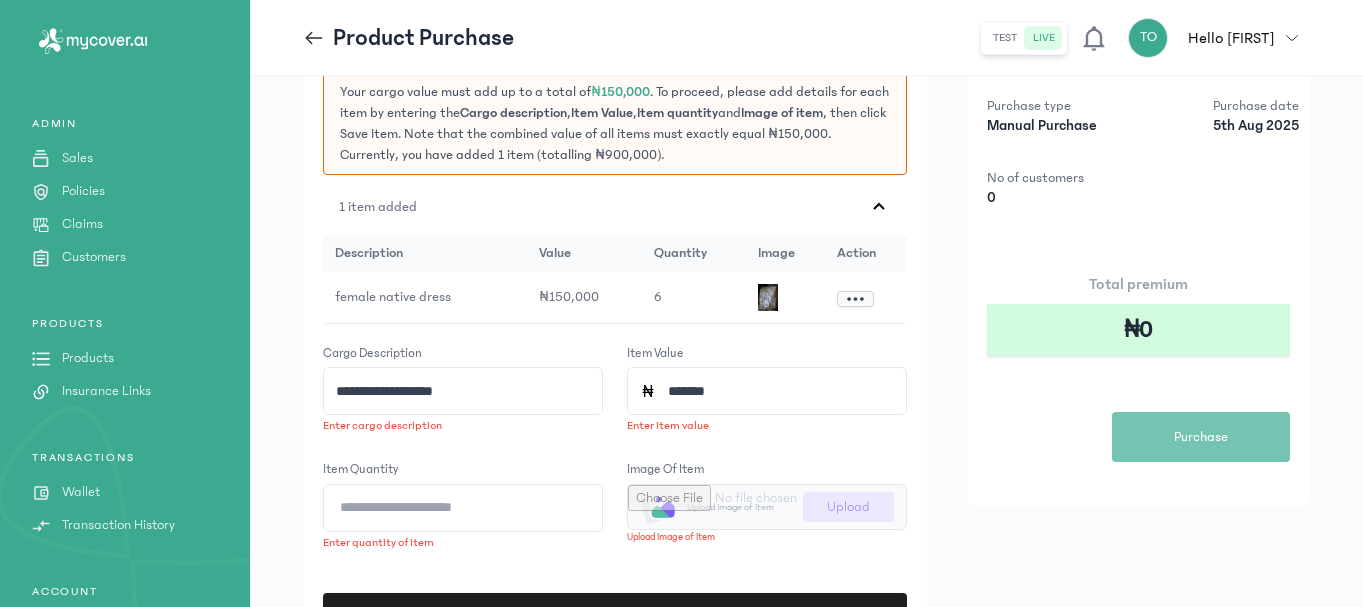 scroll, scrollTop: 166, scrollLeft: 0, axis: vertical 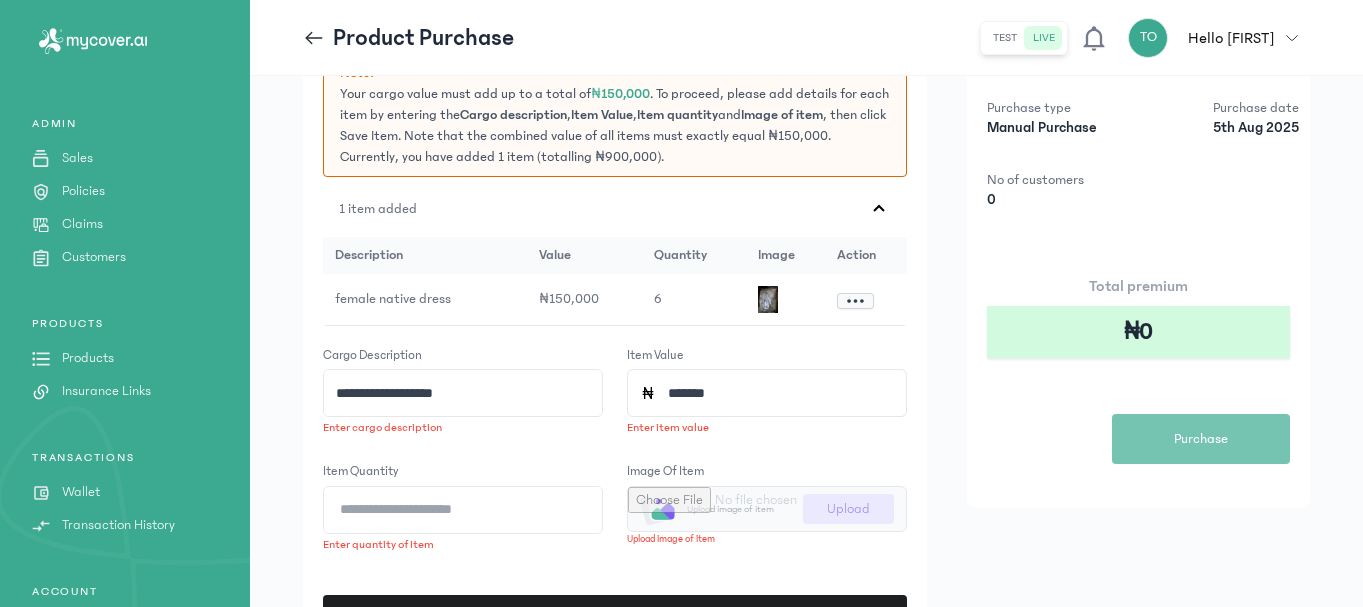 click 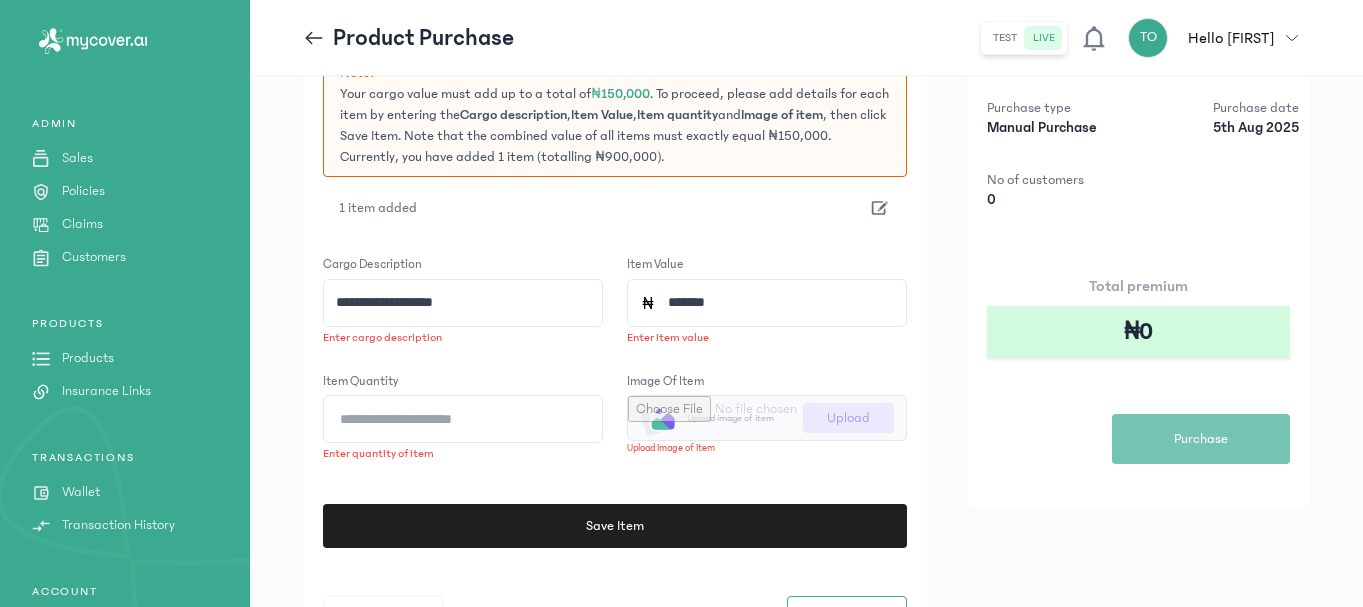 click 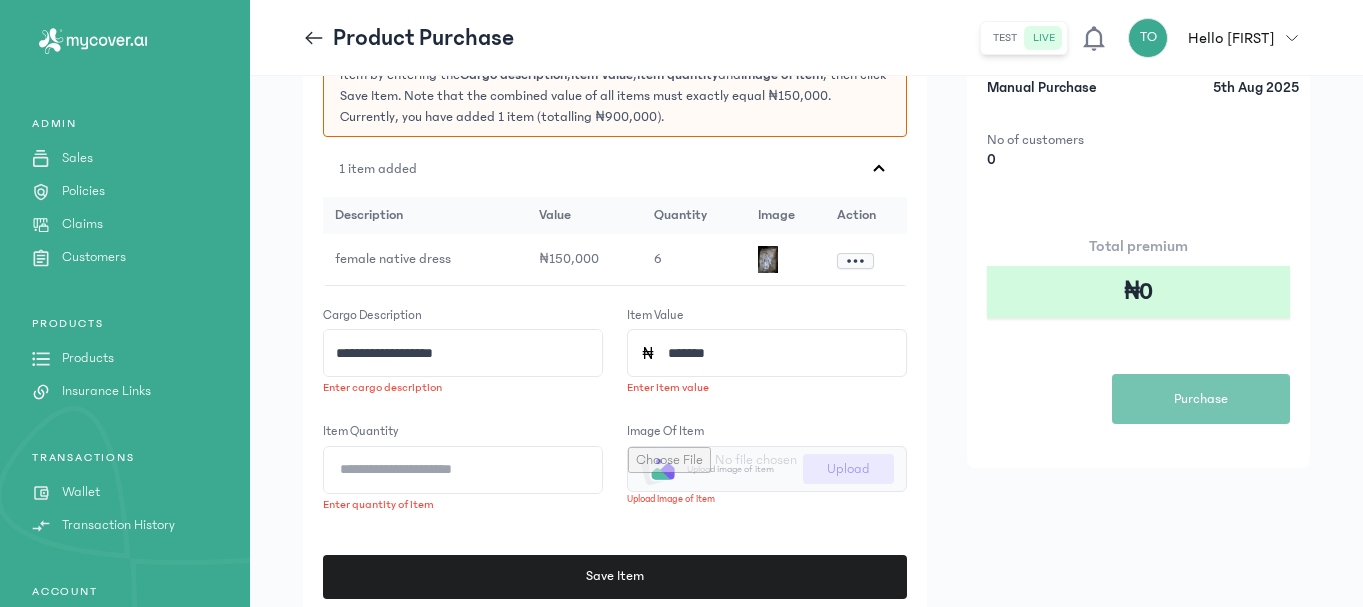 scroll, scrollTop: 246, scrollLeft: 0, axis: vertical 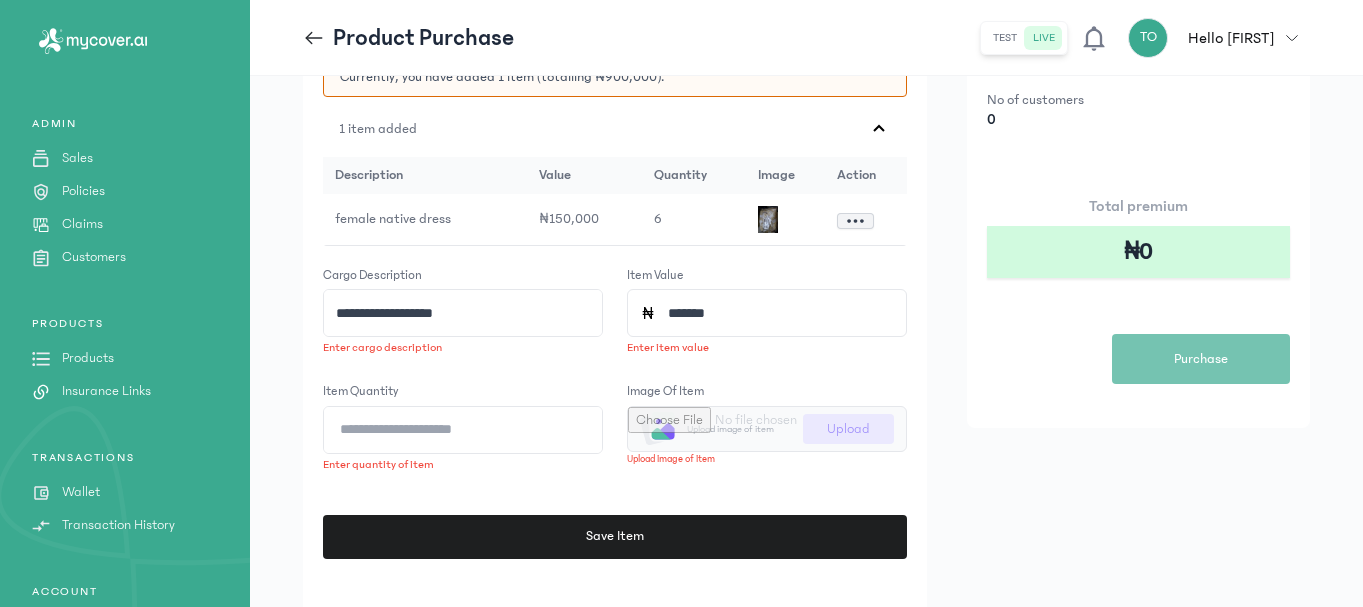 click 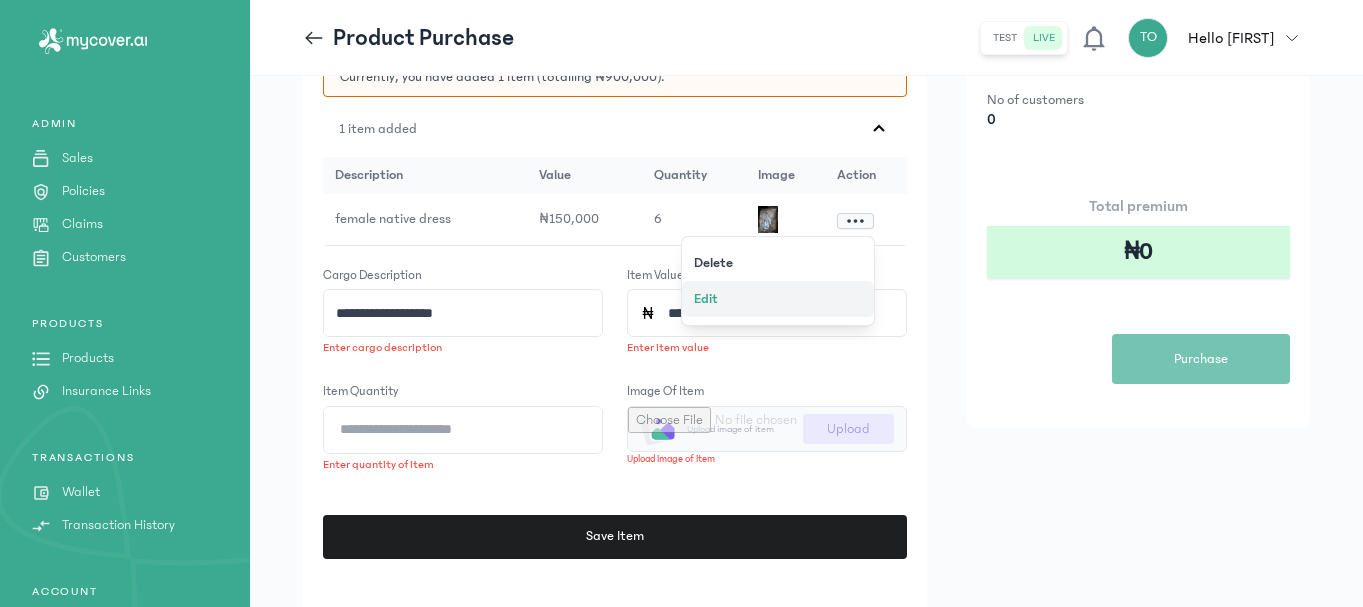 click on "Edit" 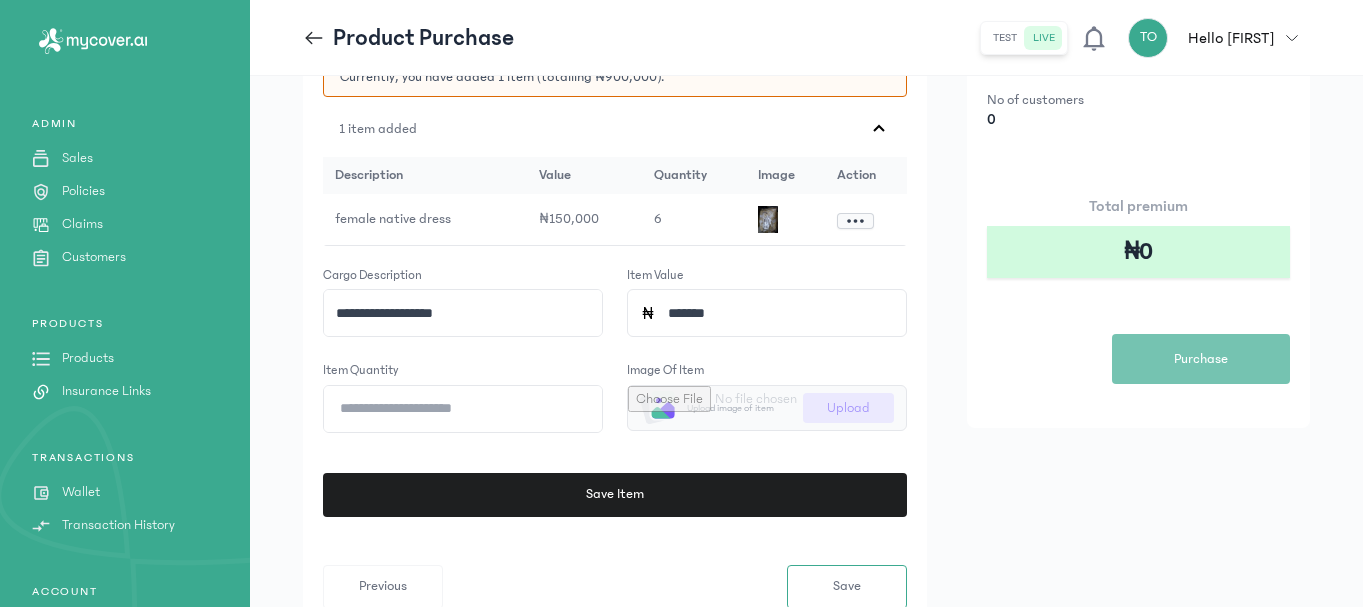 click on "*******" 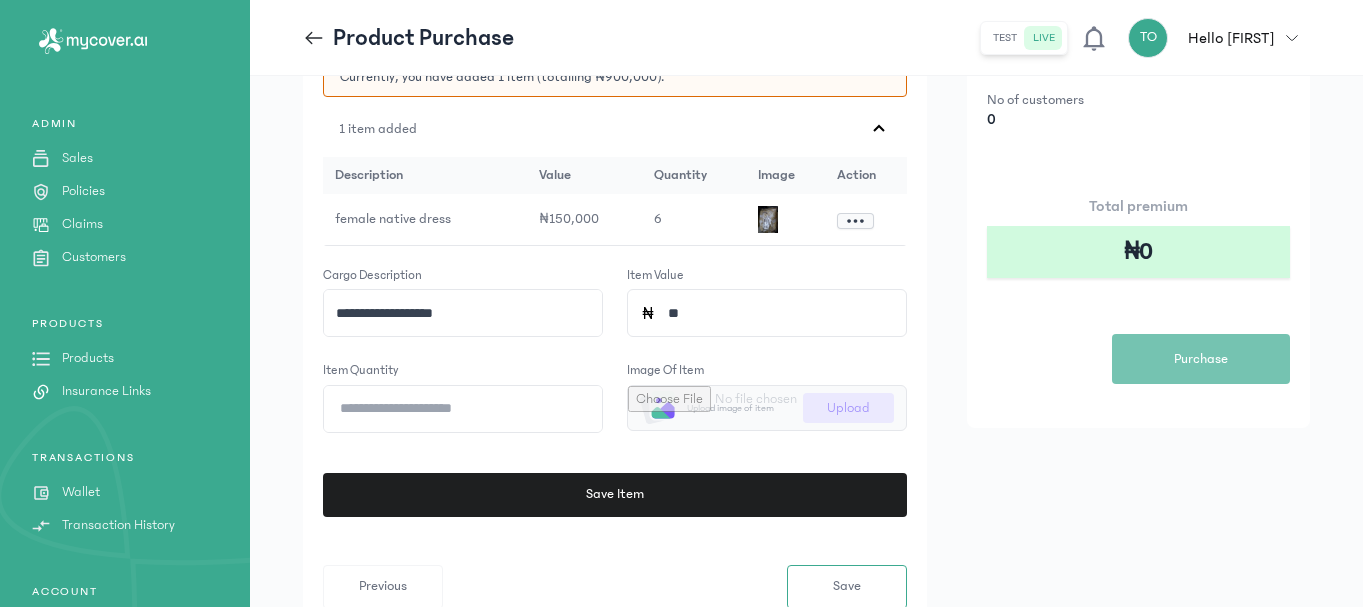 type on "*" 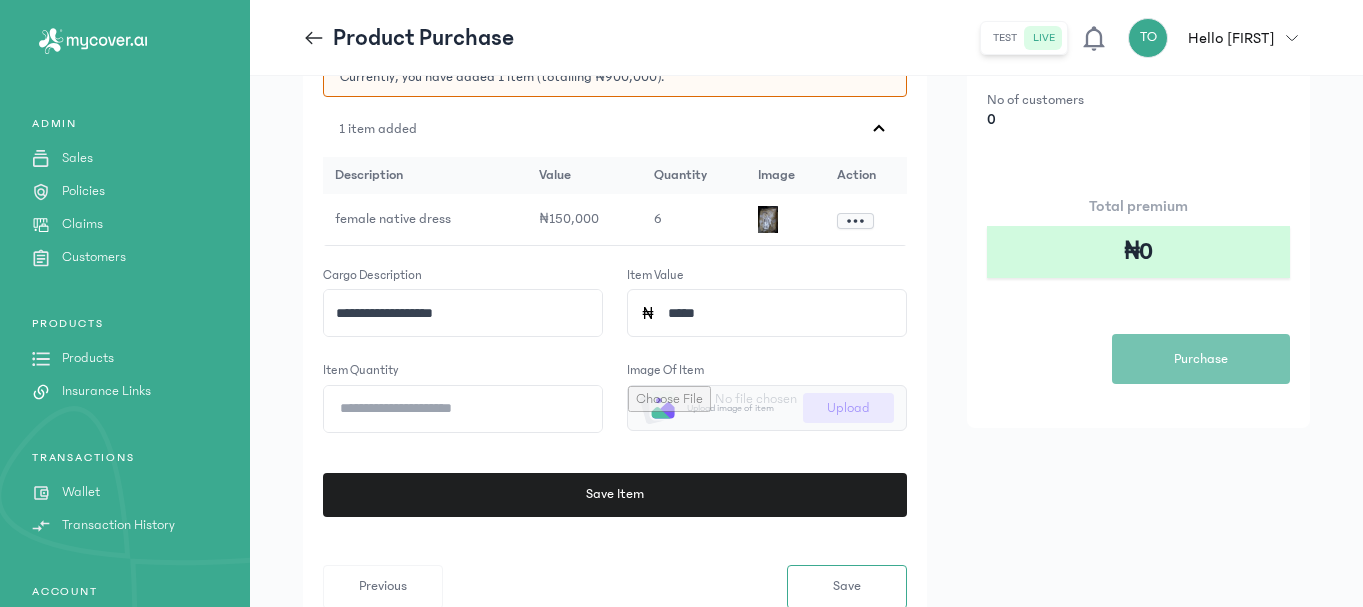 type on "******" 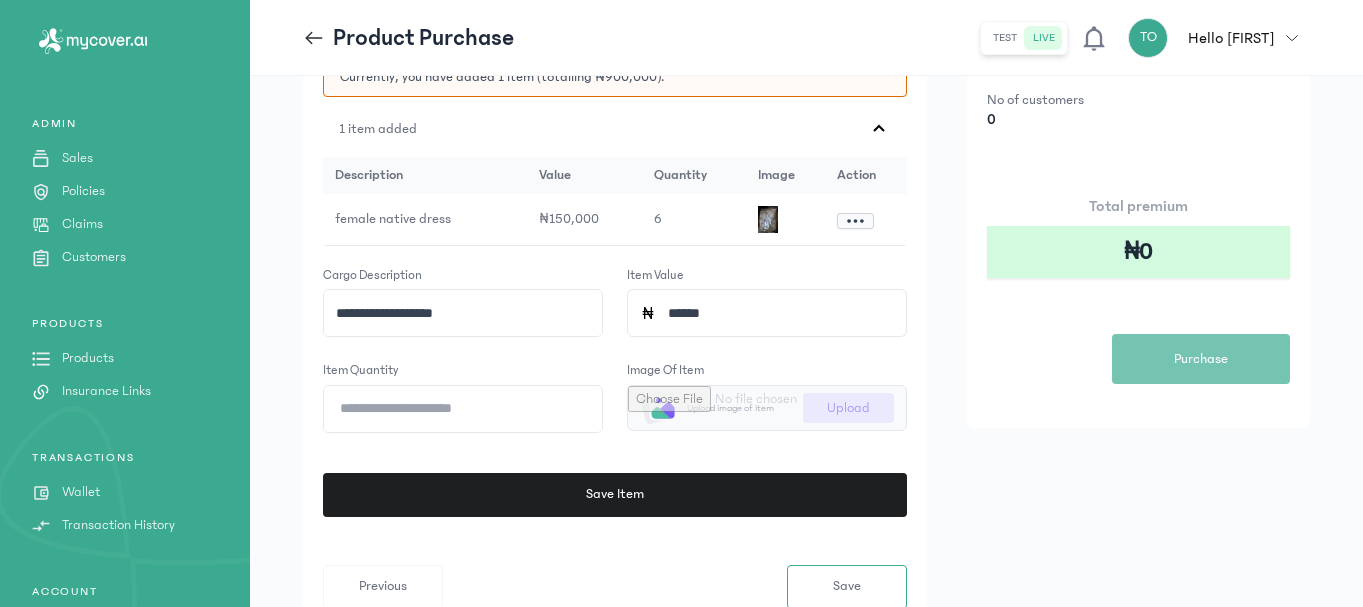 click on "*" 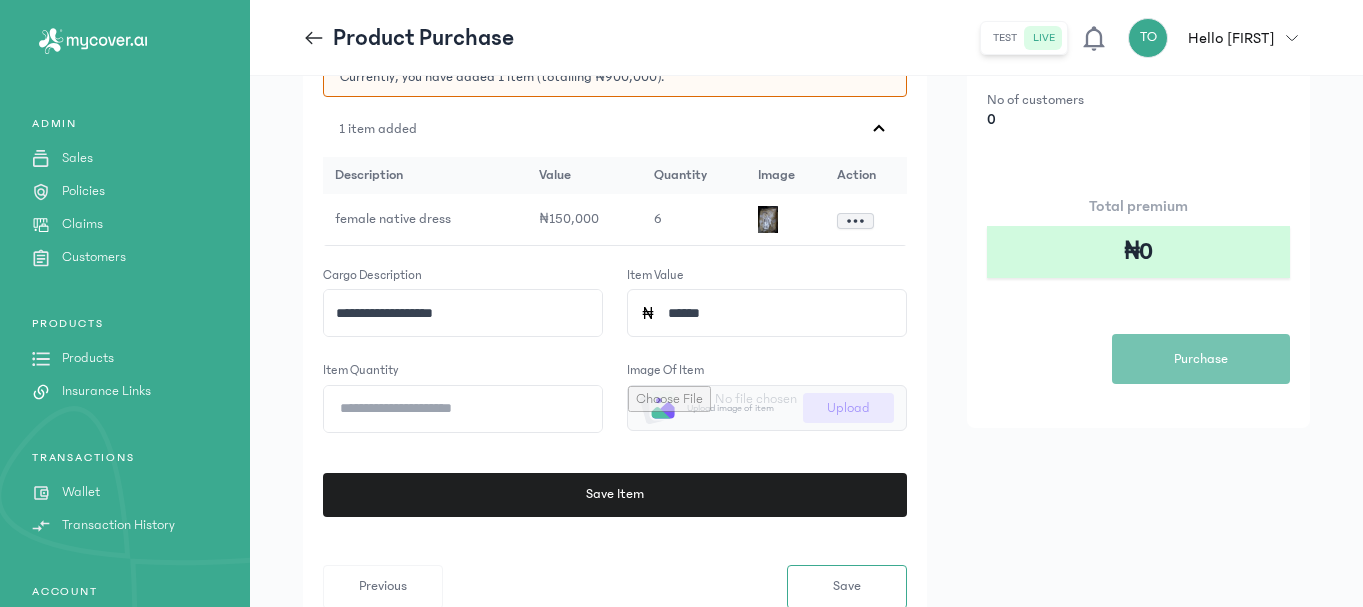 type on "*" 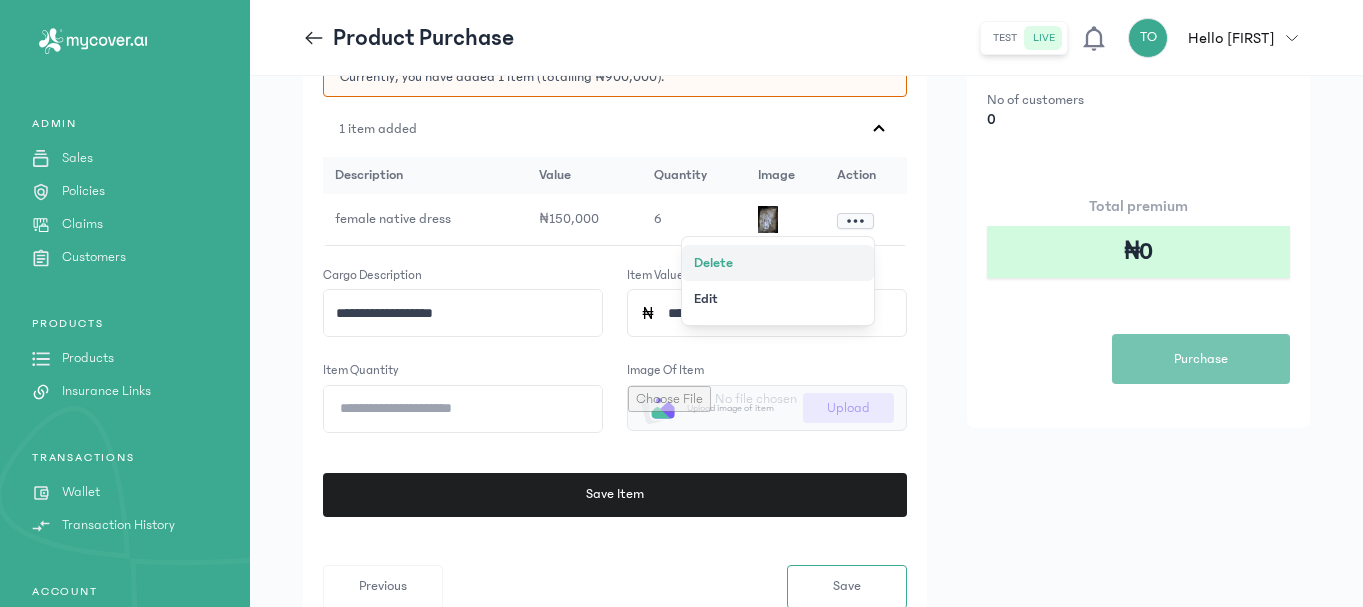 click on "Delete" 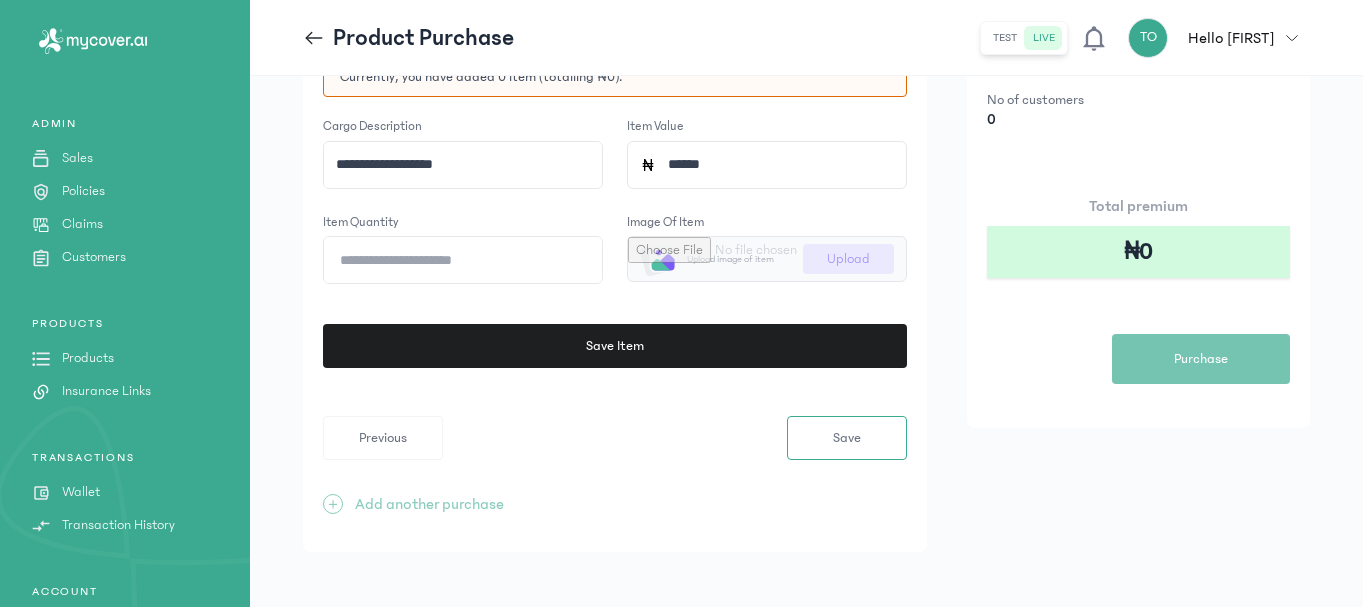 click at bounding box center (767, 259) 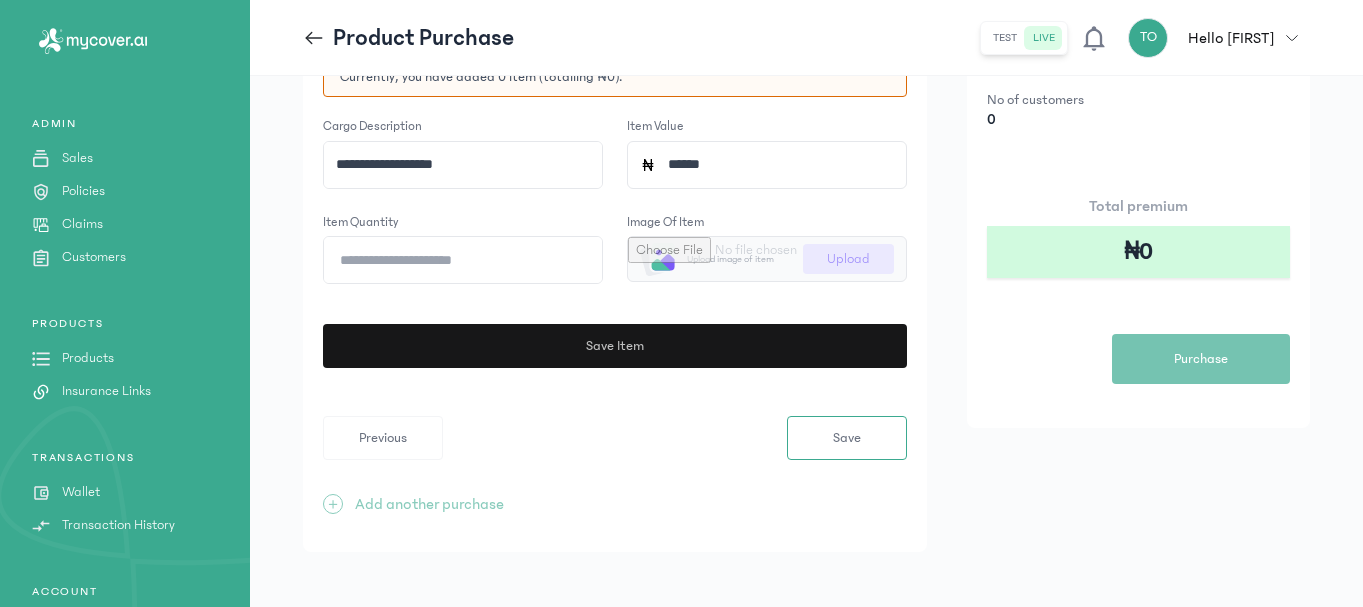 click on "Save Item" at bounding box center [614, 346] 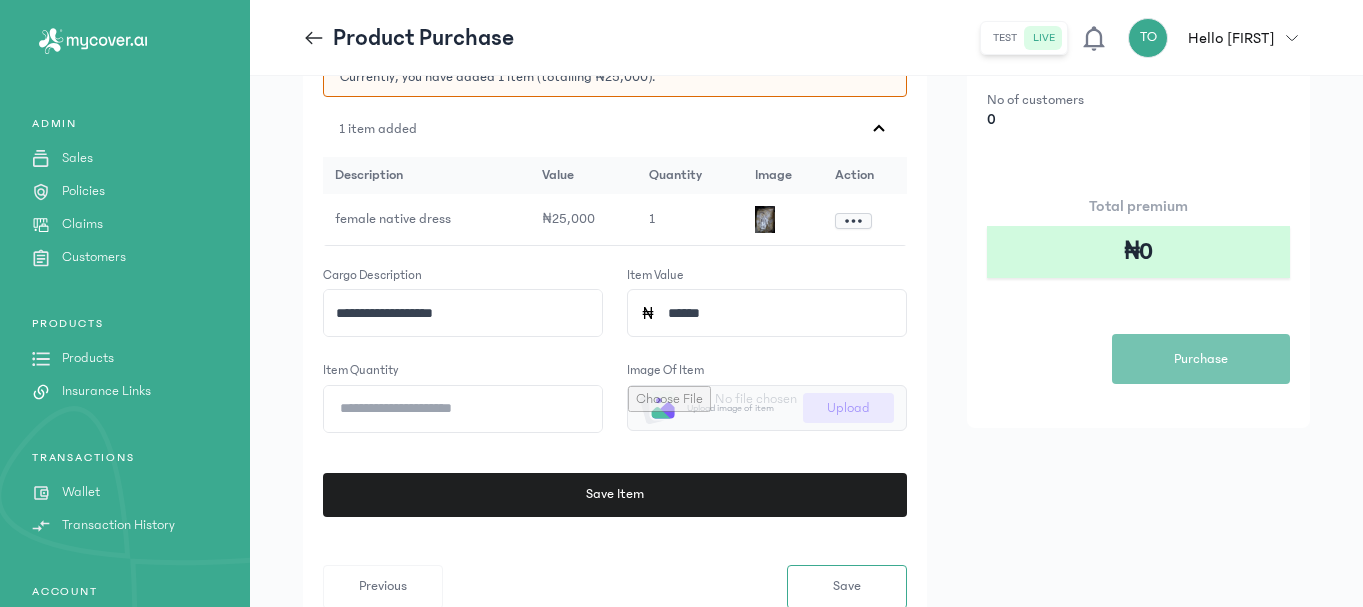 click on "**********" 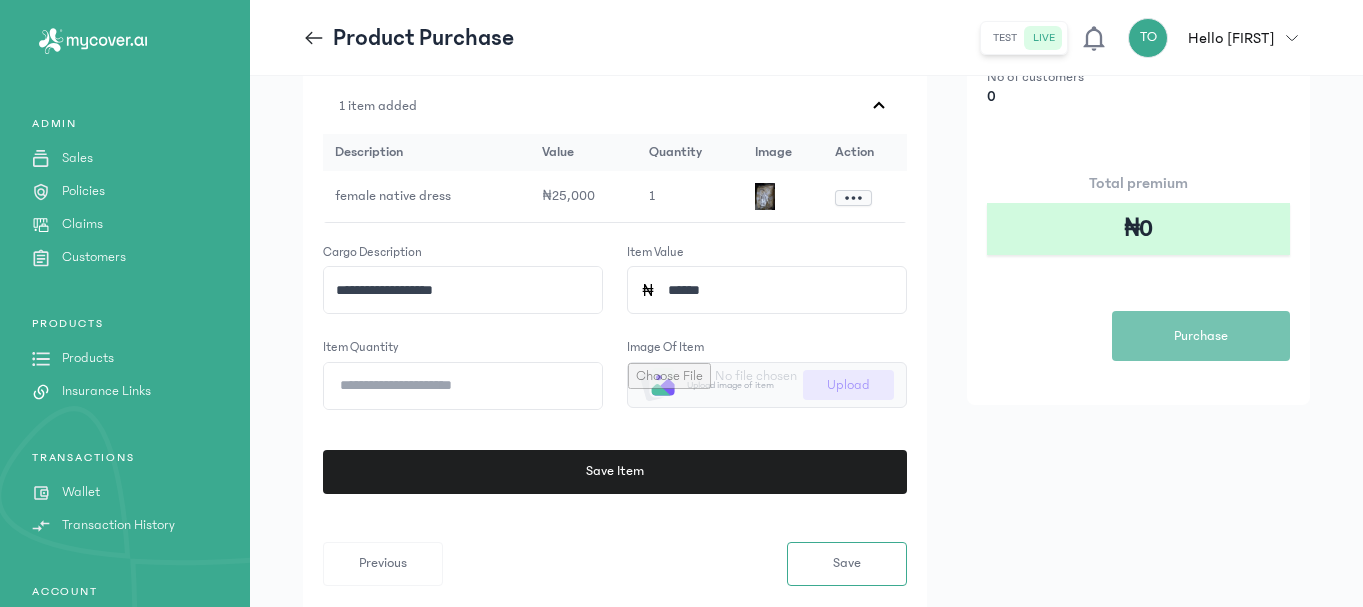 scroll, scrollTop: 286, scrollLeft: 0, axis: vertical 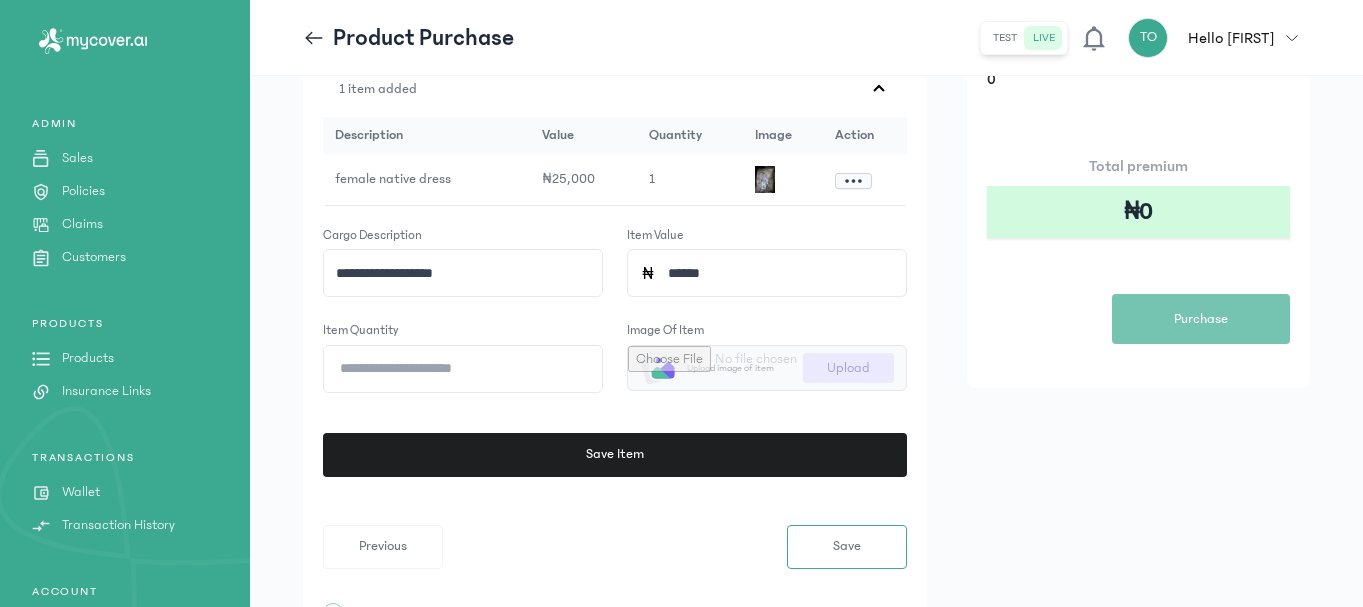 click on "**********" 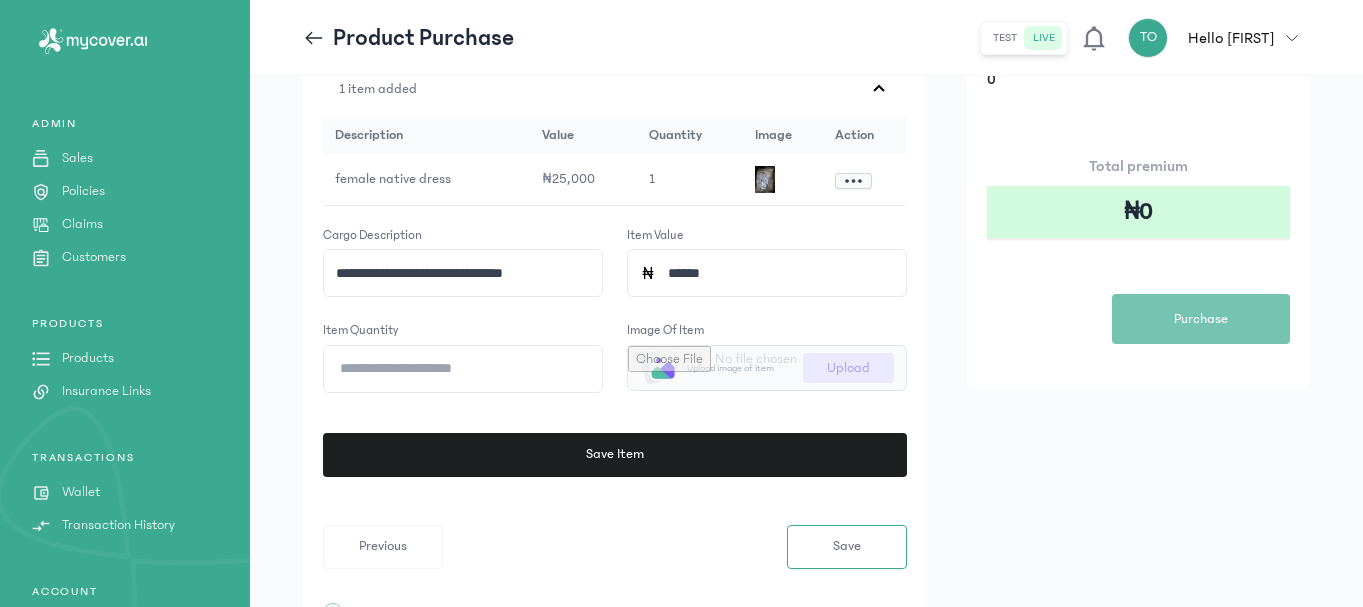 click on "**********" 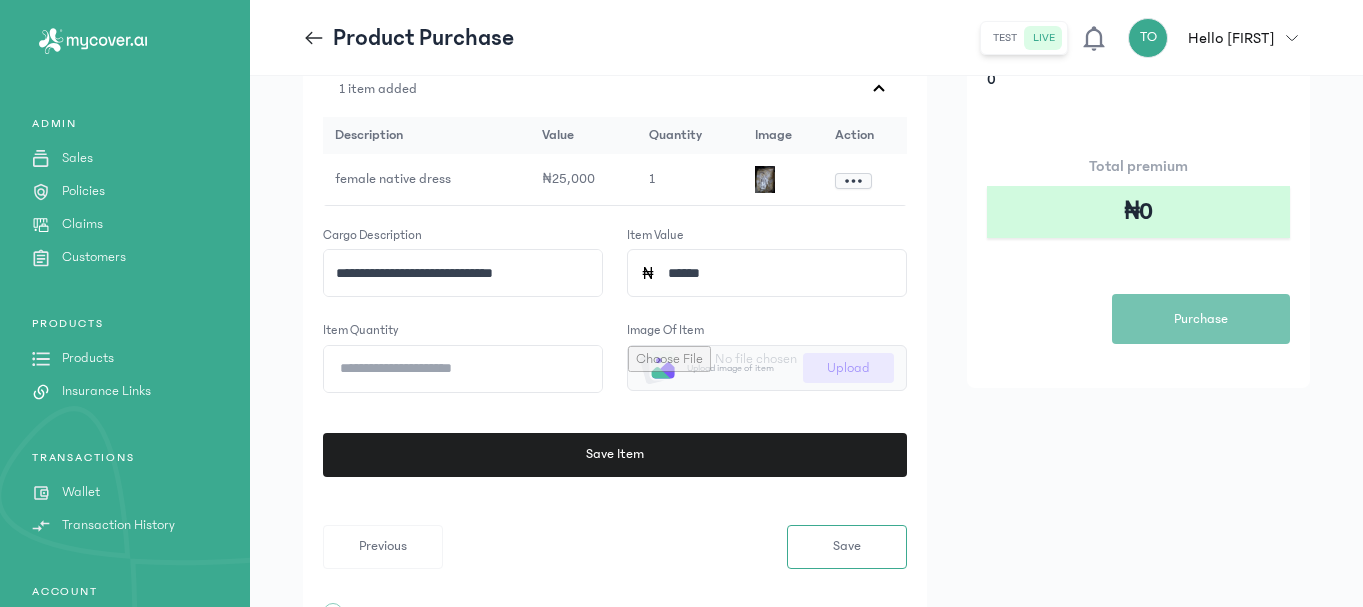 click on "**********" 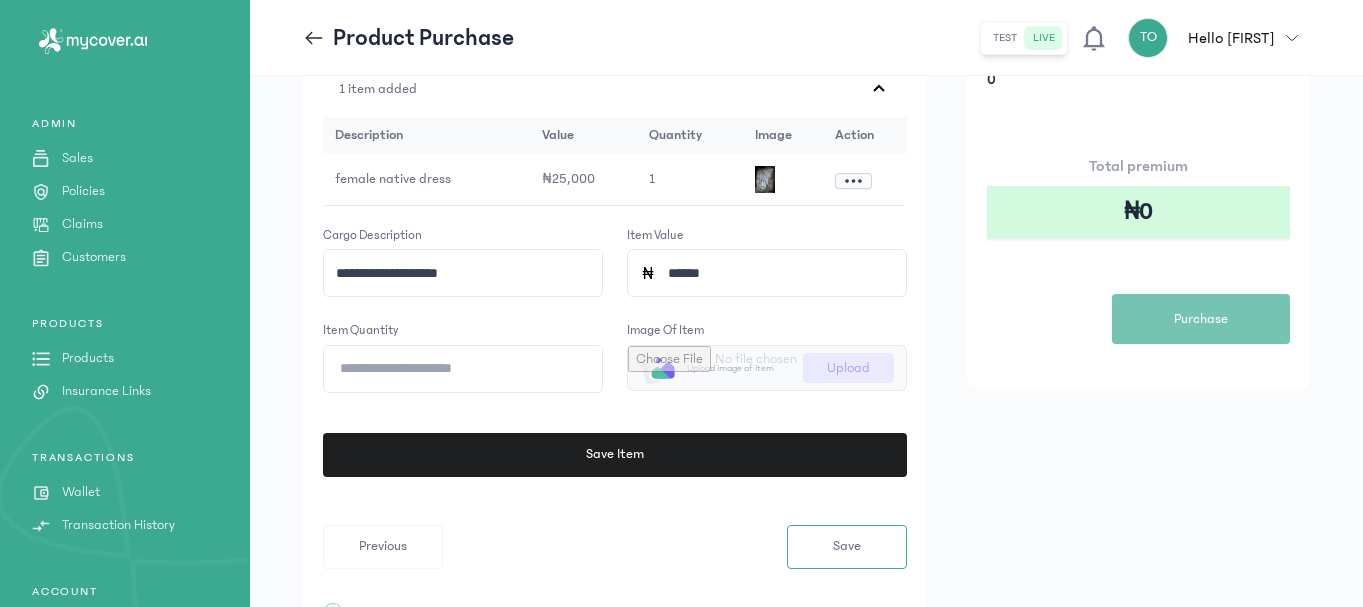 type on "**********" 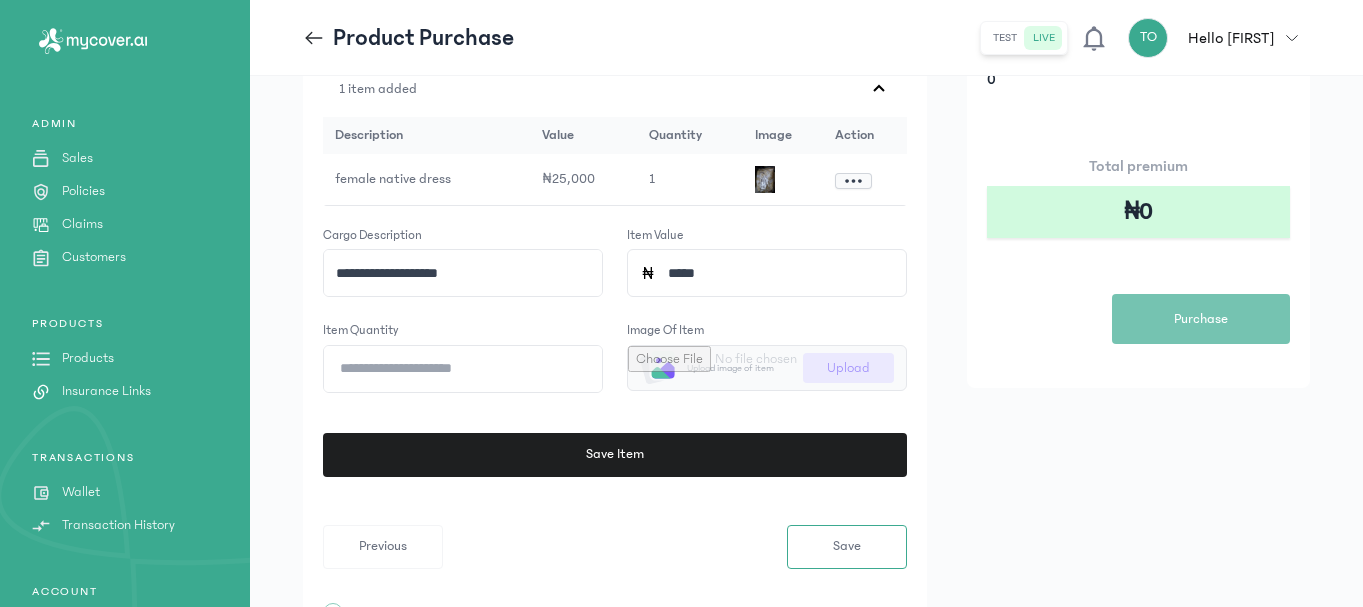 type on "******" 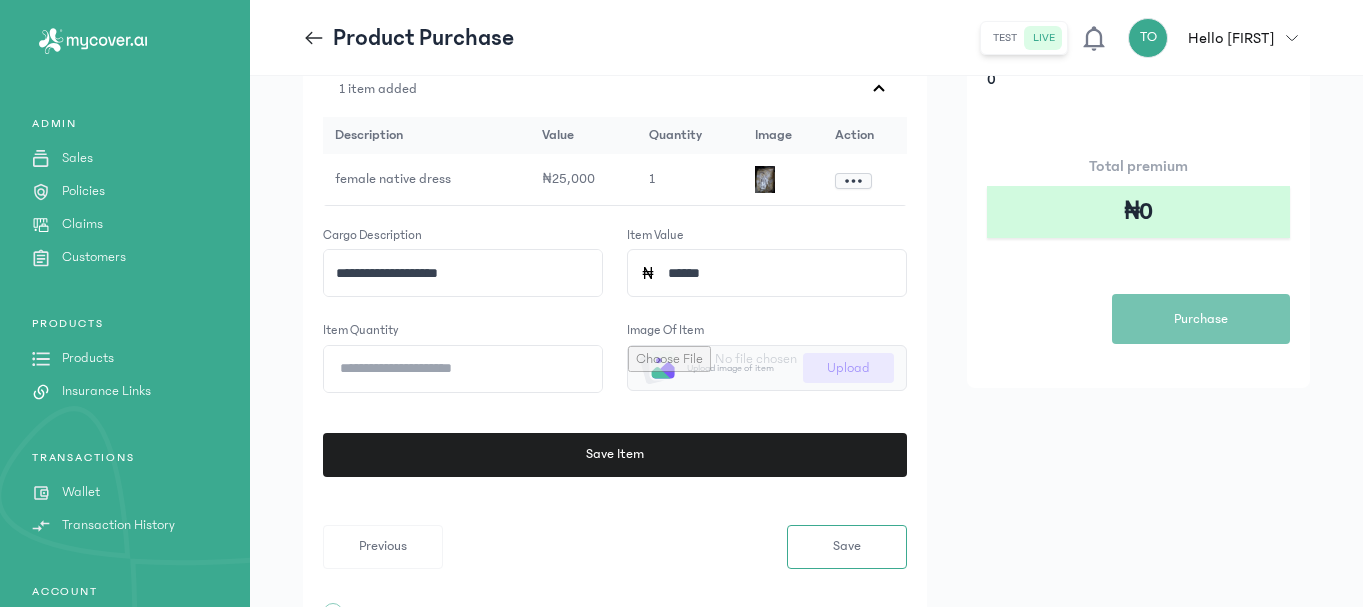 click on "*" 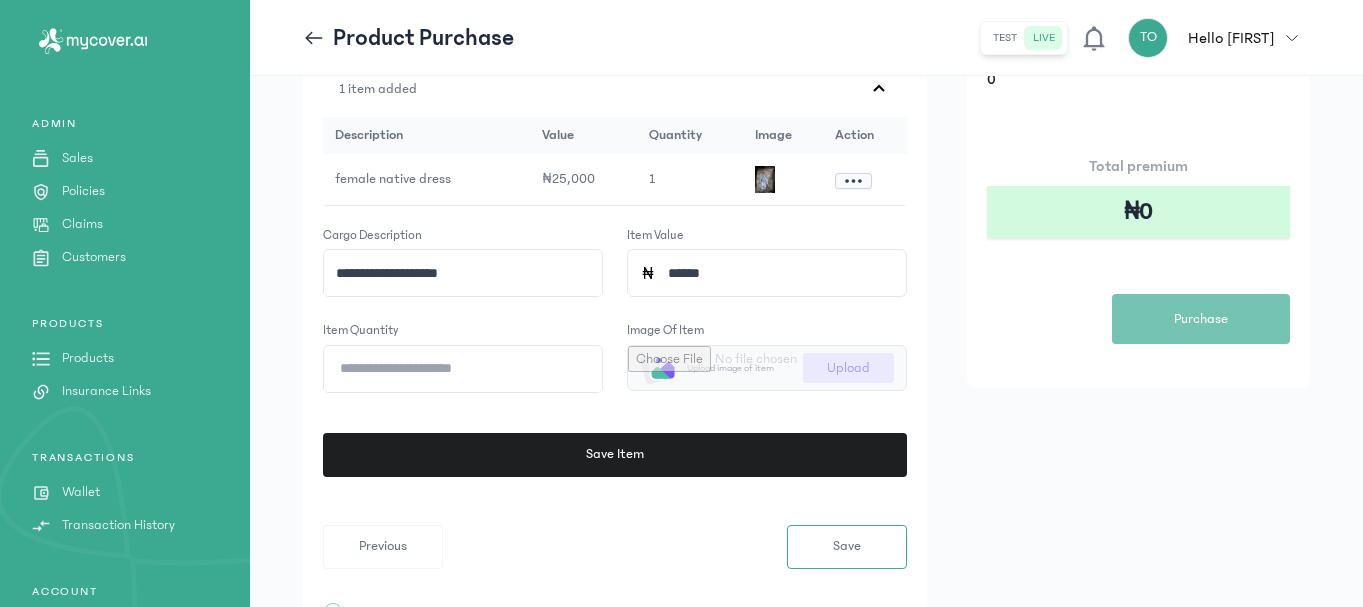 type on "*" 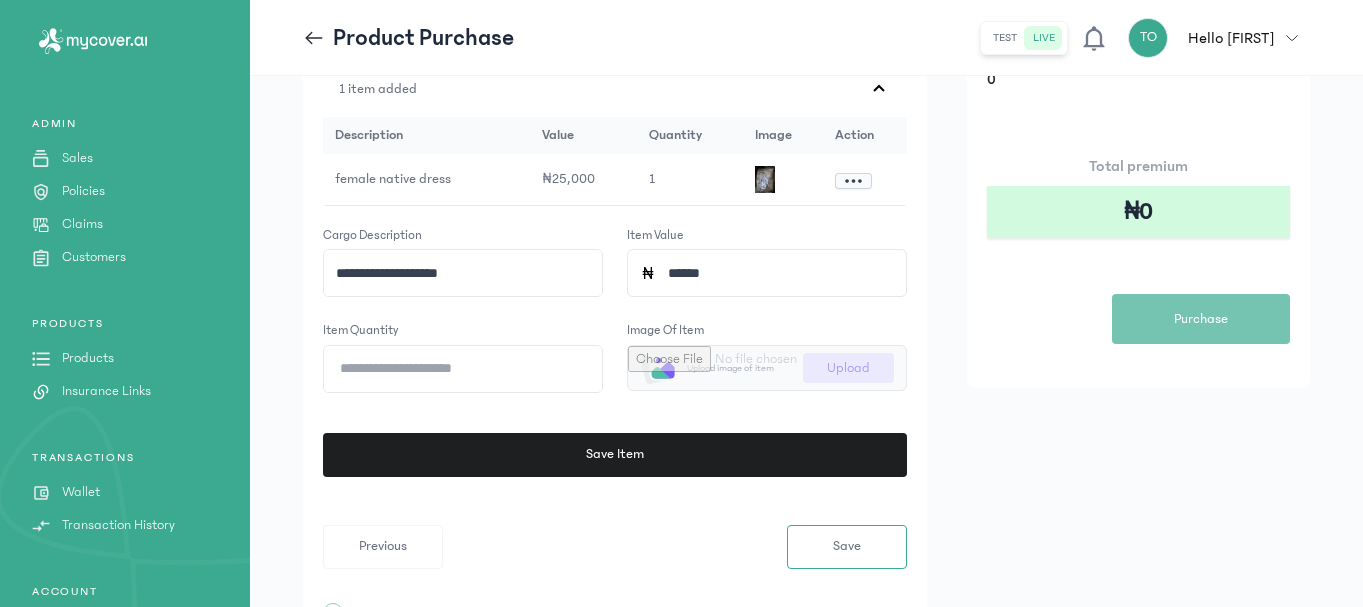 click at bounding box center (767, 368) 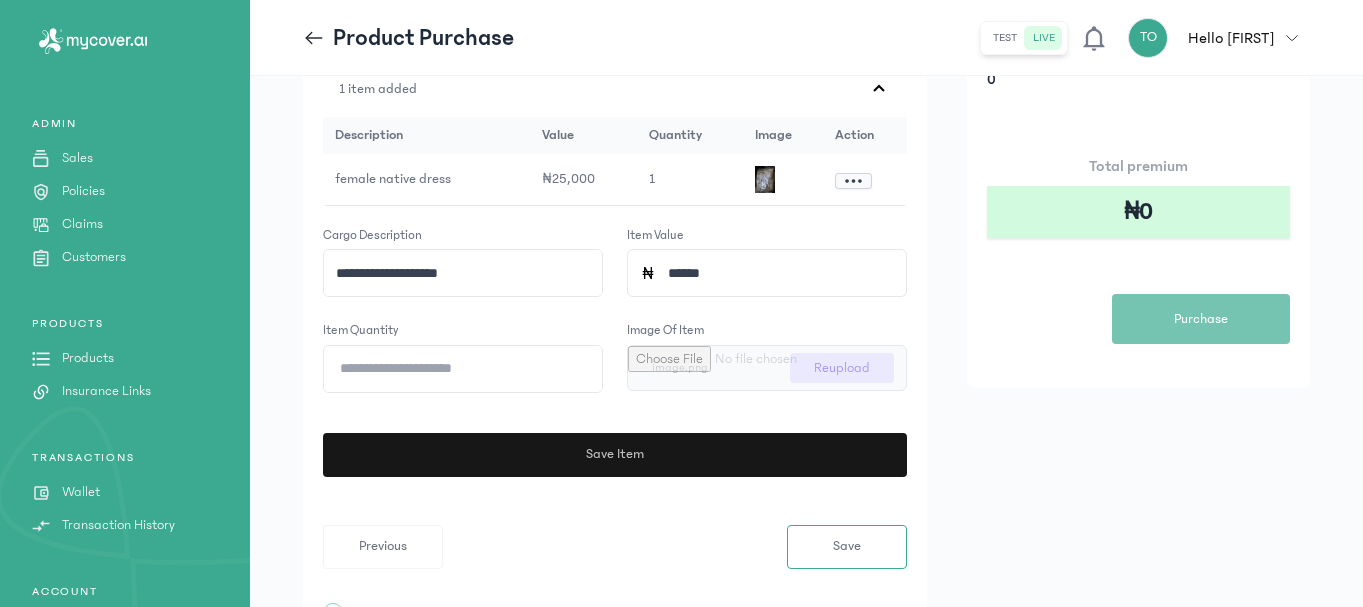 click on "Save Item" at bounding box center (614, 455) 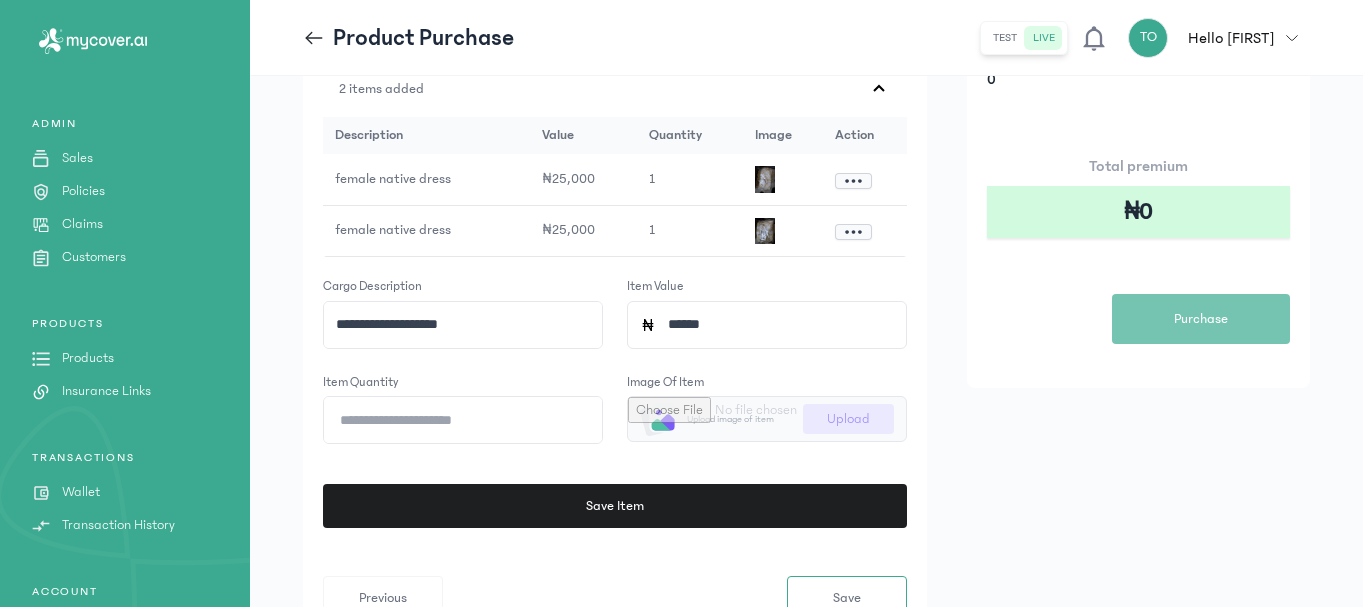 click on "**********" 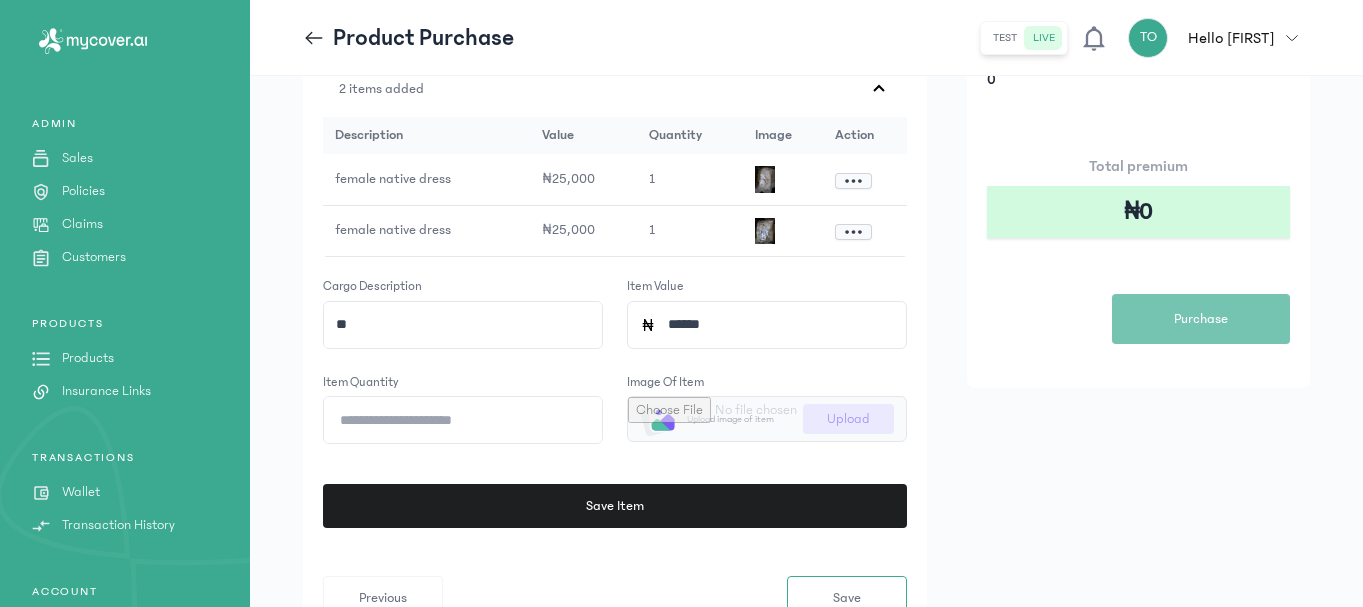 type on "**********" 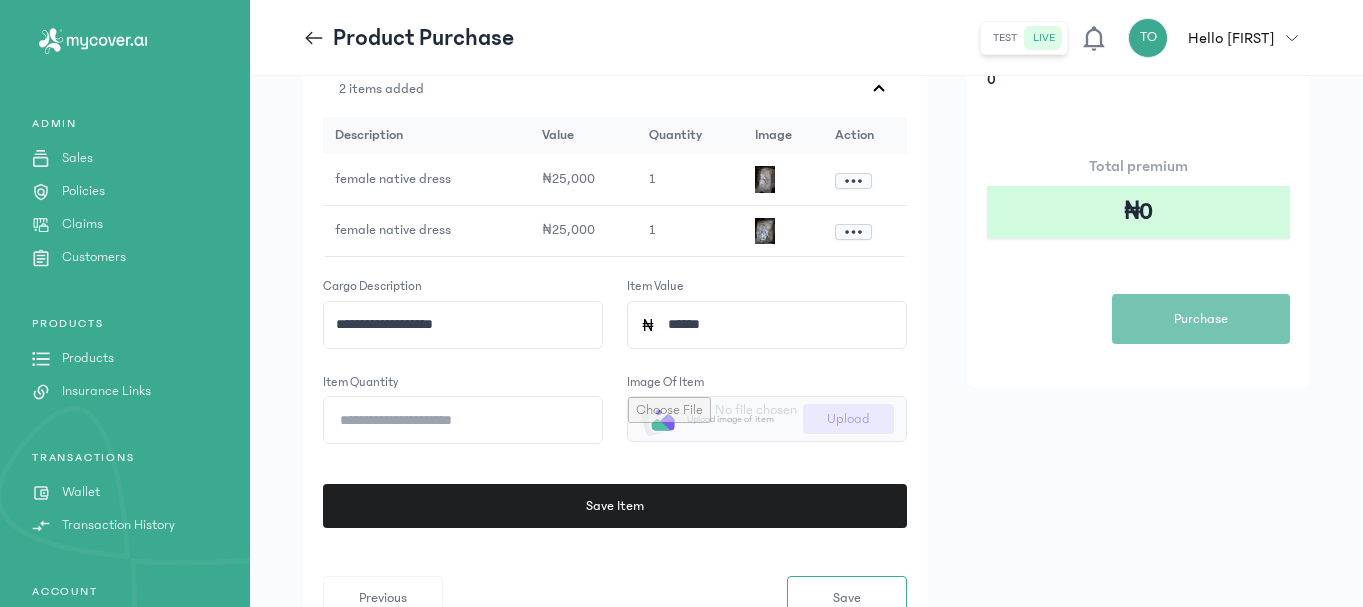 click on "******" 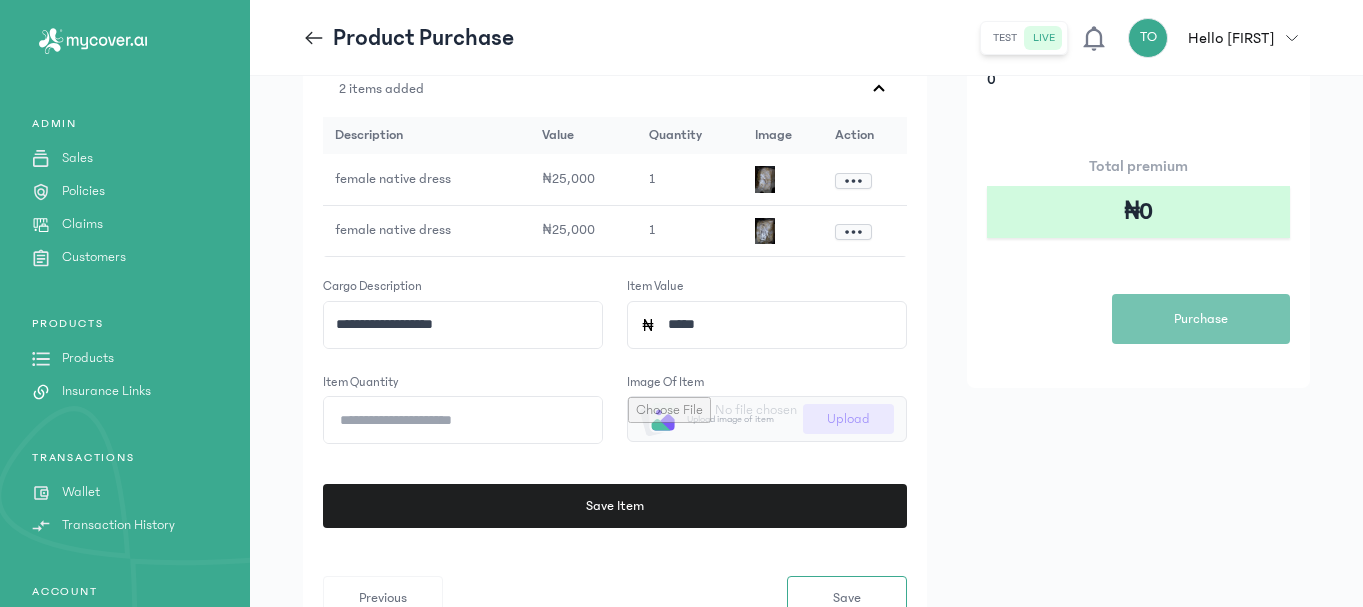 type on "******" 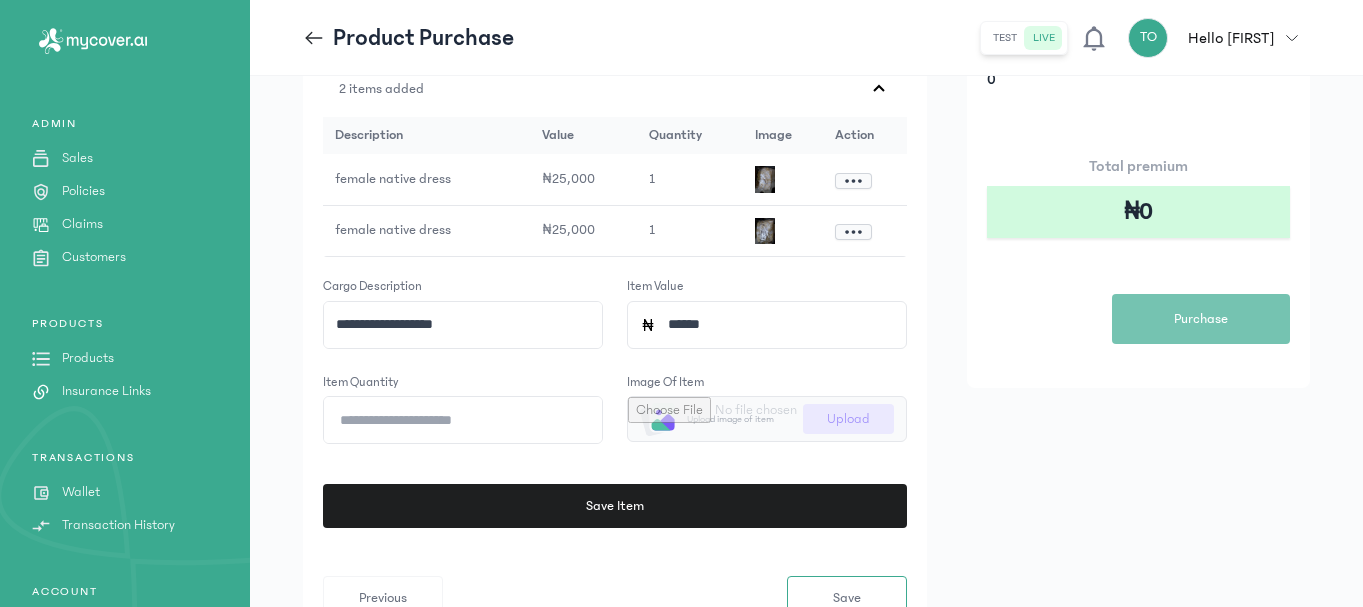click on "*" 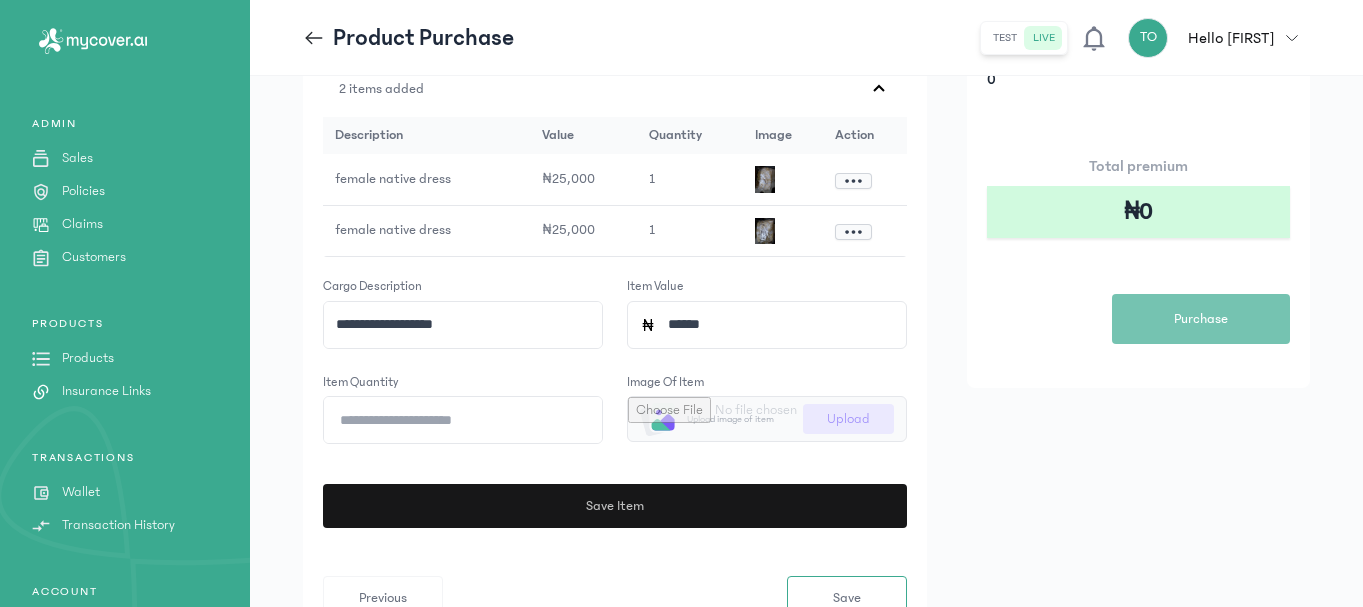 click on "Save Item" at bounding box center (614, 506) 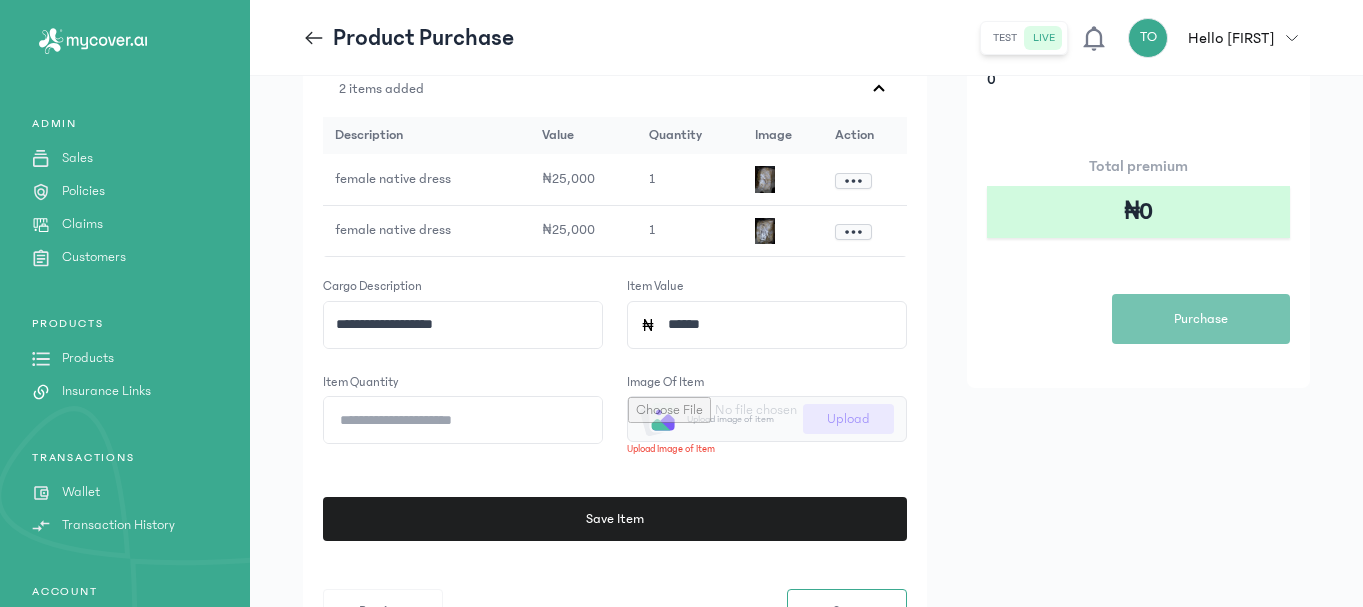 click at bounding box center (767, 419) 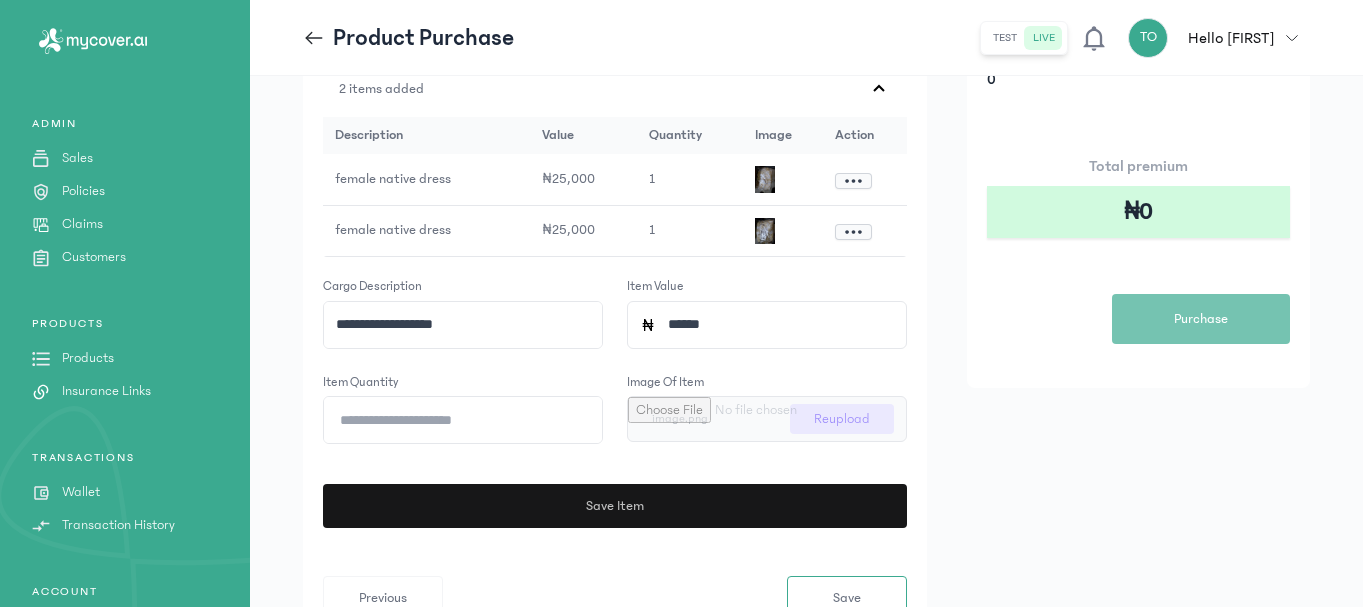 click on "Save Item" at bounding box center [614, 506] 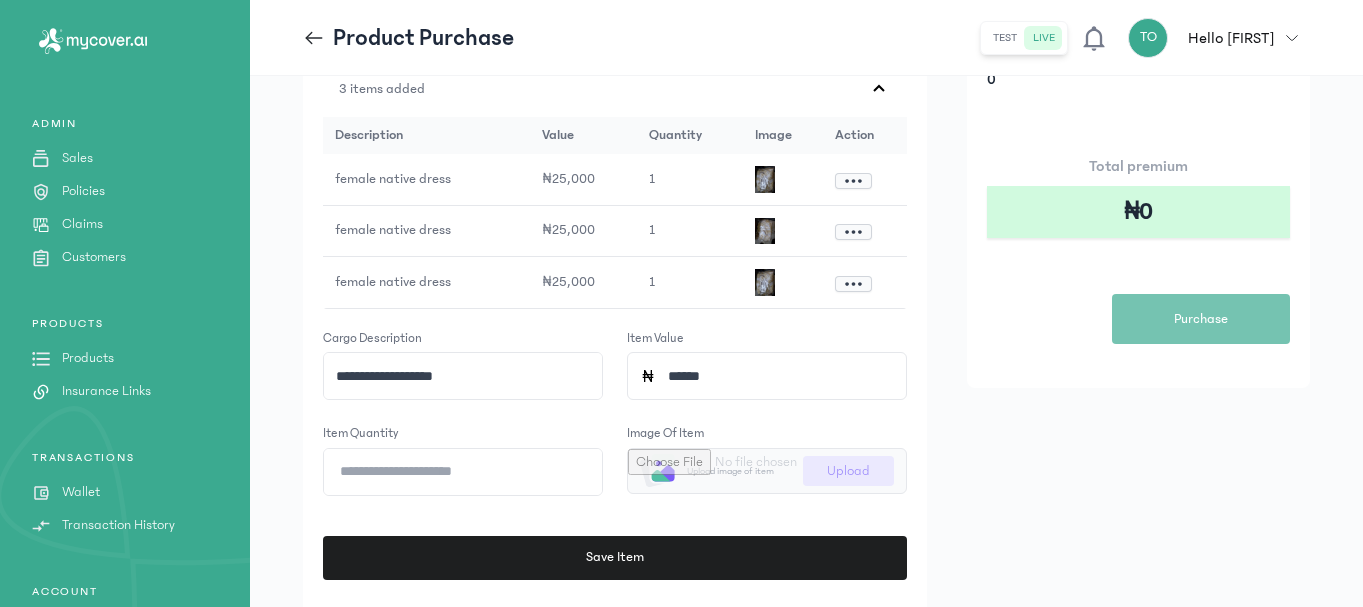 click on "**********" 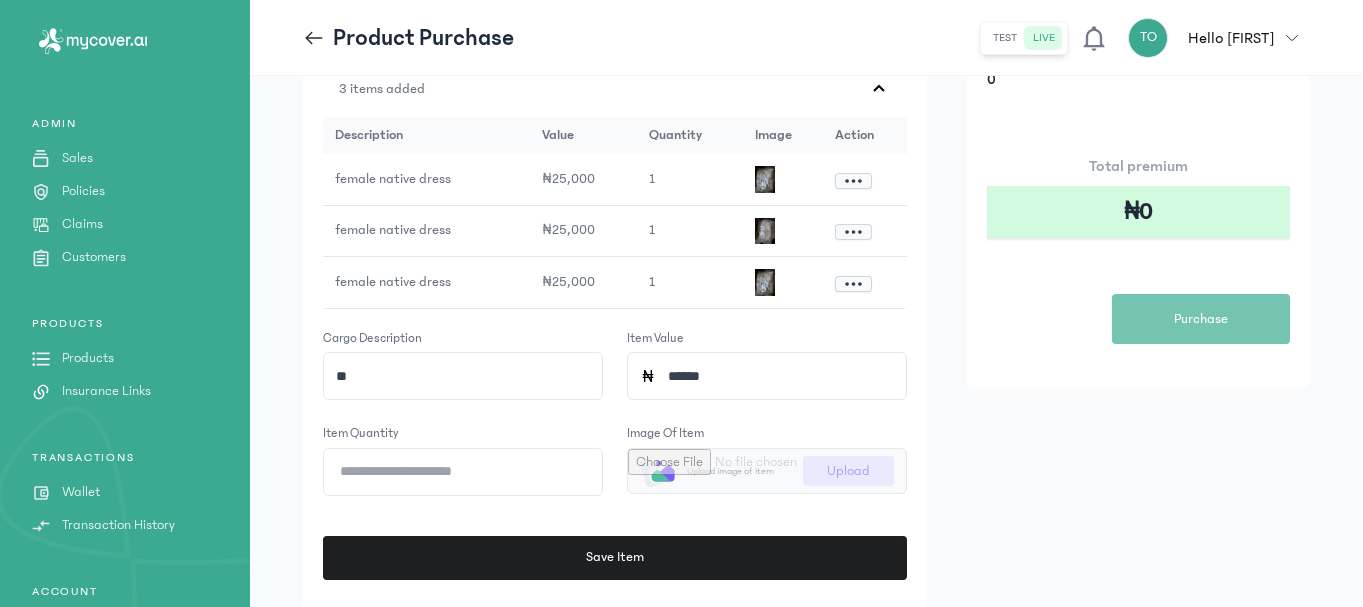 type on "**********" 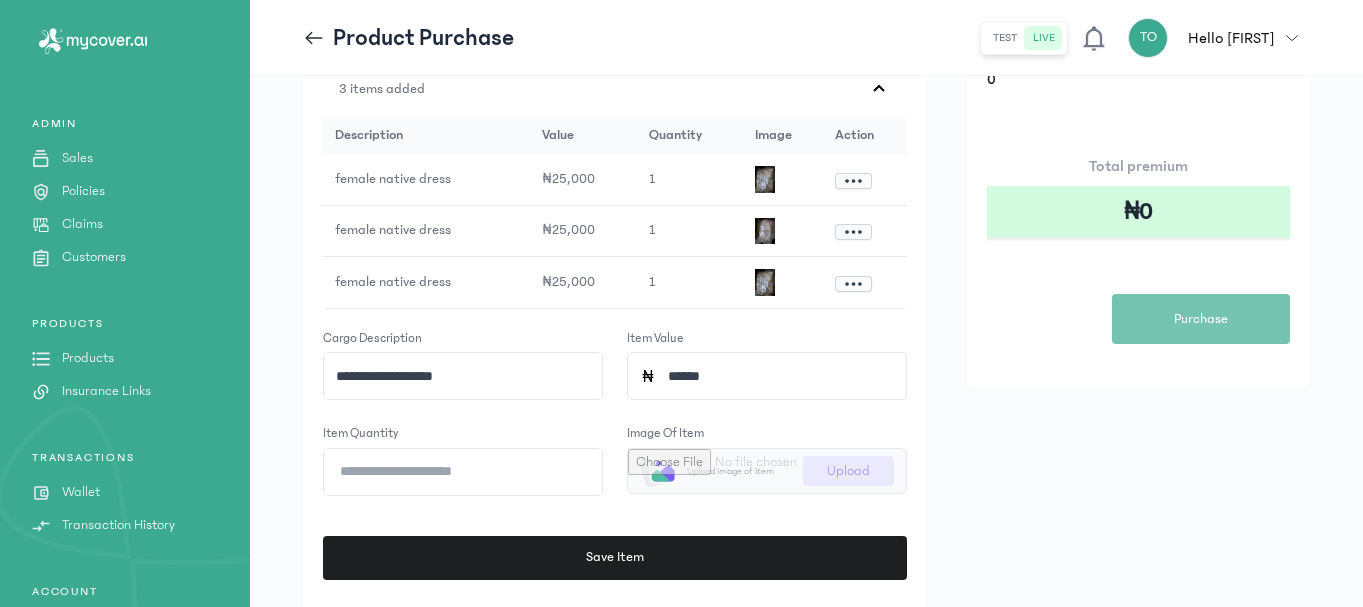 click on "******" 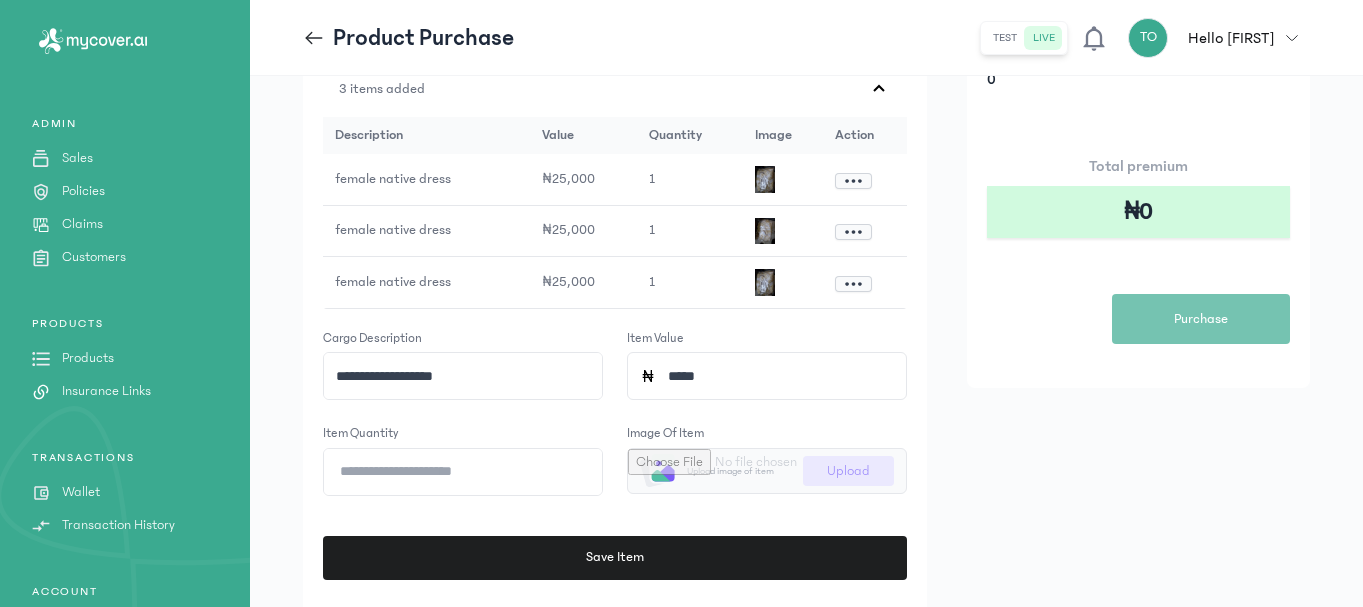 type on "******" 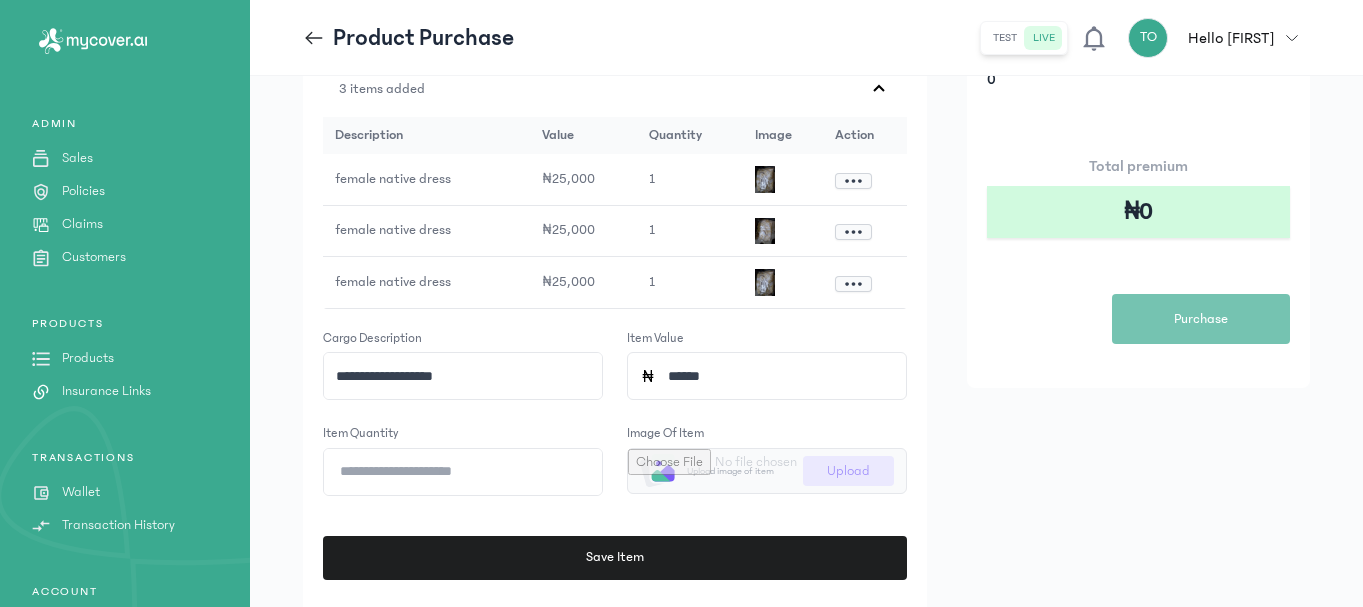 click on "*" 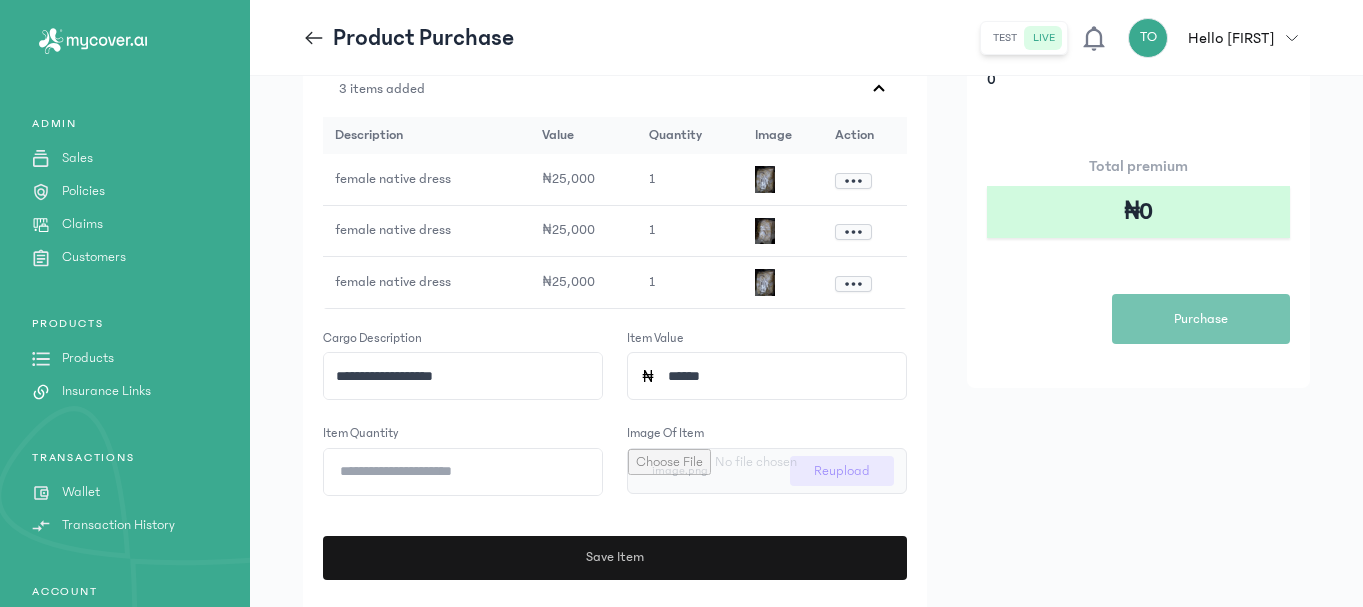 click on "Save Item" at bounding box center [616, 558] 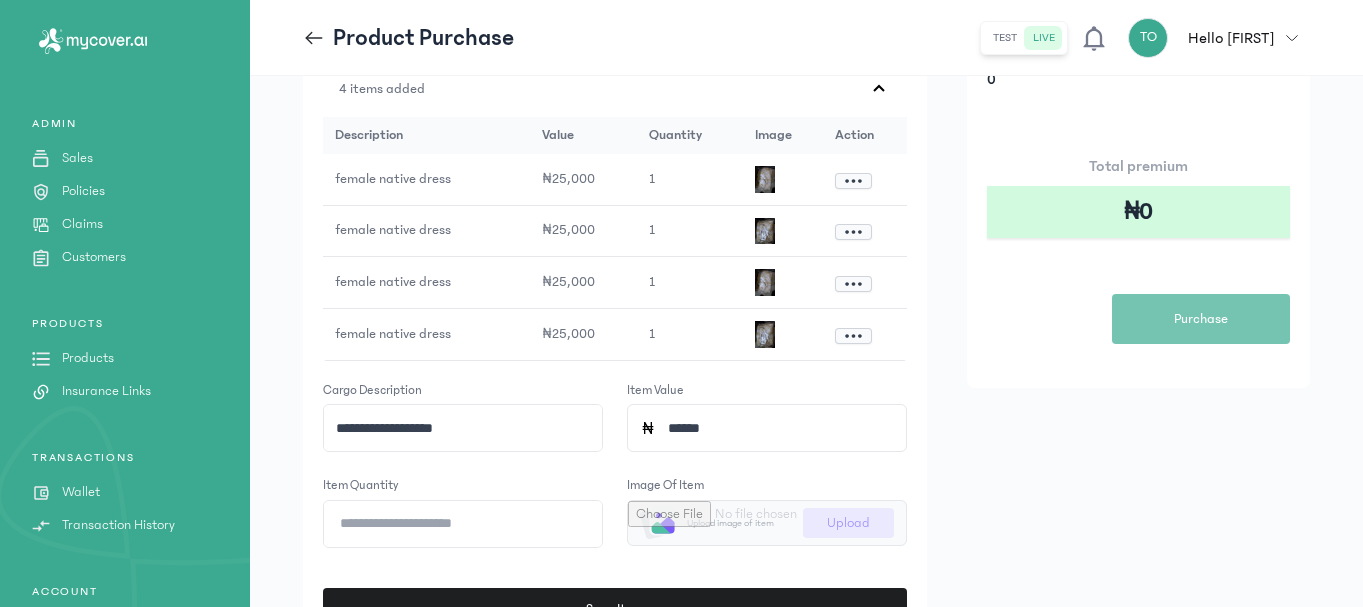 click on "**********" 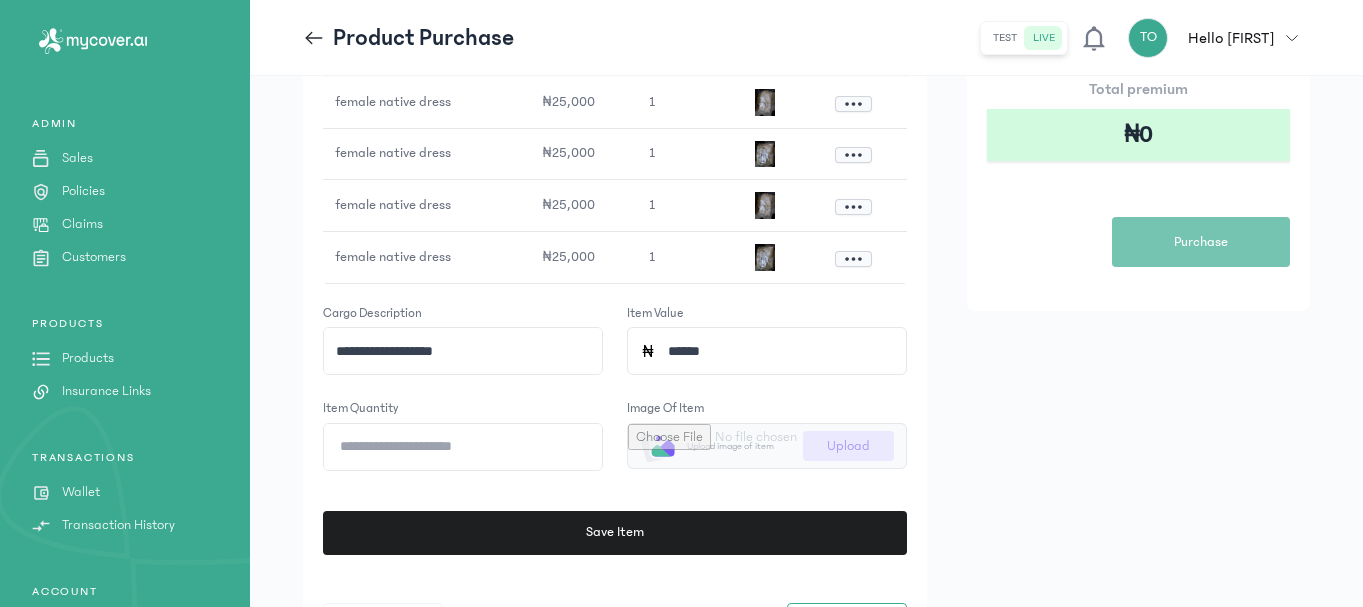 scroll, scrollTop: 366, scrollLeft: 0, axis: vertical 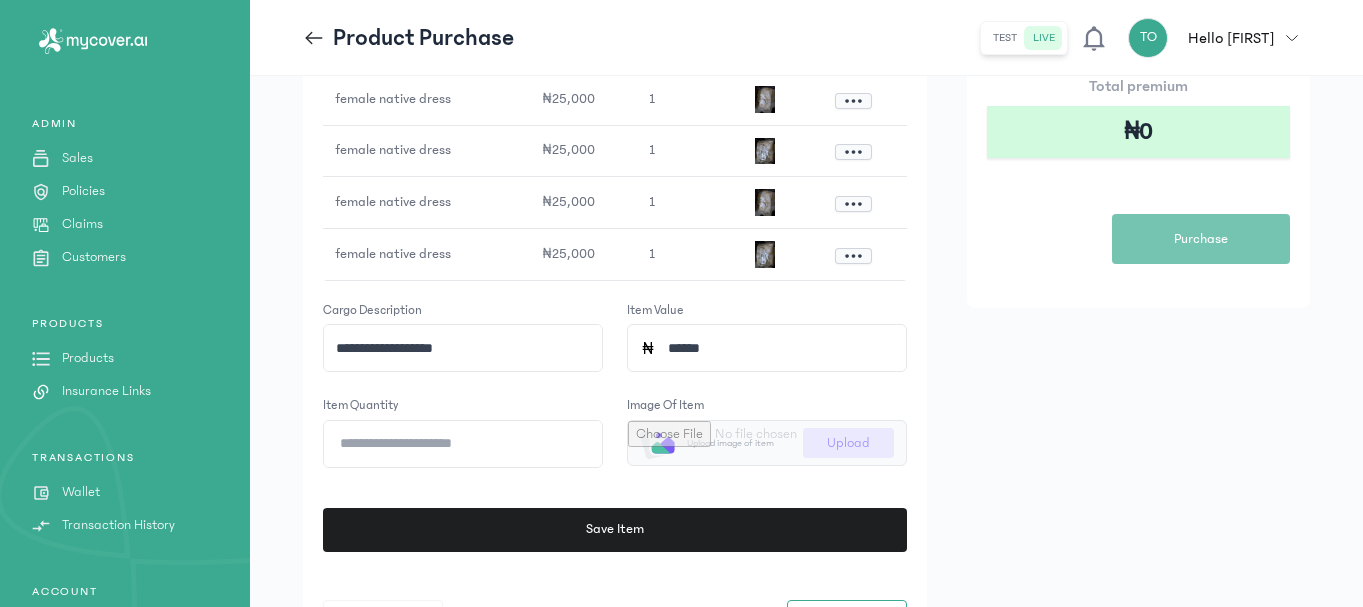 click on "**********" 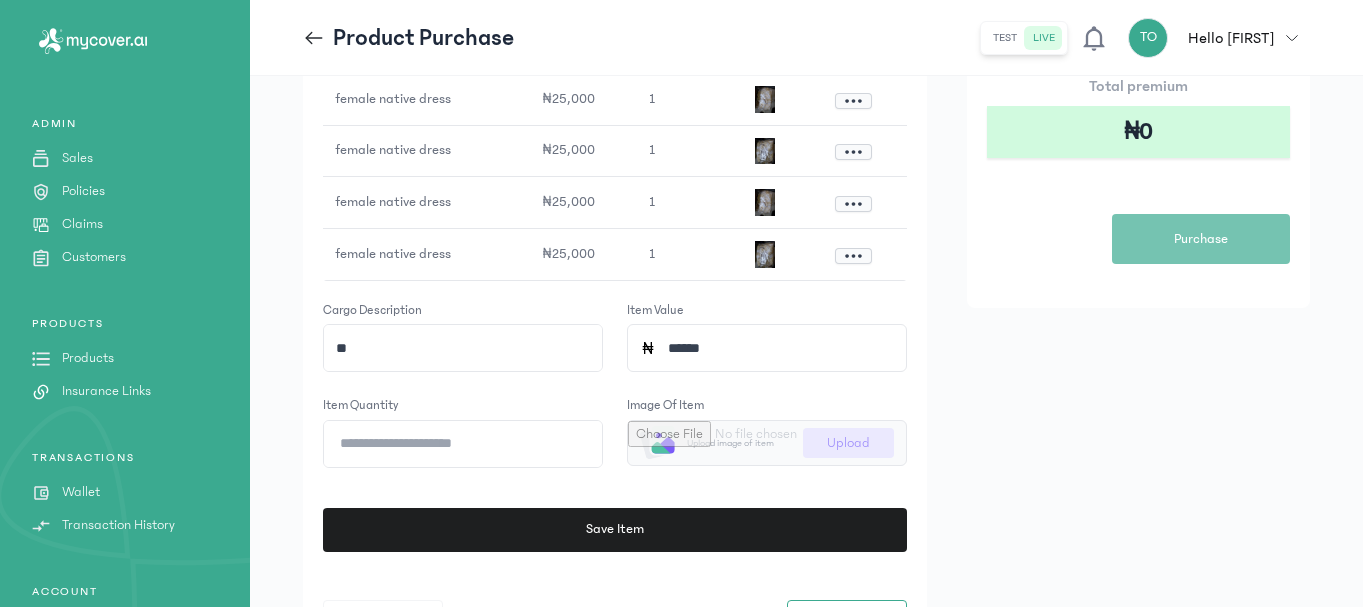 type on "**********" 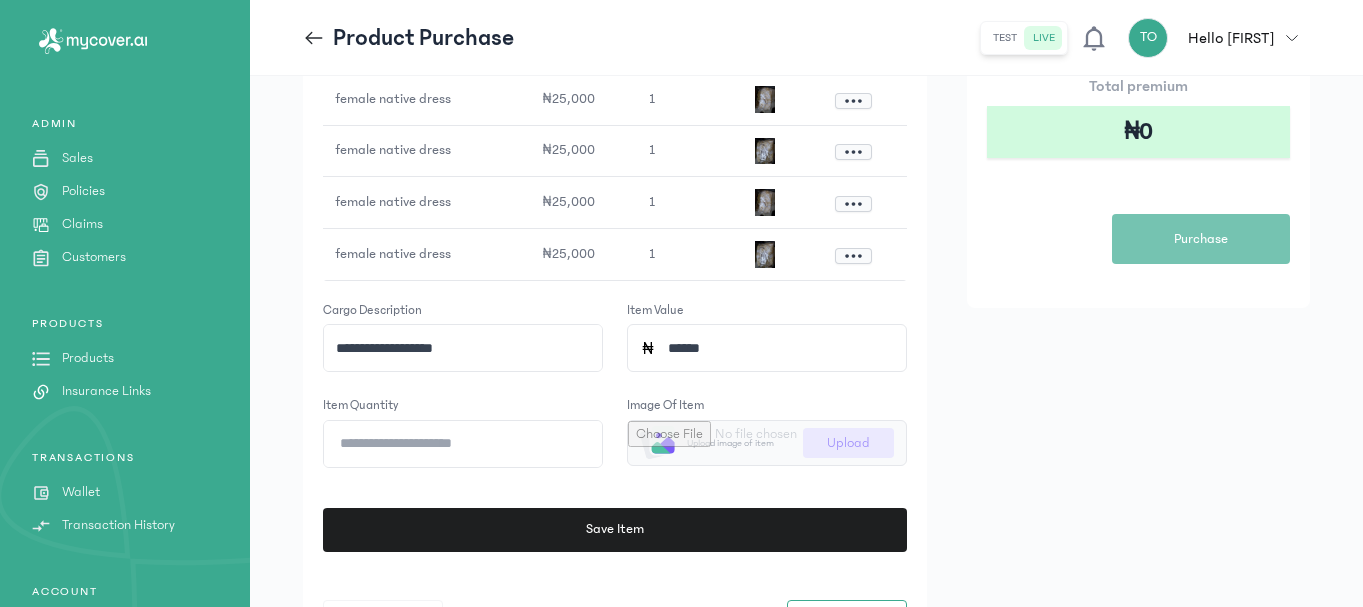 click on "******" 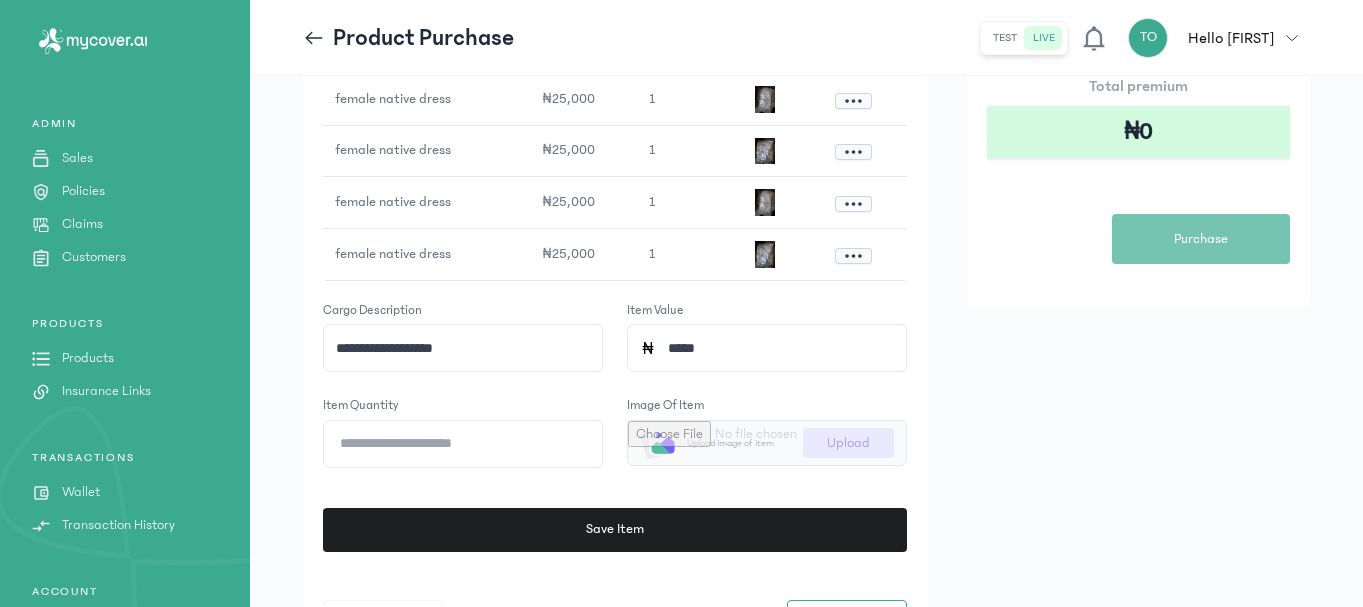 type on "******" 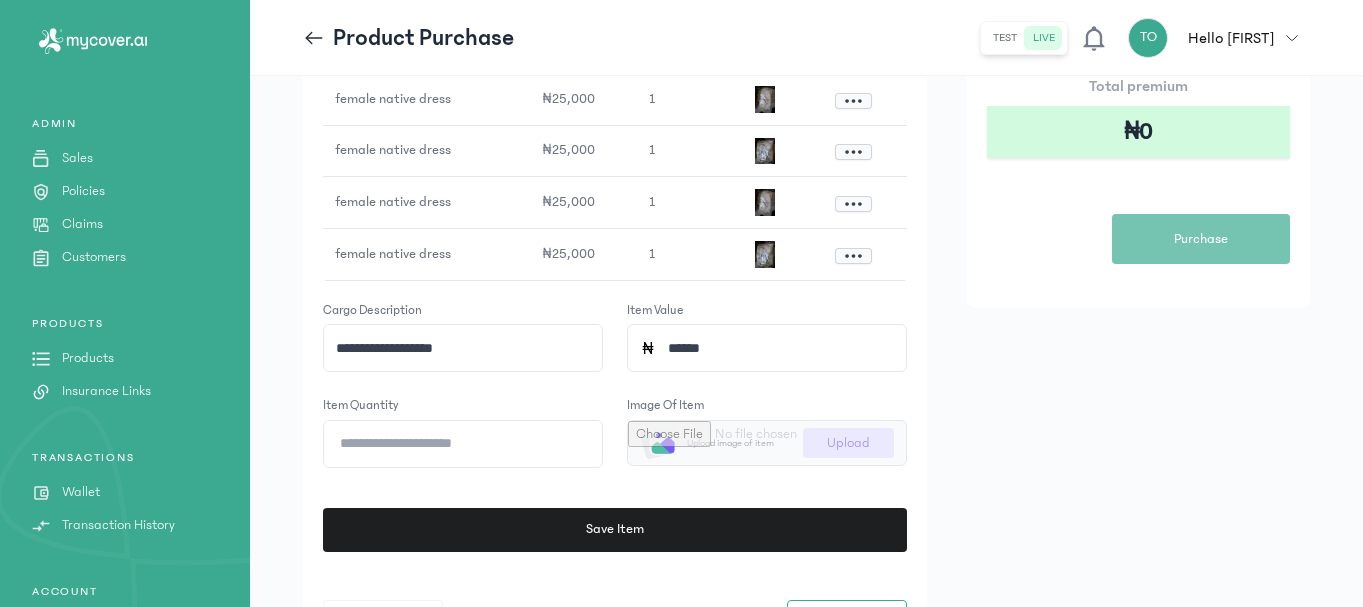 click on "*" 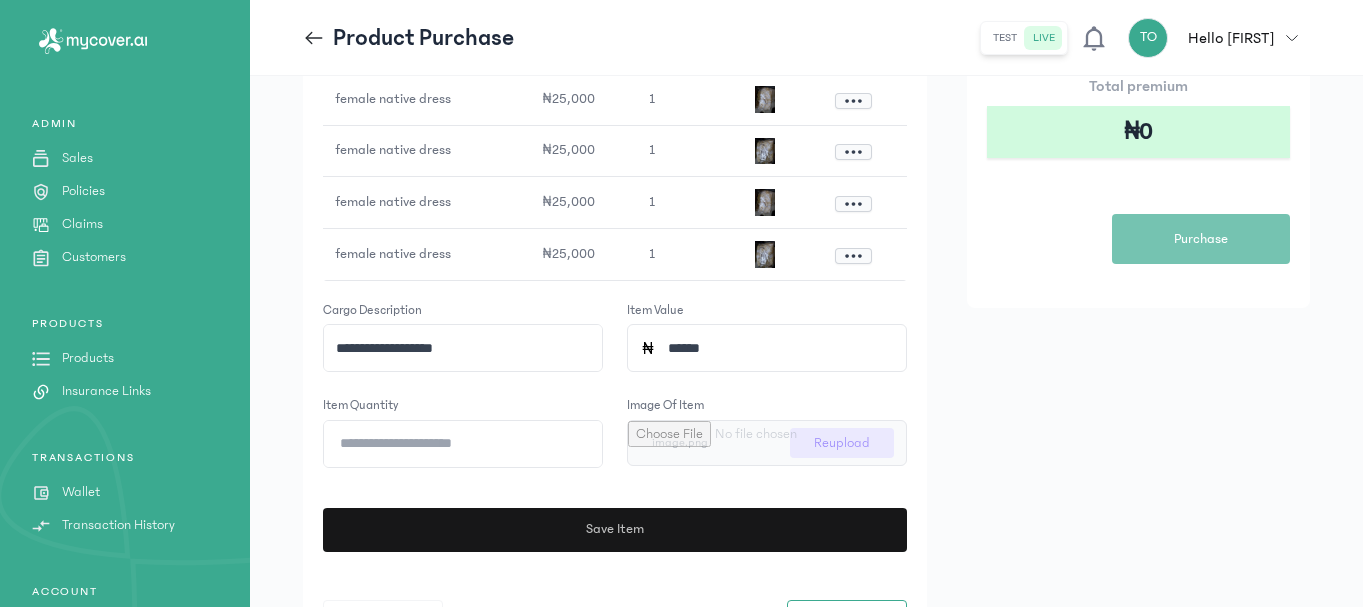 click on "Save Item" at bounding box center [615, 530] 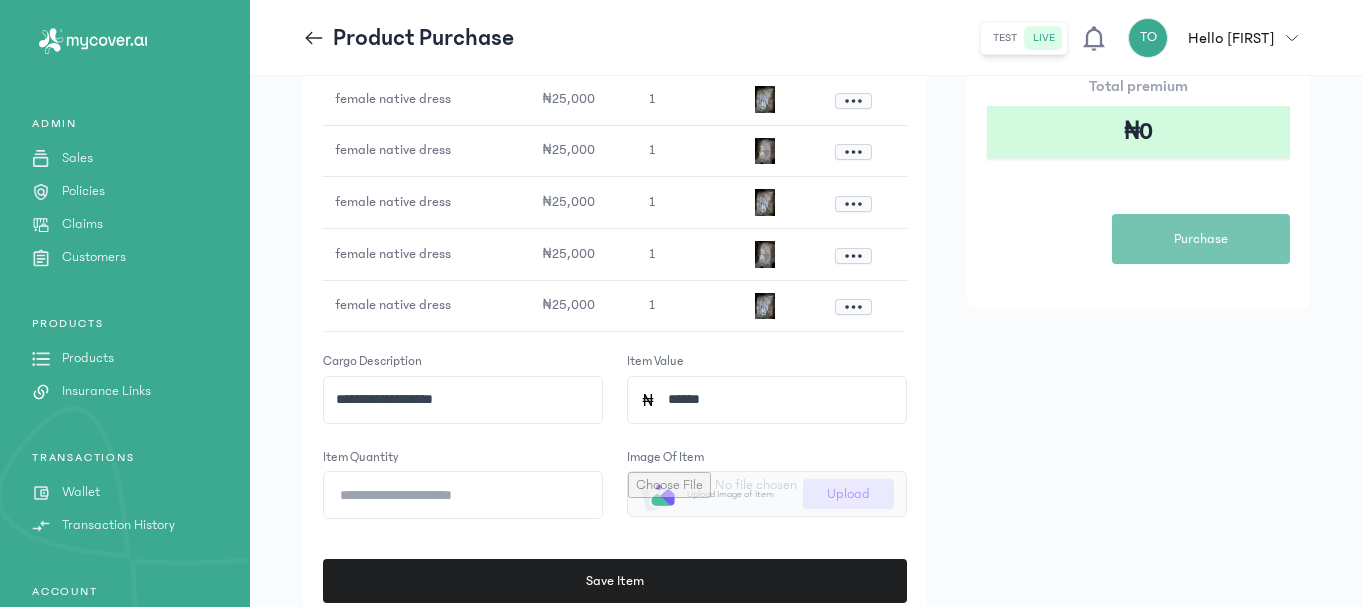 click on "**********" 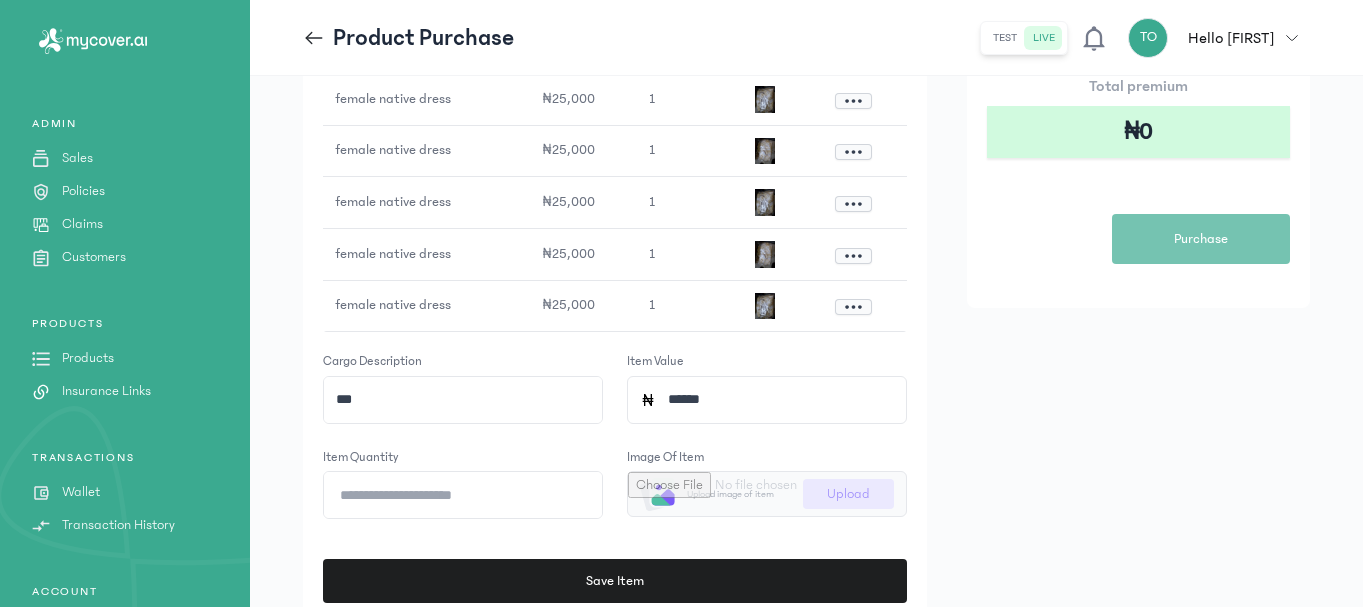 type on "**********" 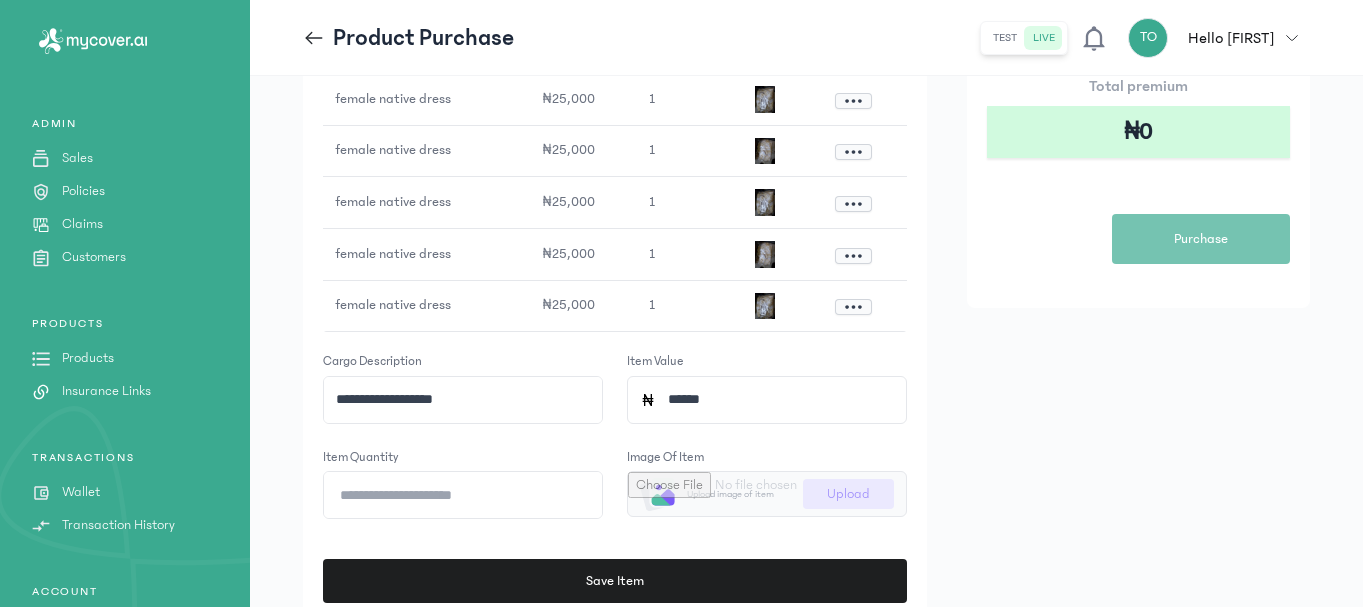 click on "******" 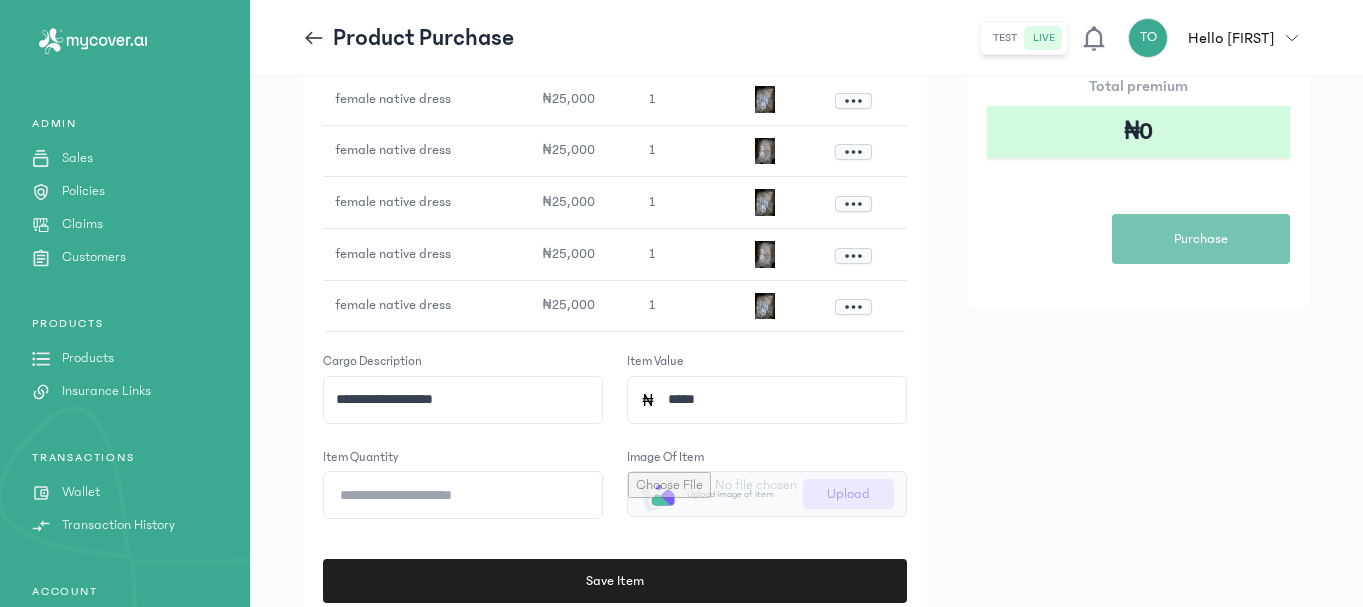 type on "******" 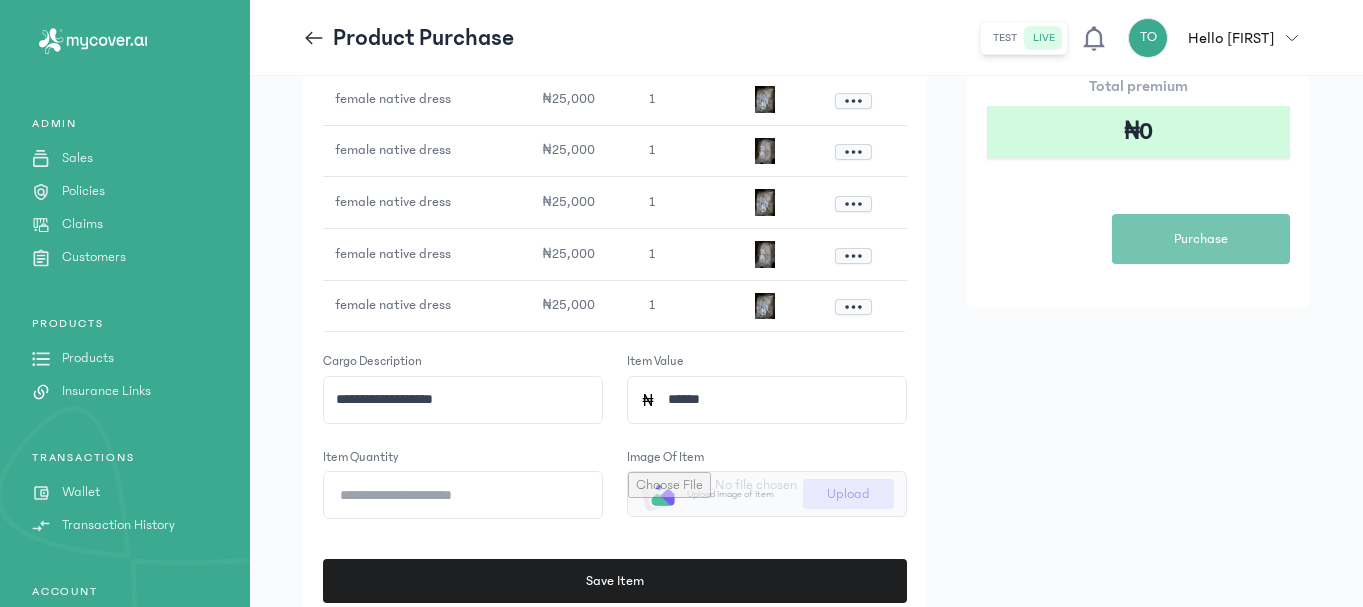 click on "*" 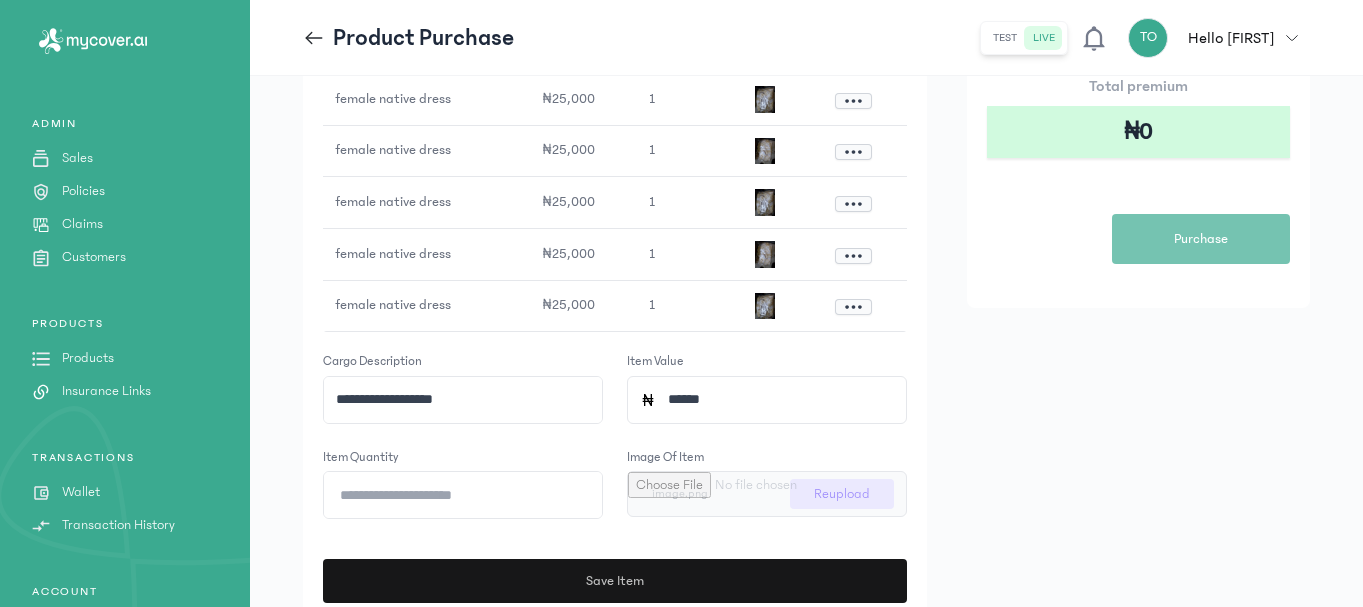click on "Save Item" at bounding box center [614, 581] 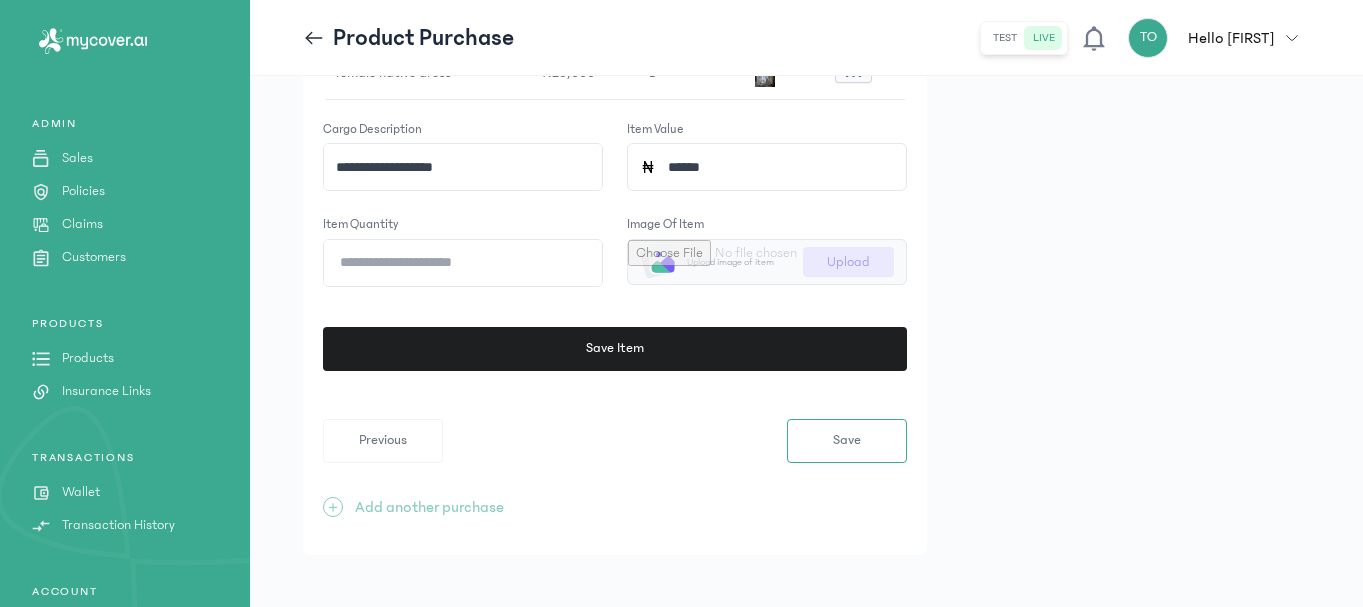 scroll, scrollTop: 662, scrollLeft: 0, axis: vertical 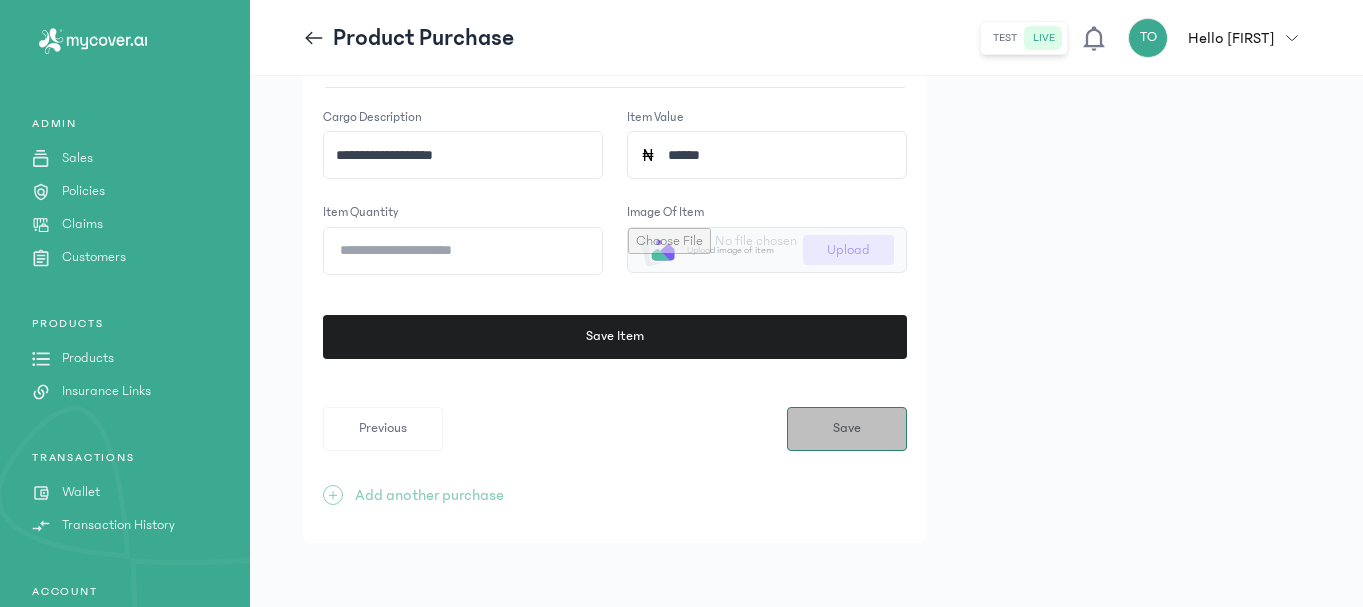 click on "Save" at bounding box center [847, 429] 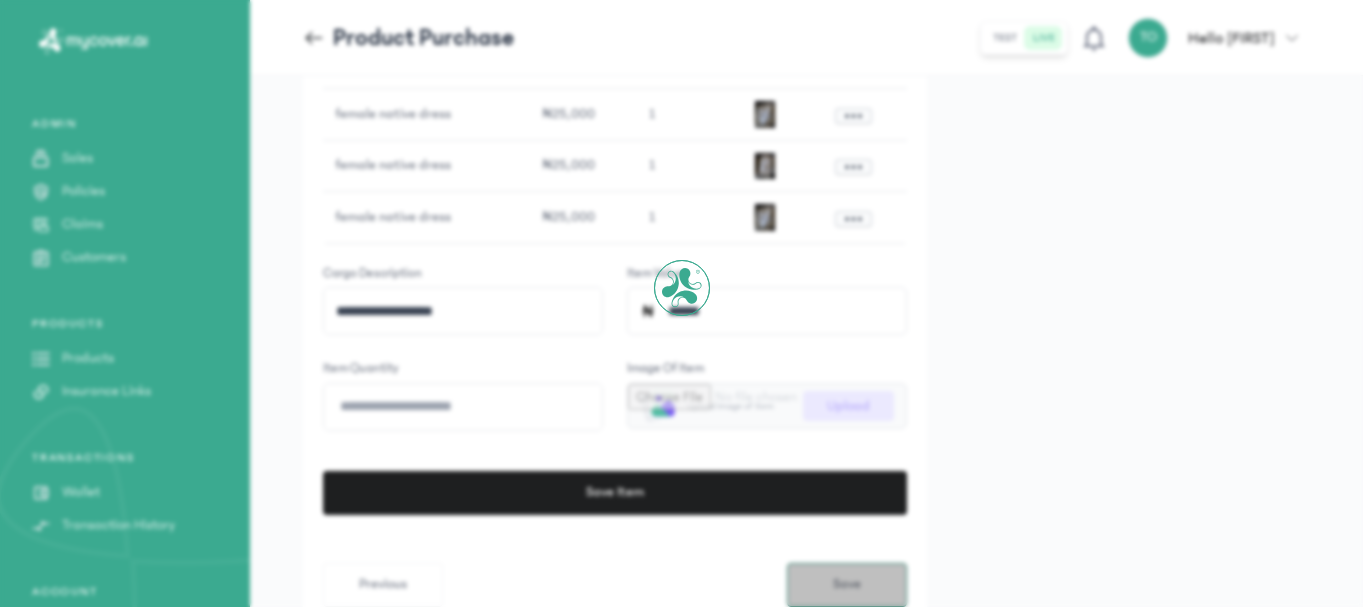 scroll, scrollTop: 0, scrollLeft: 0, axis: both 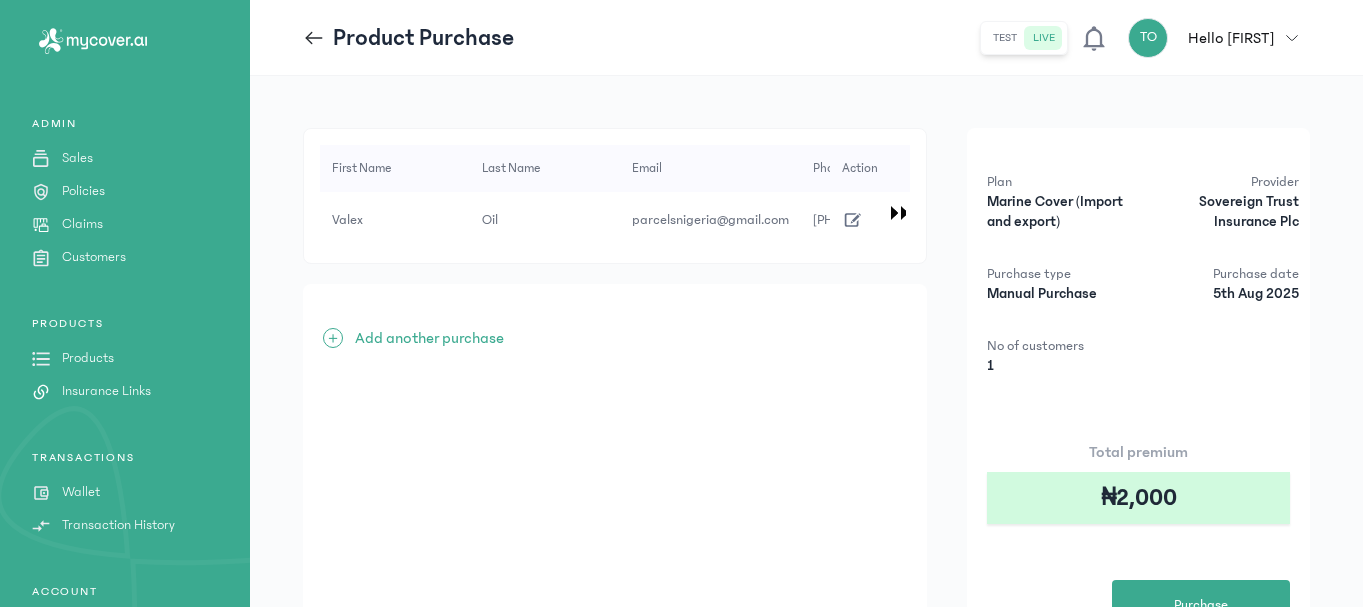 click on "First Name Last Name Email Phone Number Country of origin Destination country Shipping Date Total value of cargo Upload waybill Certificate of origin (optional) Cargo details Action Valex Oil parcelsnigeria@gmail.com [PHONE] [COUNTRY] United States 05 Aug 2025 ₦150,000 6
+ Add another purchase Plan Marine Cover (Import and export) Provider Sovereign Trust Insurance Plc Purchase type Manual Purchase Purchase date 5th Aug 2025 No of customers 1 Total premium ₦2,000 Purchase" 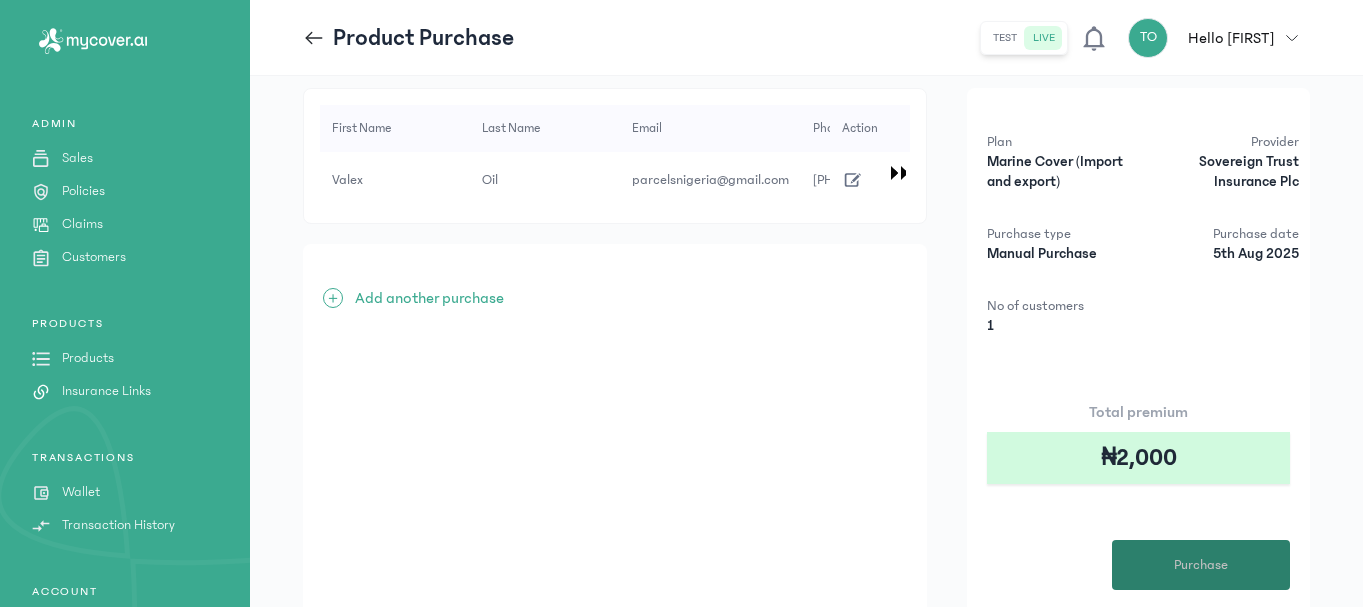 click on "Purchase" at bounding box center [1201, 565] 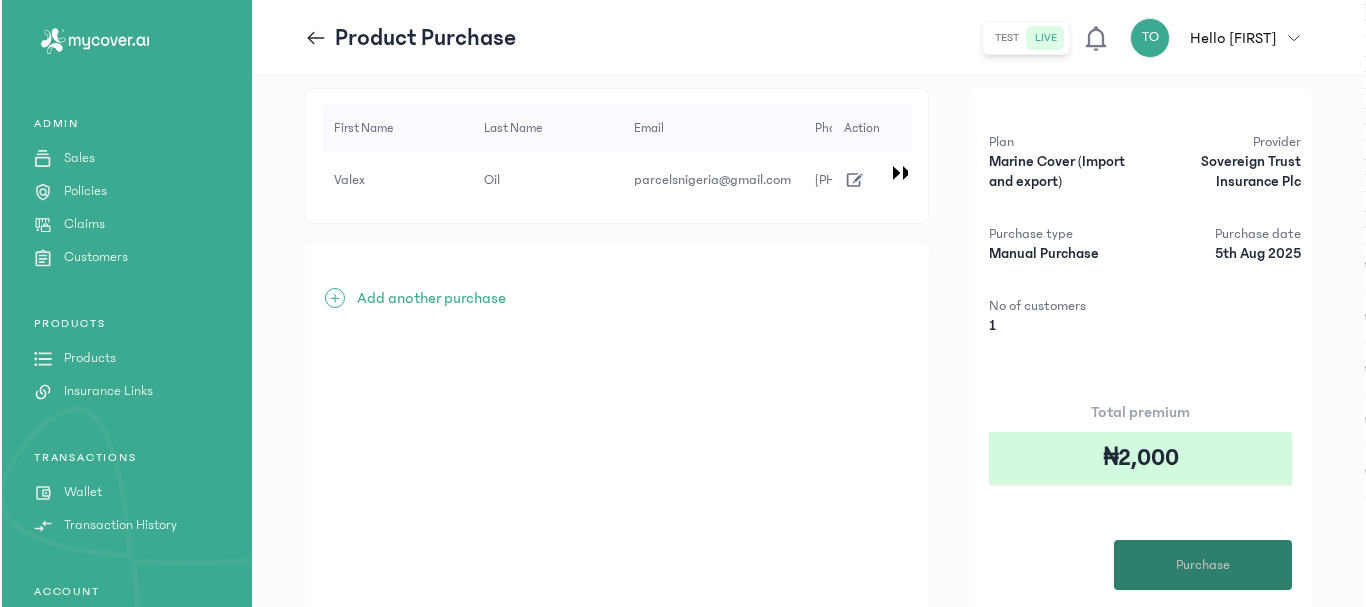 scroll, scrollTop: 0, scrollLeft: 0, axis: both 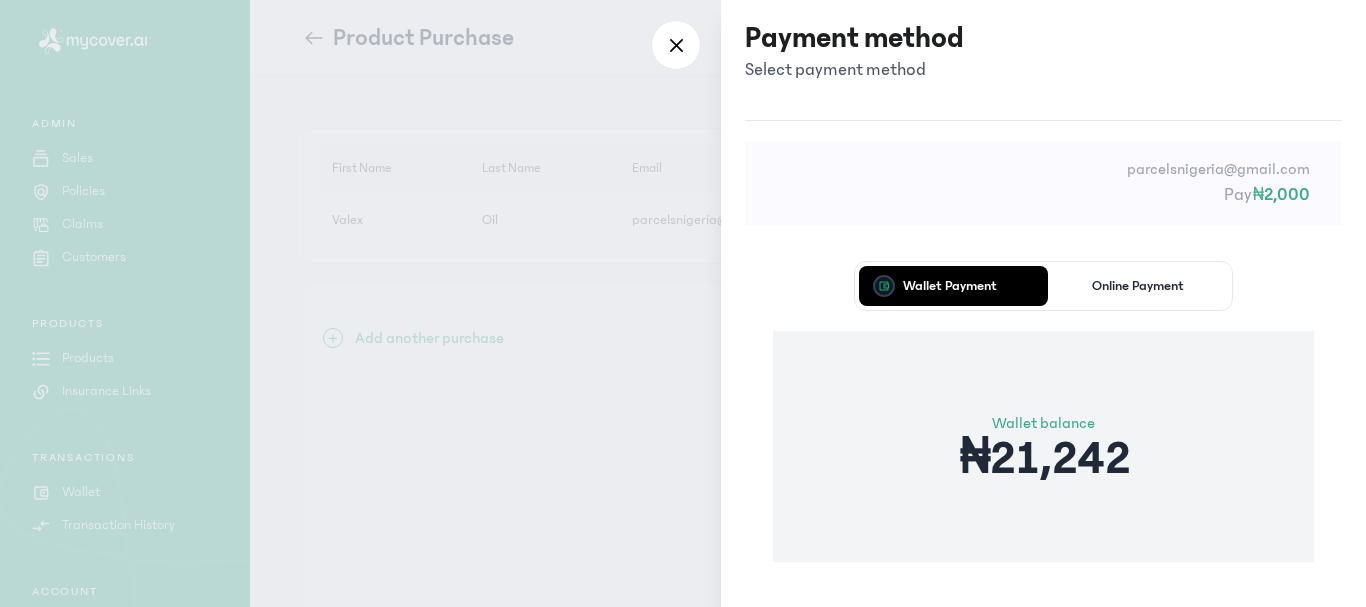 type 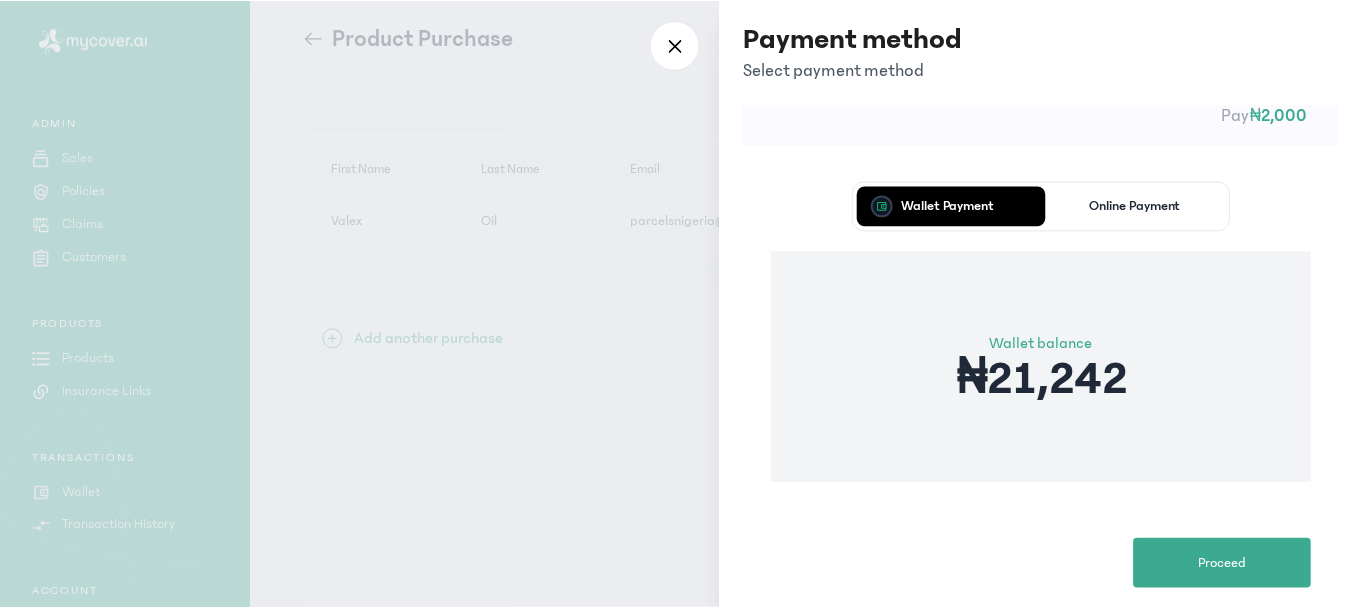 scroll, scrollTop: 113, scrollLeft: 0, axis: vertical 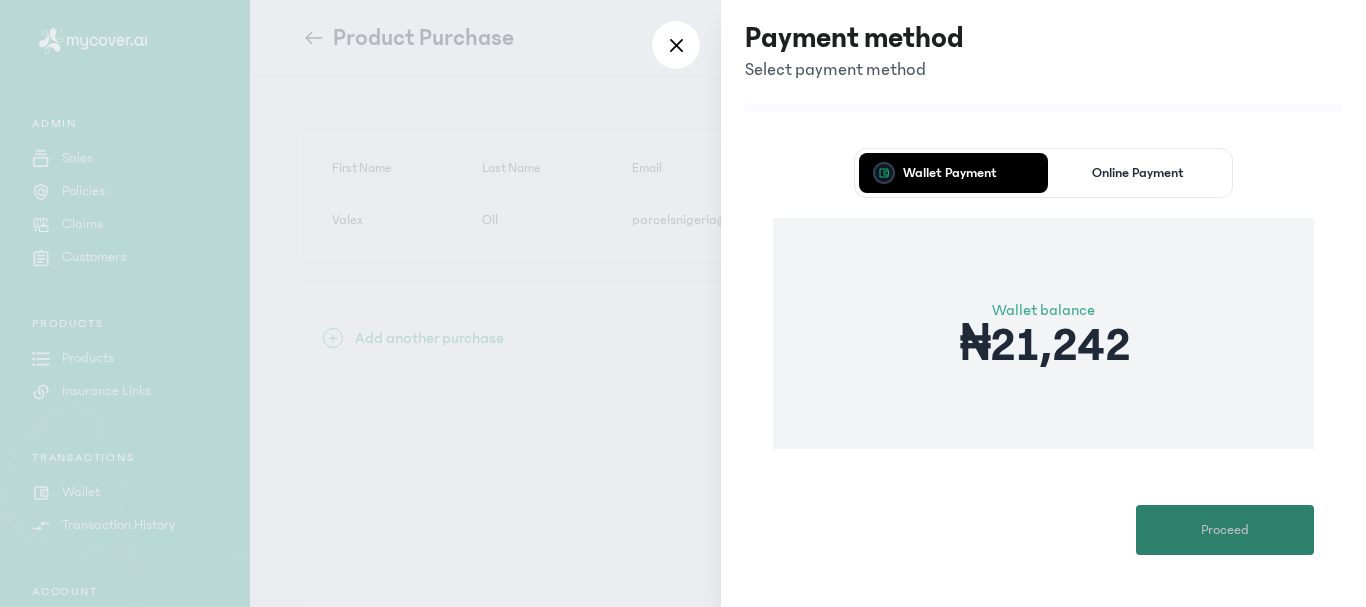 click on "Proceed" at bounding box center [1225, 530] 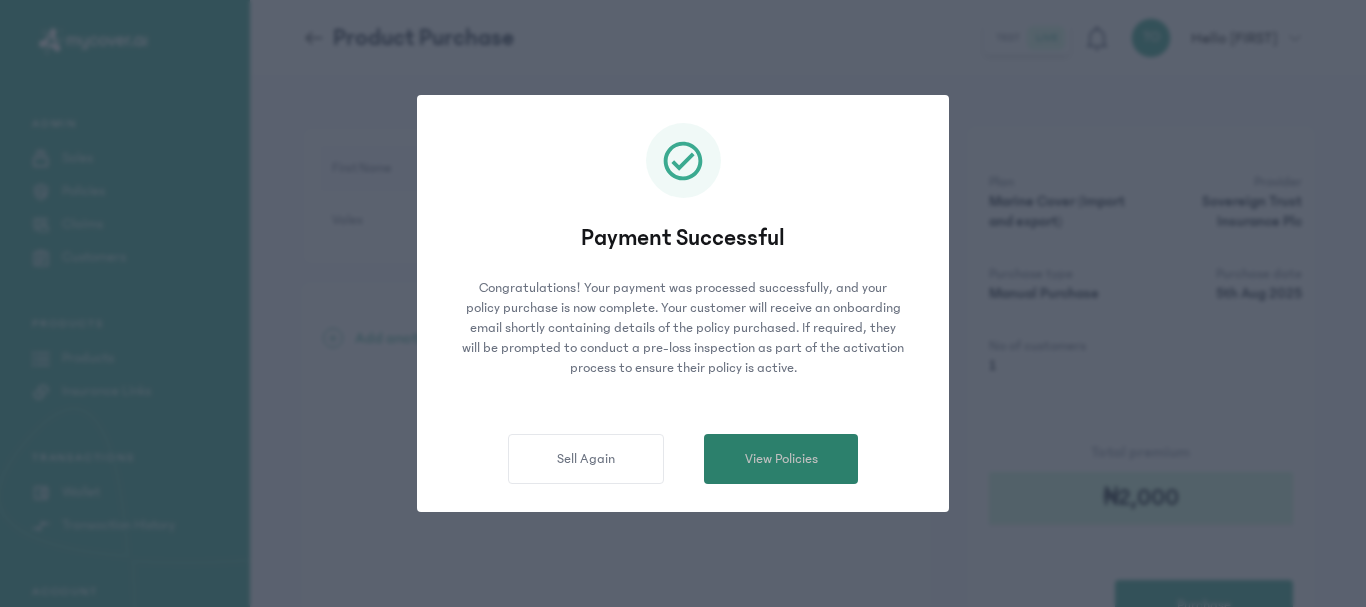 click on "View Policies" at bounding box center [781, 459] 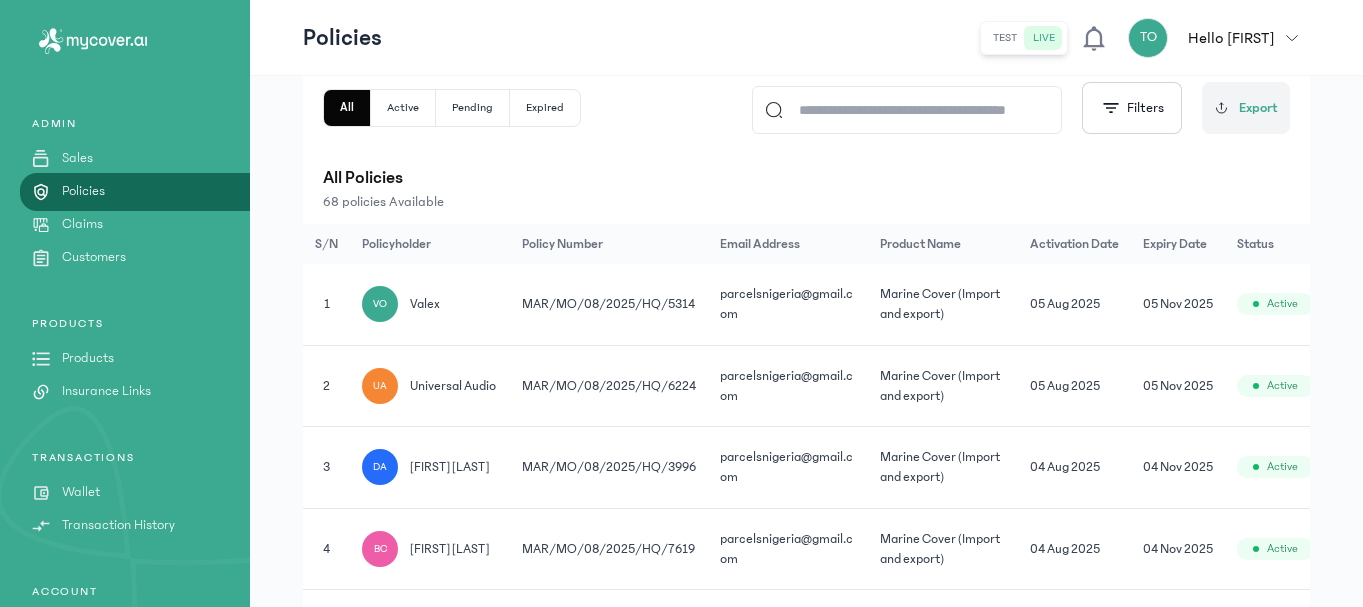 scroll, scrollTop: 300, scrollLeft: 0, axis: vertical 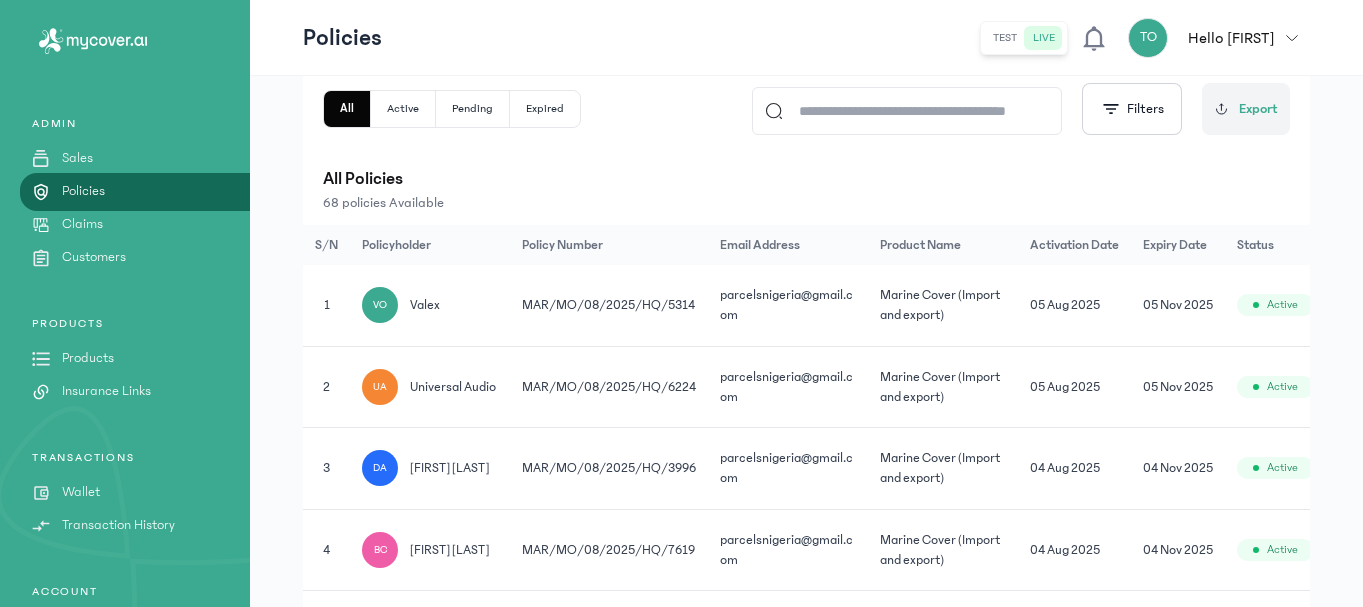 click on "MAR/MO/08/2025/HQ/5314" 